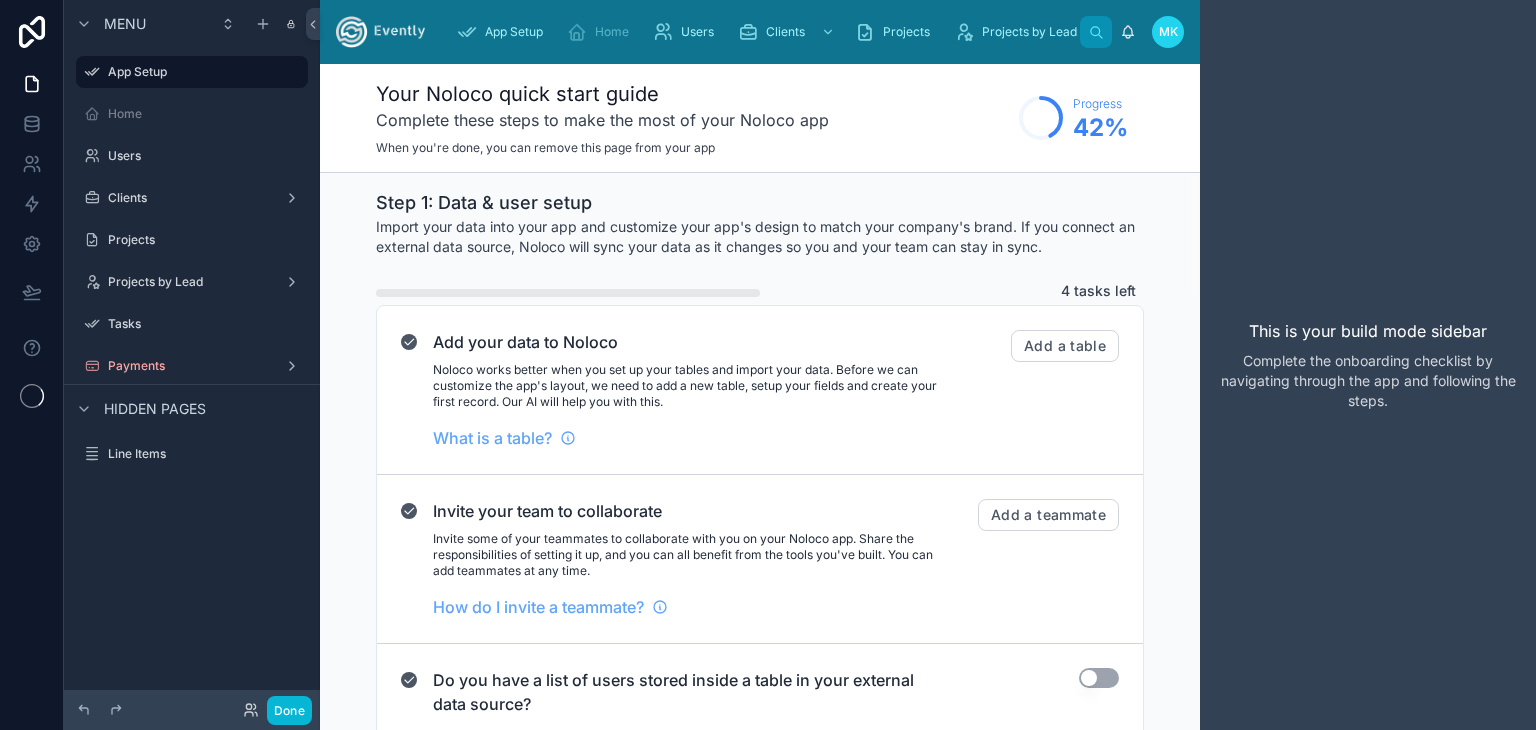 scroll, scrollTop: 0, scrollLeft: 0, axis: both 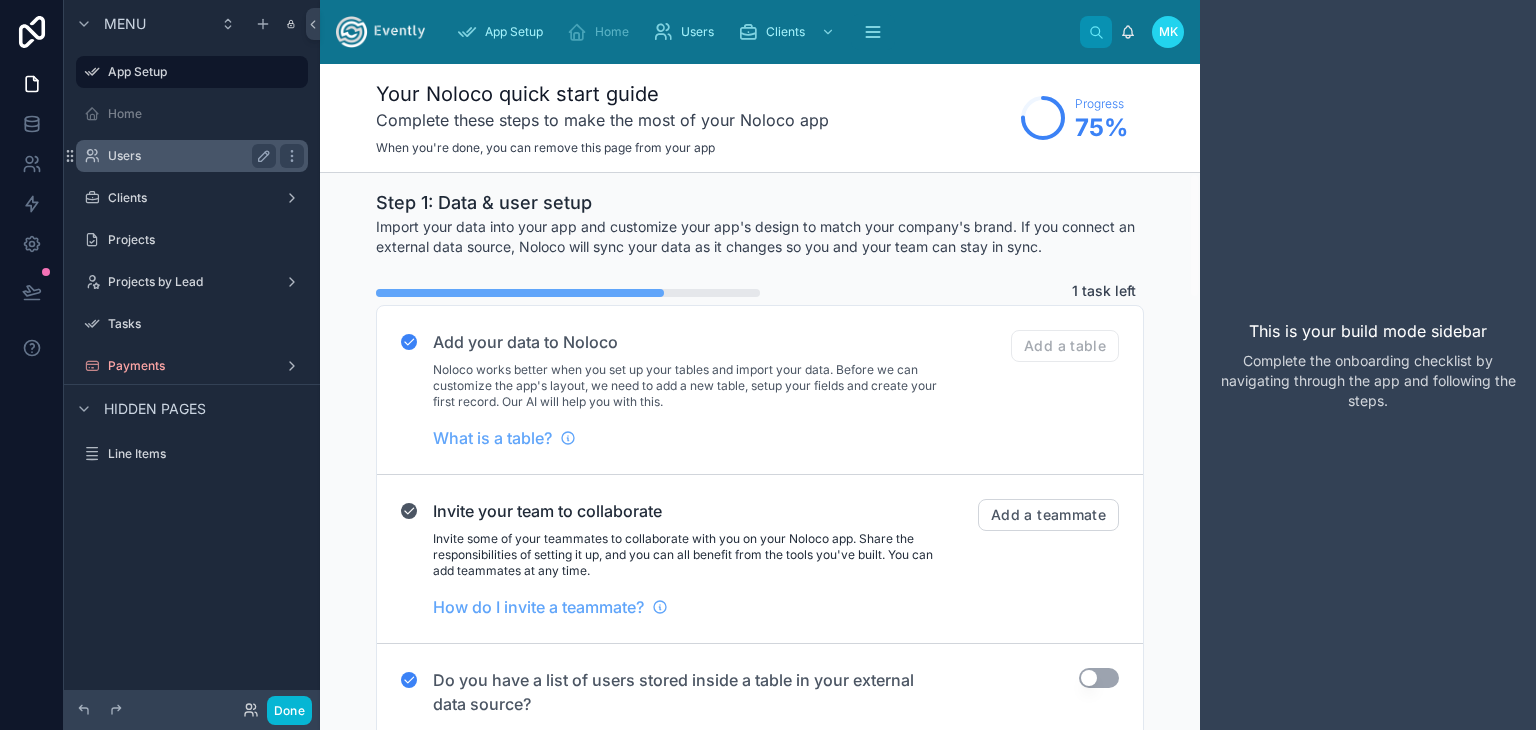 click on "Users" at bounding box center (188, 156) 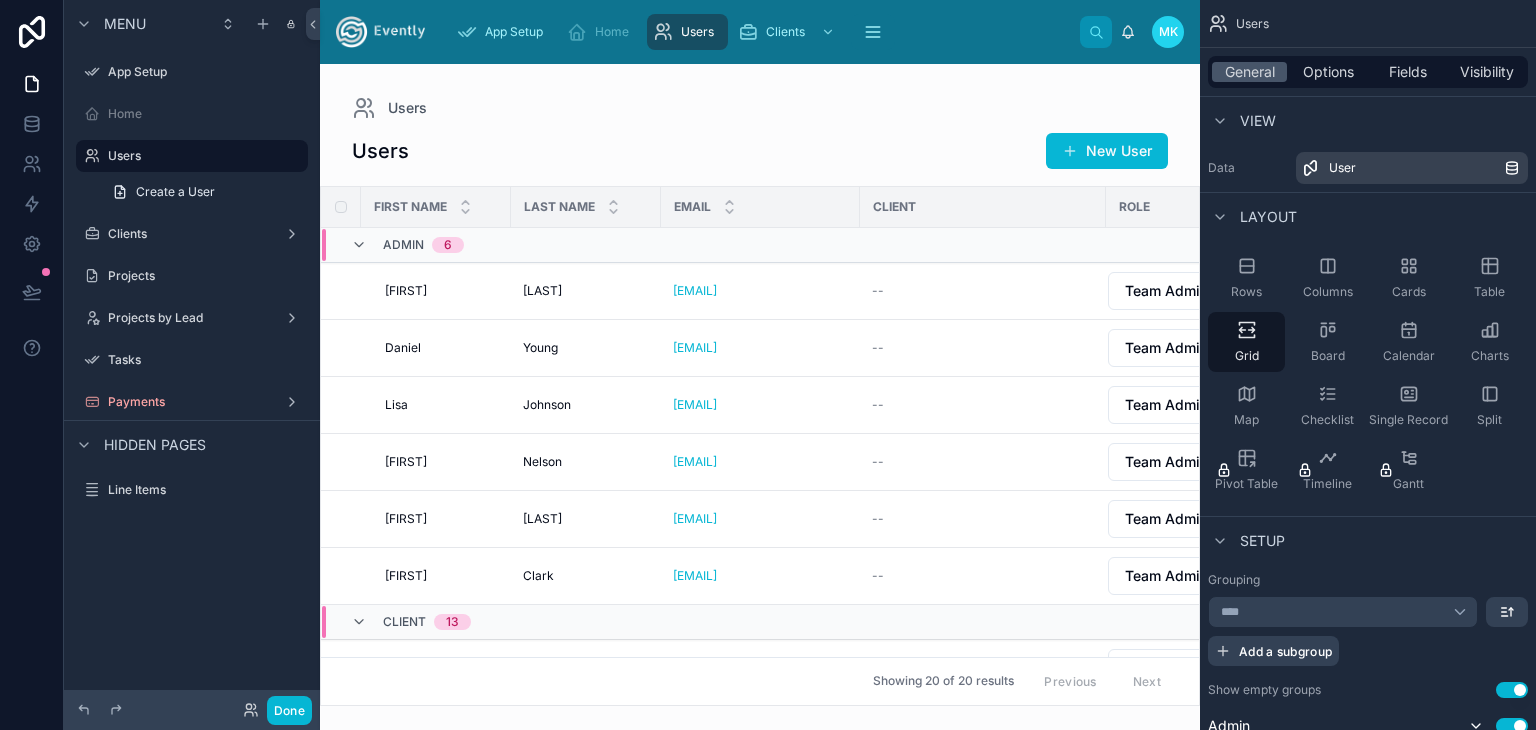drag, startPoint x: 1188, startPoint y: 290, endPoint x: 1189, endPoint y: 397, distance: 107.00467 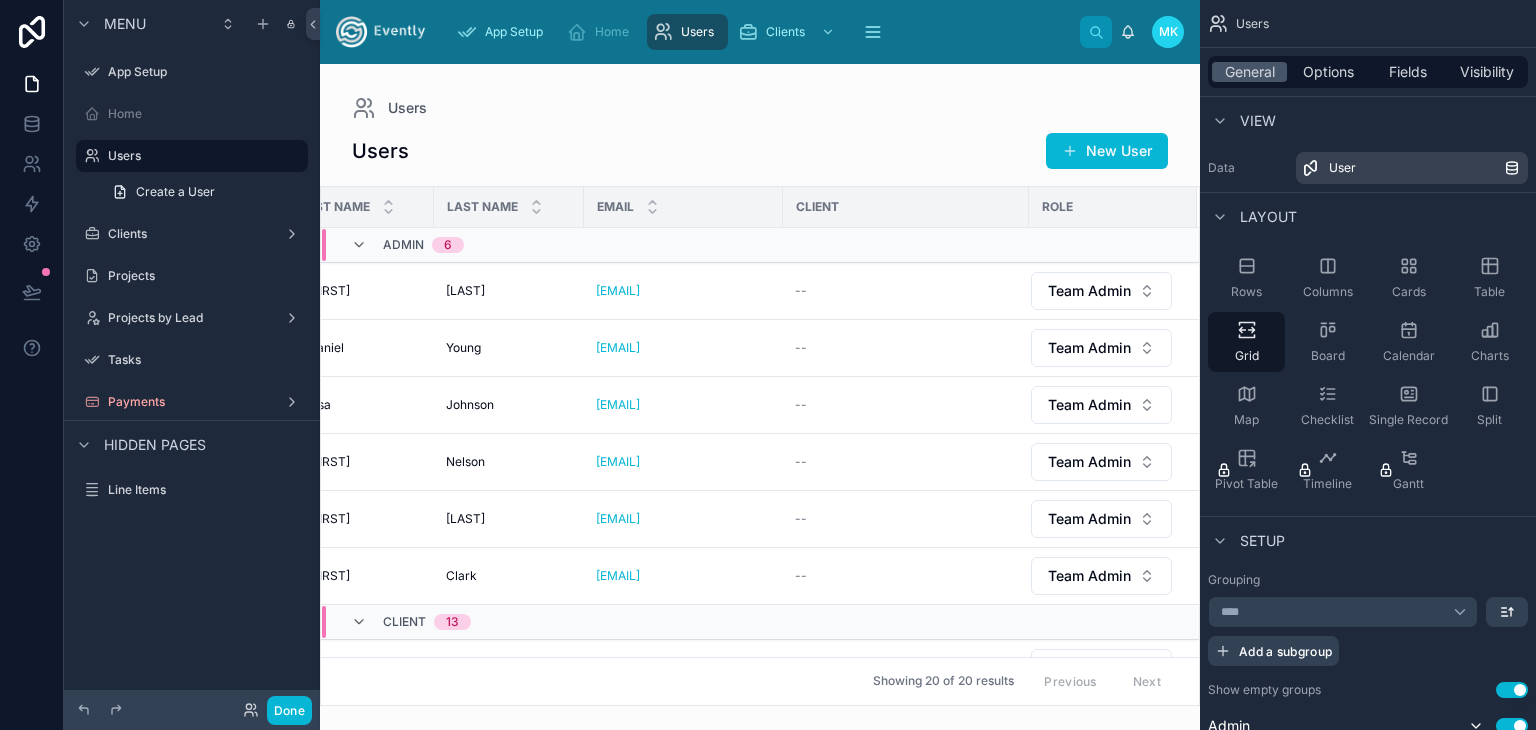 scroll, scrollTop: 0, scrollLeft: 0, axis: both 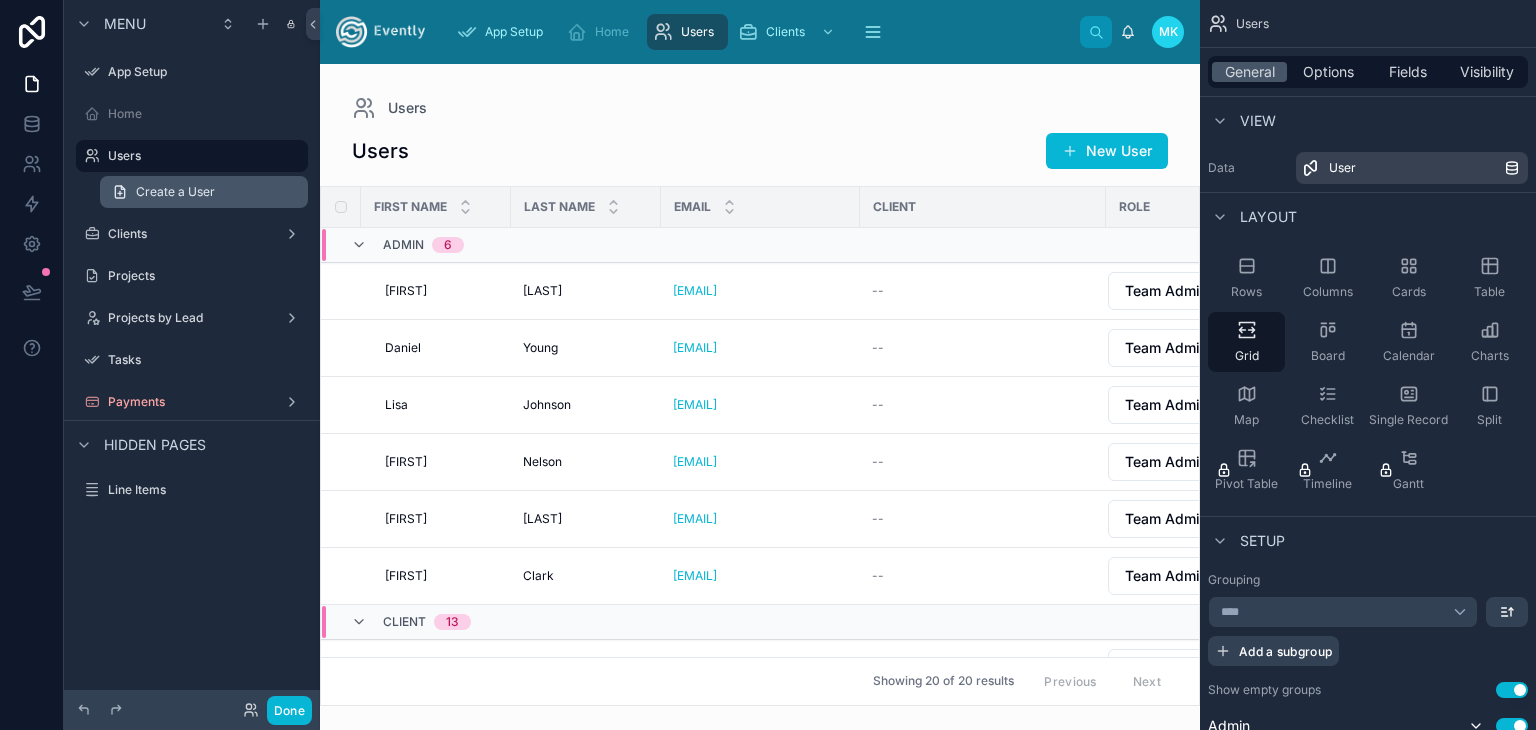 click on "Create a User" at bounding box center [175, 192] 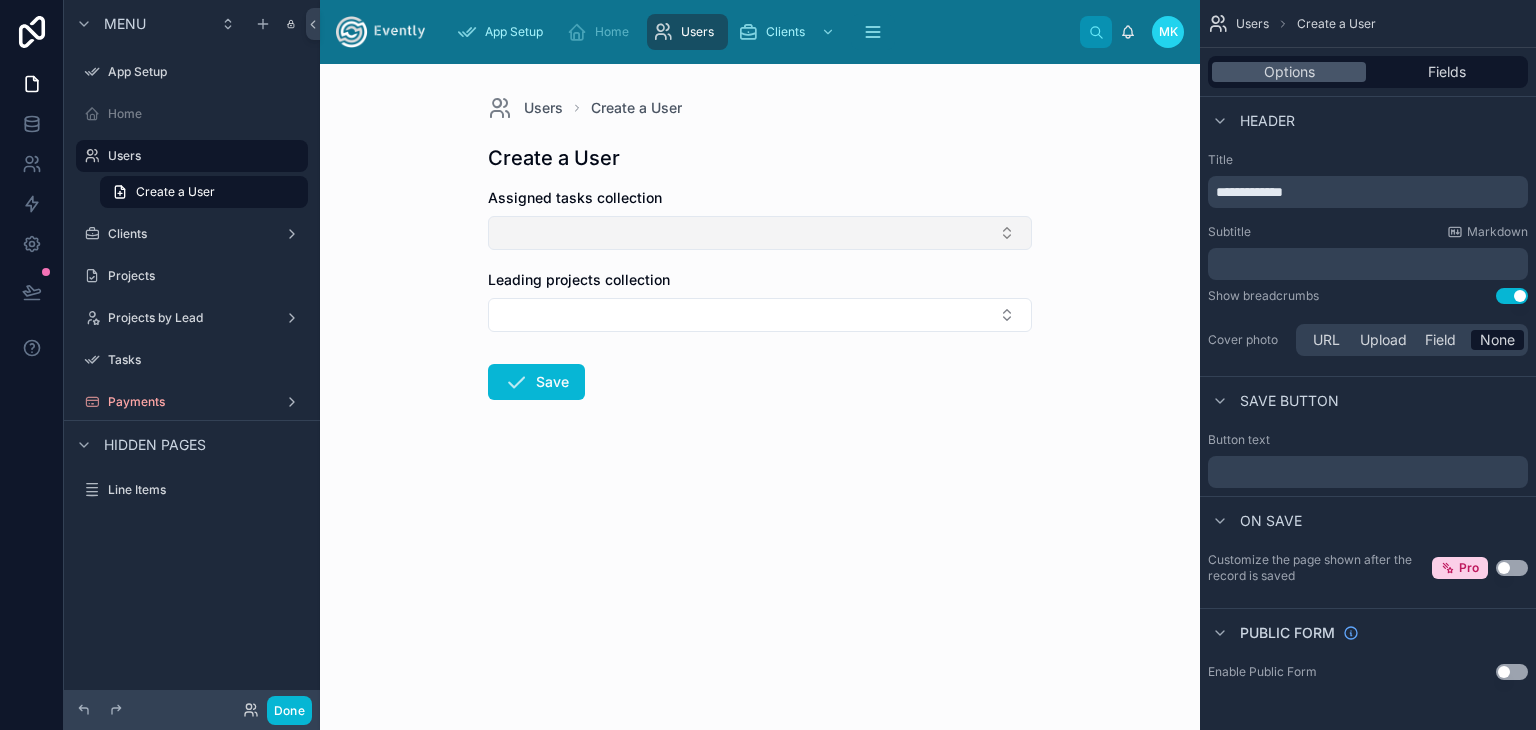click at bounding box center (760, 233) 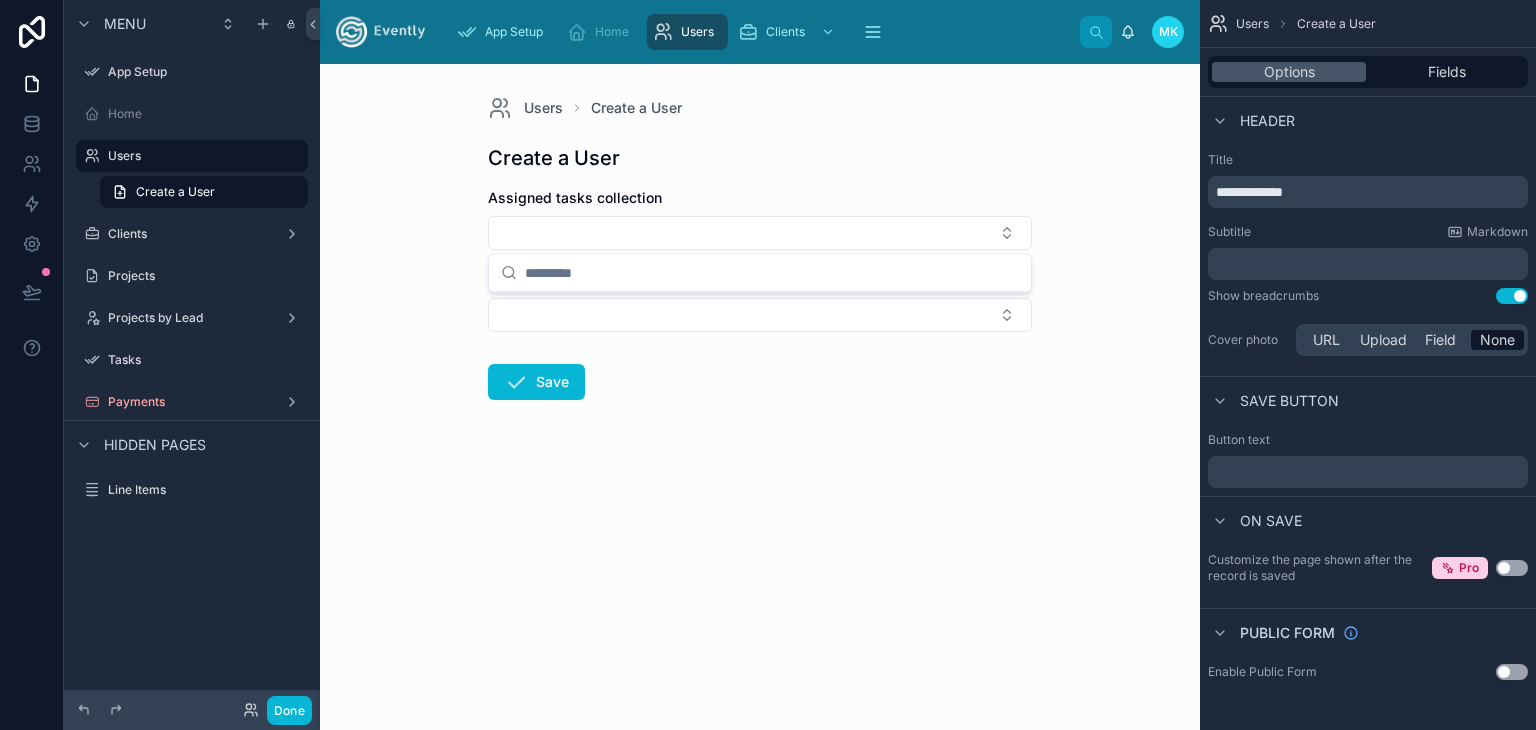 click on "Users Create a User Create a User Assigned tasks collection Leading projects collection Save" at bounding box center [760, 397] 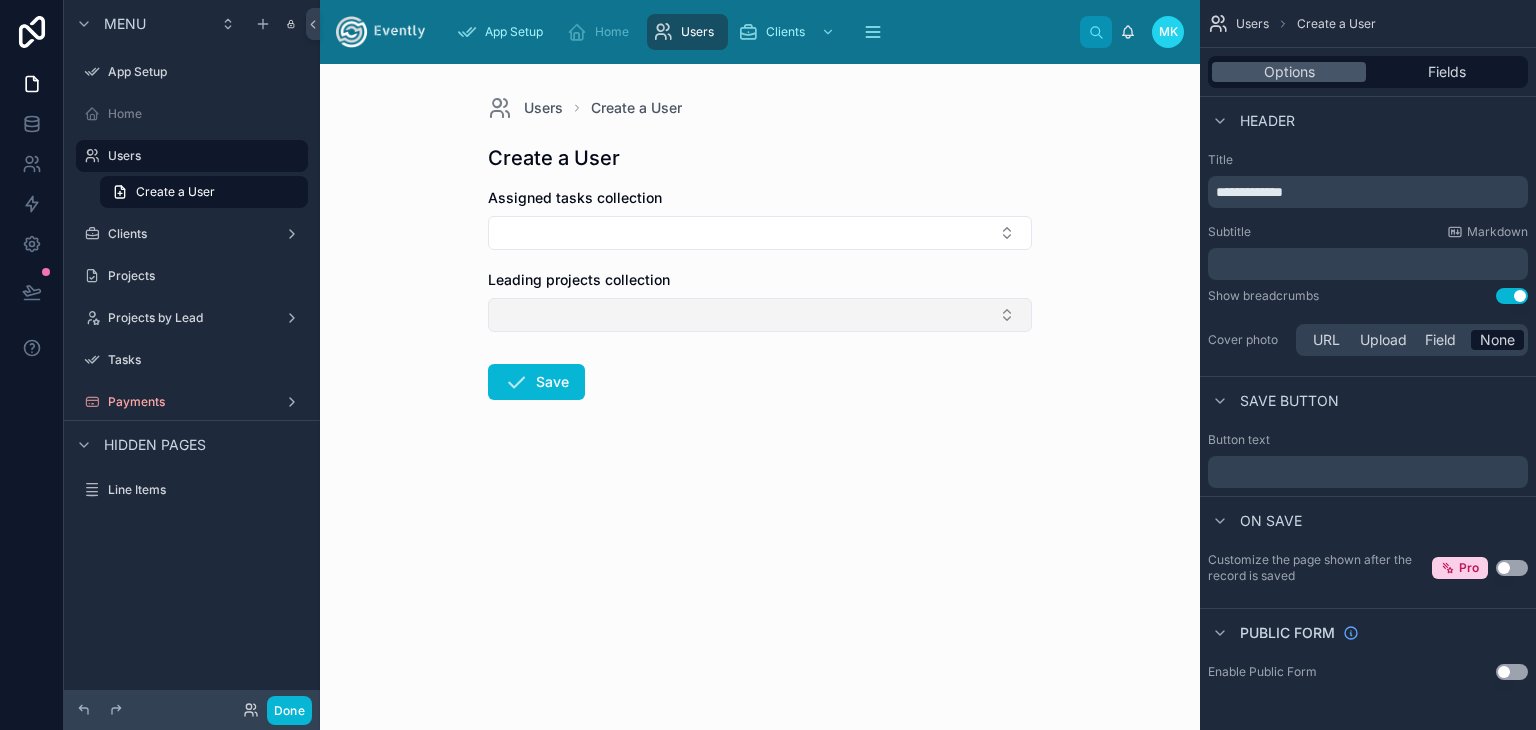 click at bounding box center (760, 315) 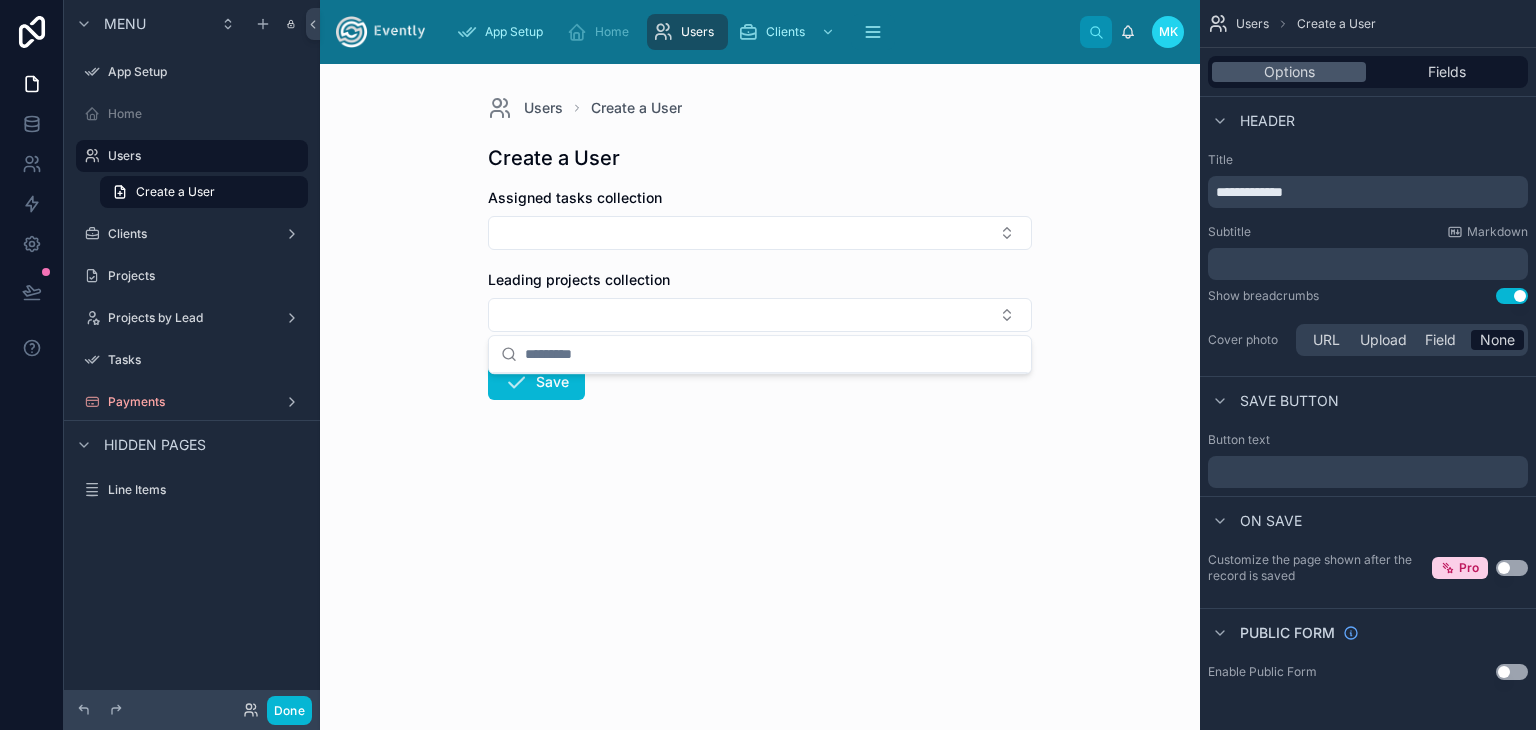 click on "Users Create a User Create a User Assigned tasks collection Leading projects collection Save" at bounding box center (760, 397) 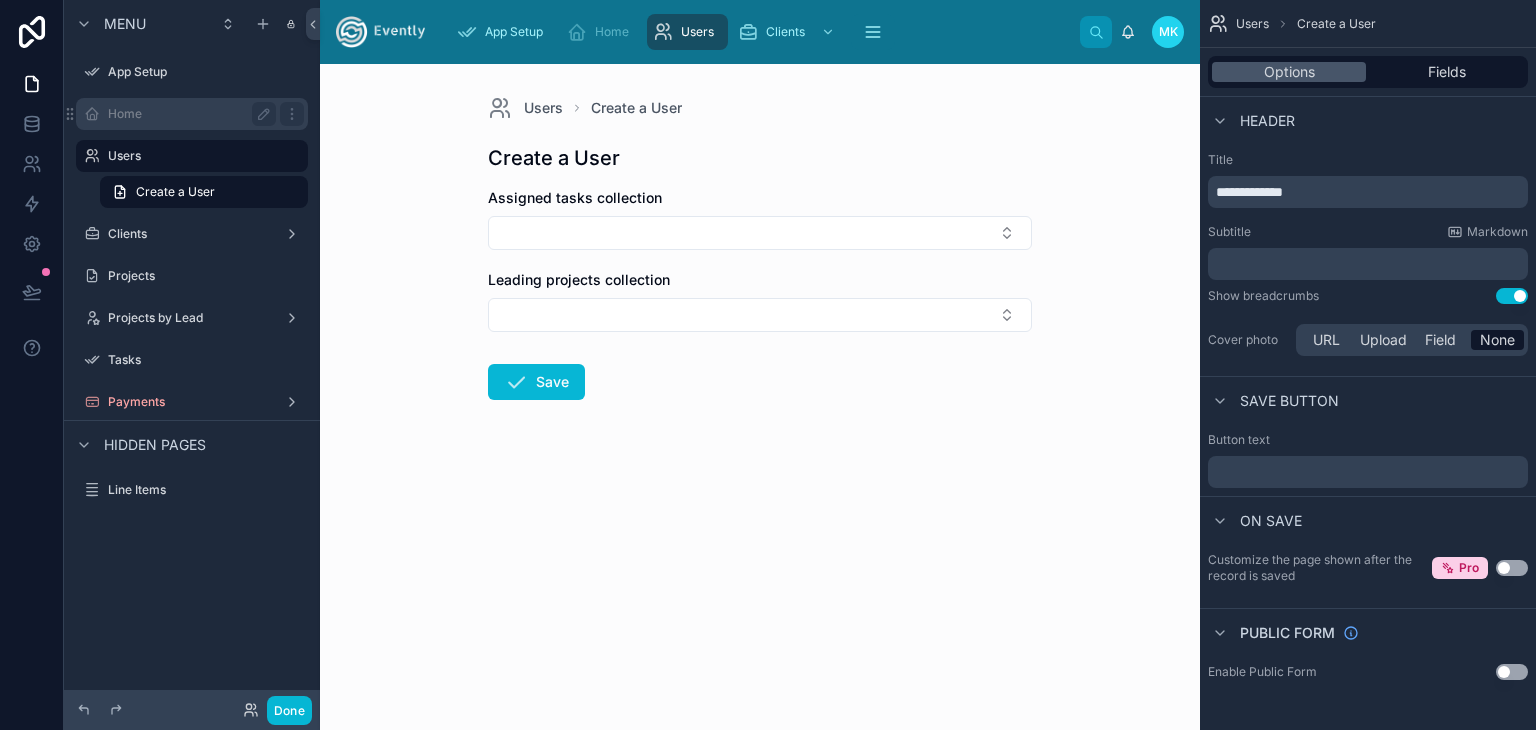 click on "Home" at bounding box center [188, 114] 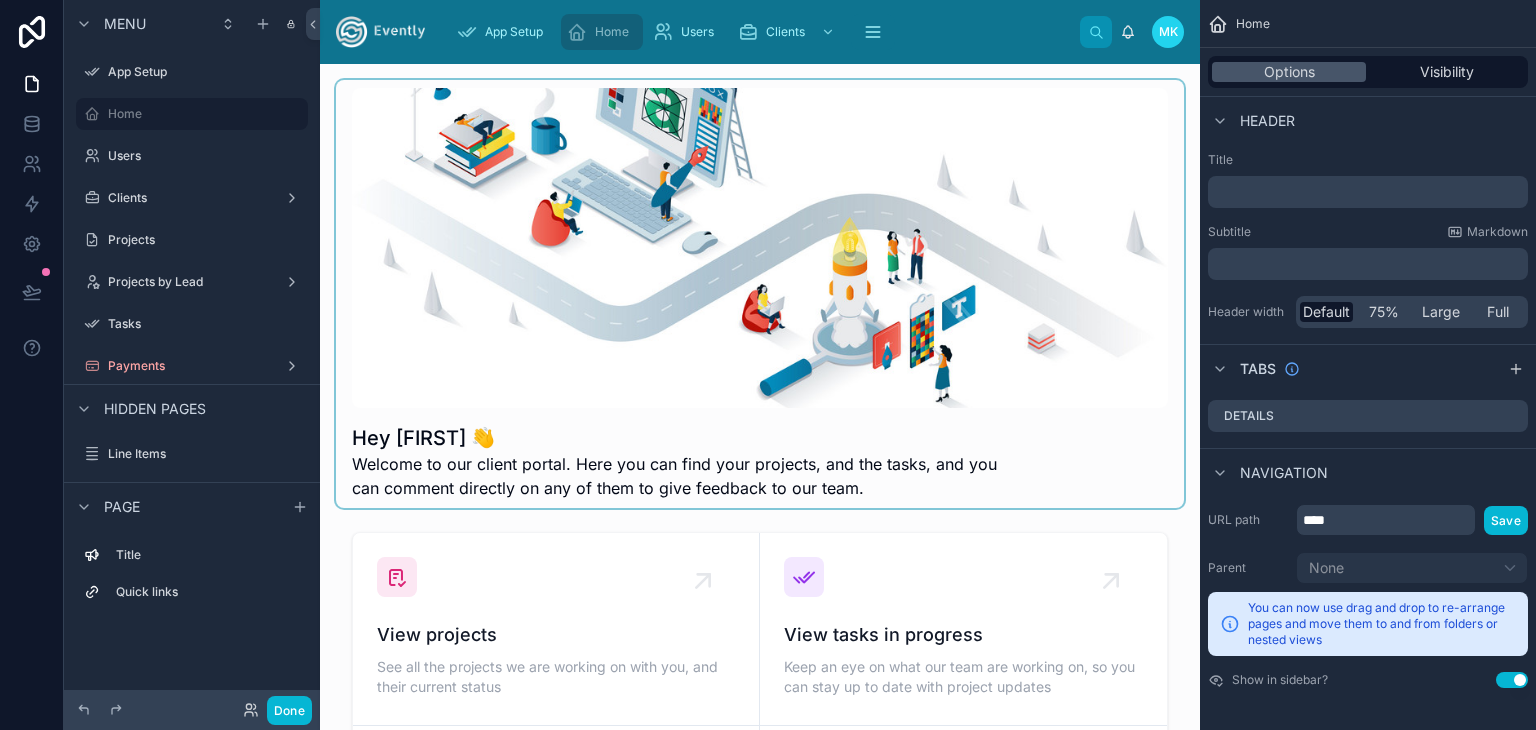 click at bounding box center [760, 294] 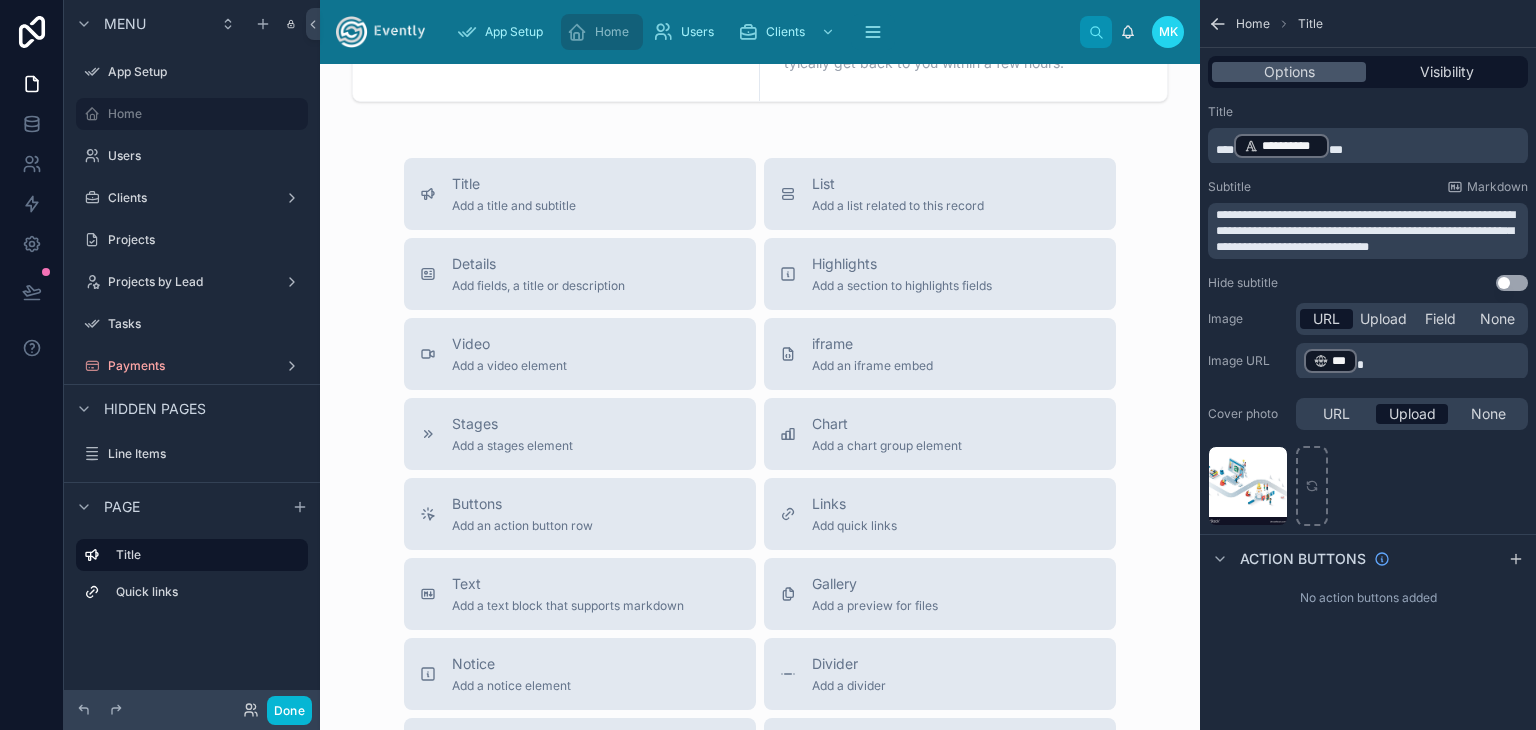 scroll, scrollTop: 1341, scrollLeft: 0, axis: vertical 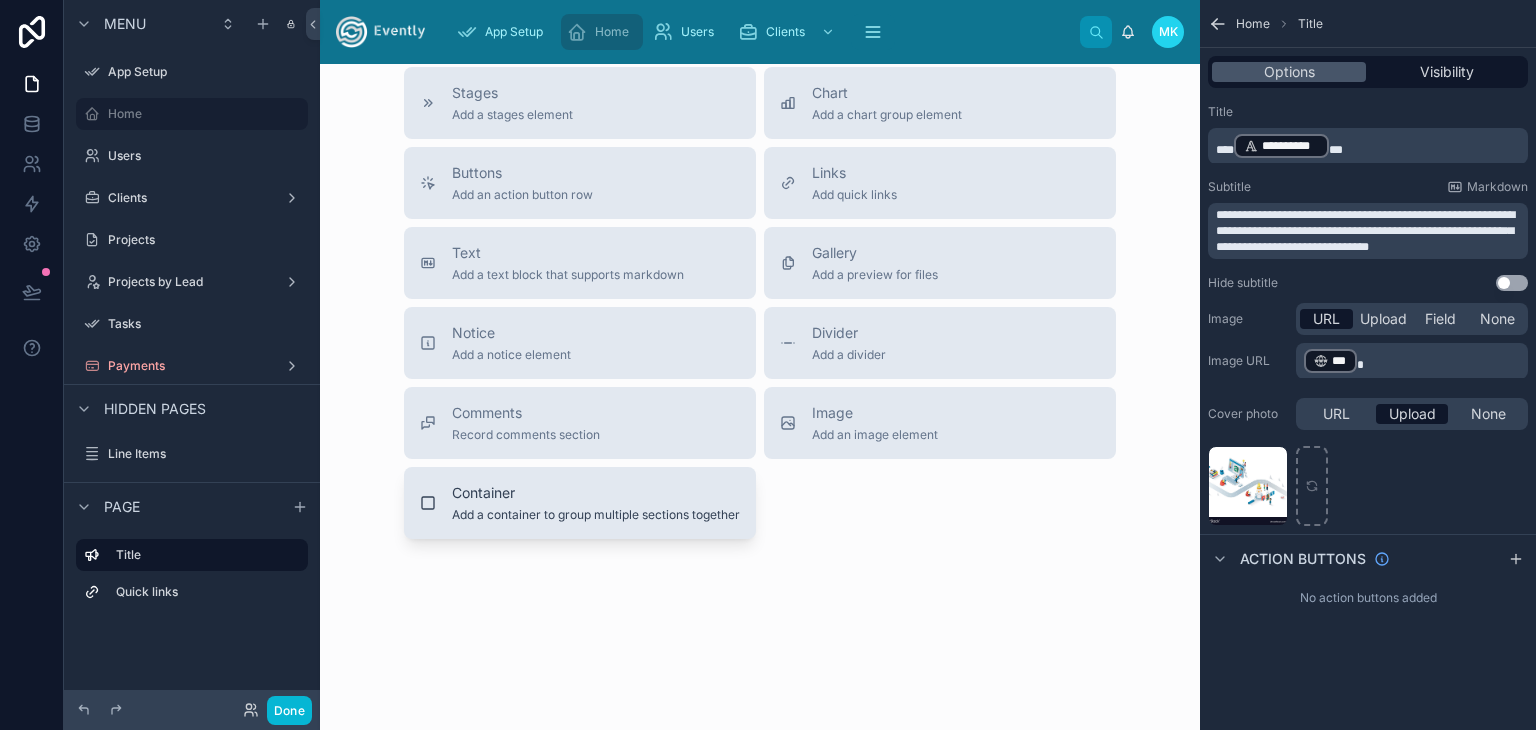 click on "Container" at bounding box center (596, 493) 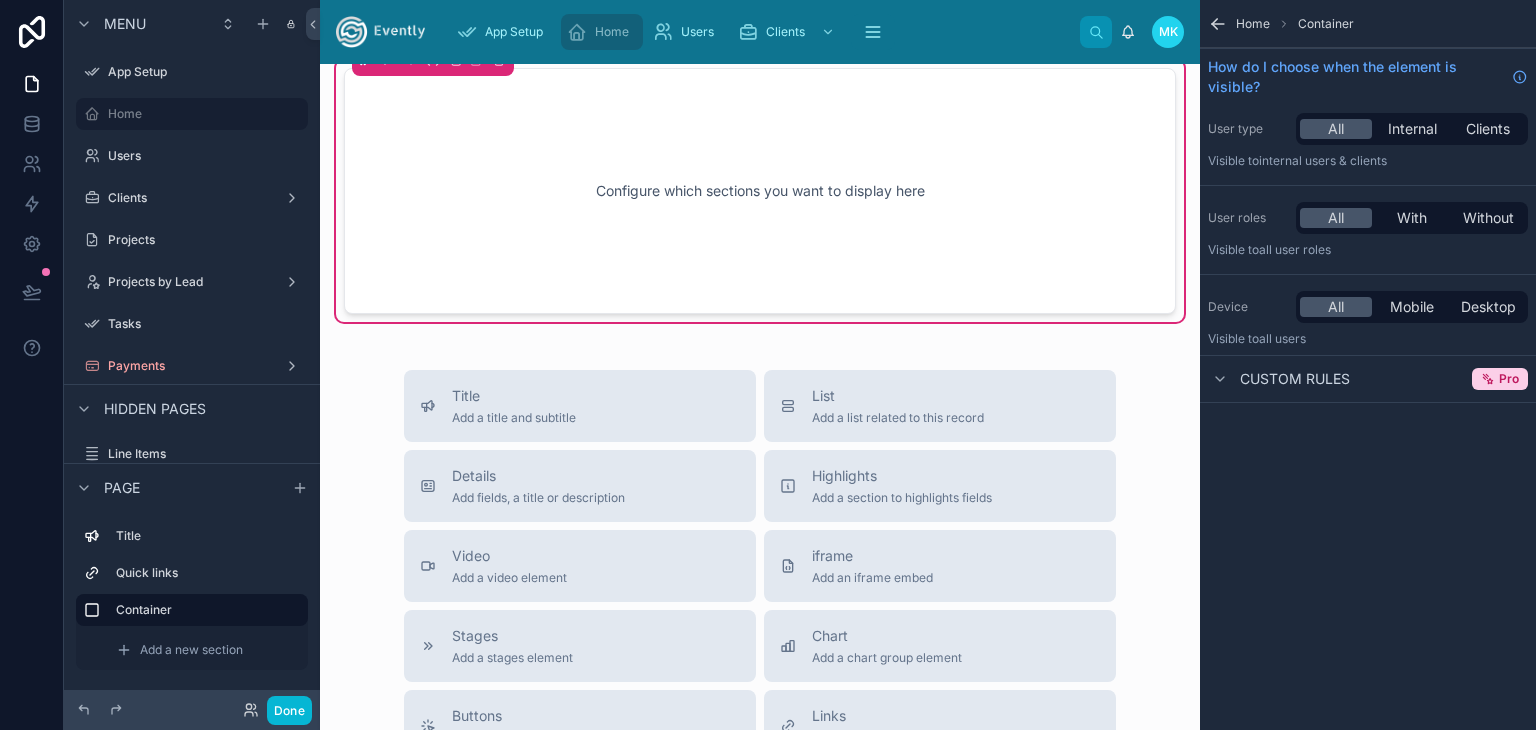 scroll, scrollTop: 869, scrollLeft: 0, axis: vertical 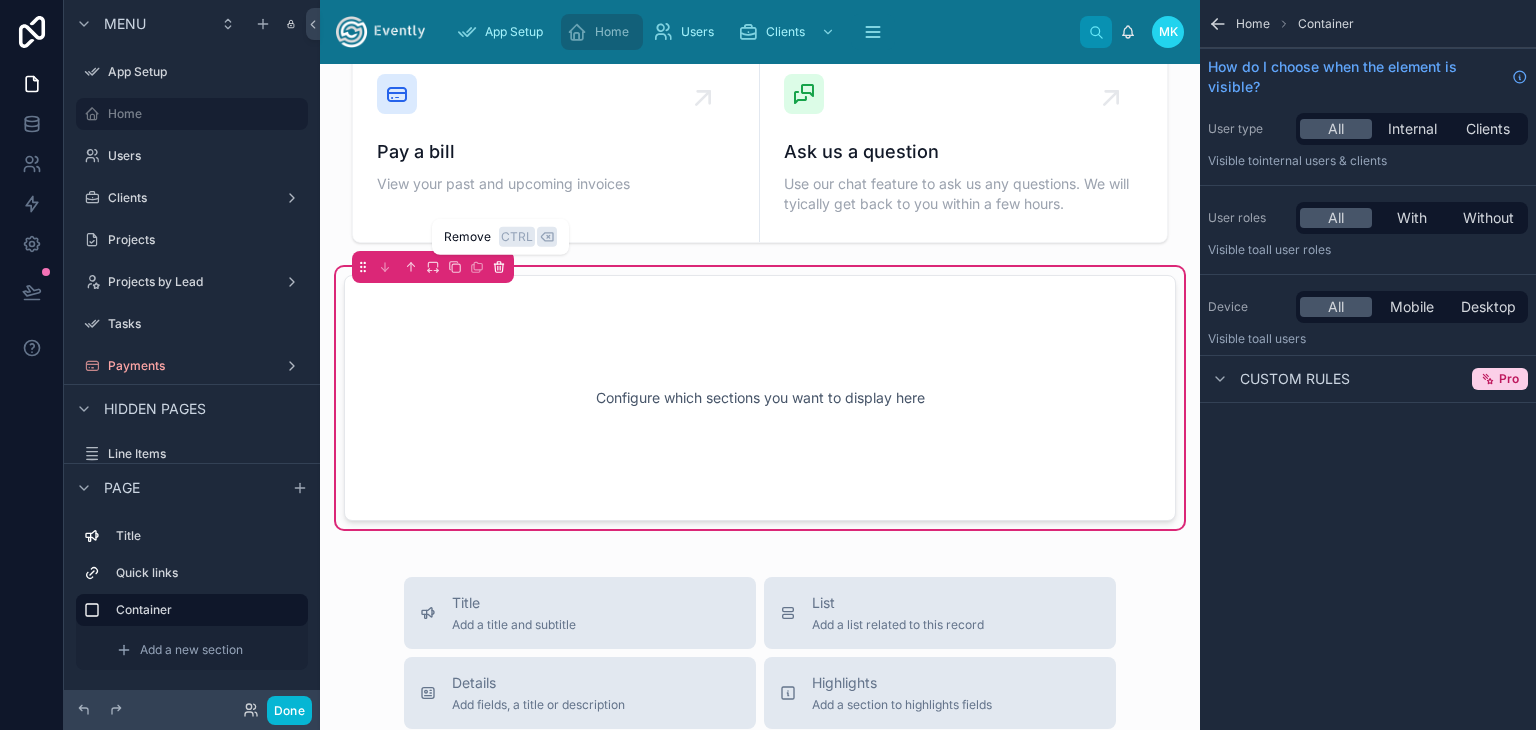 click 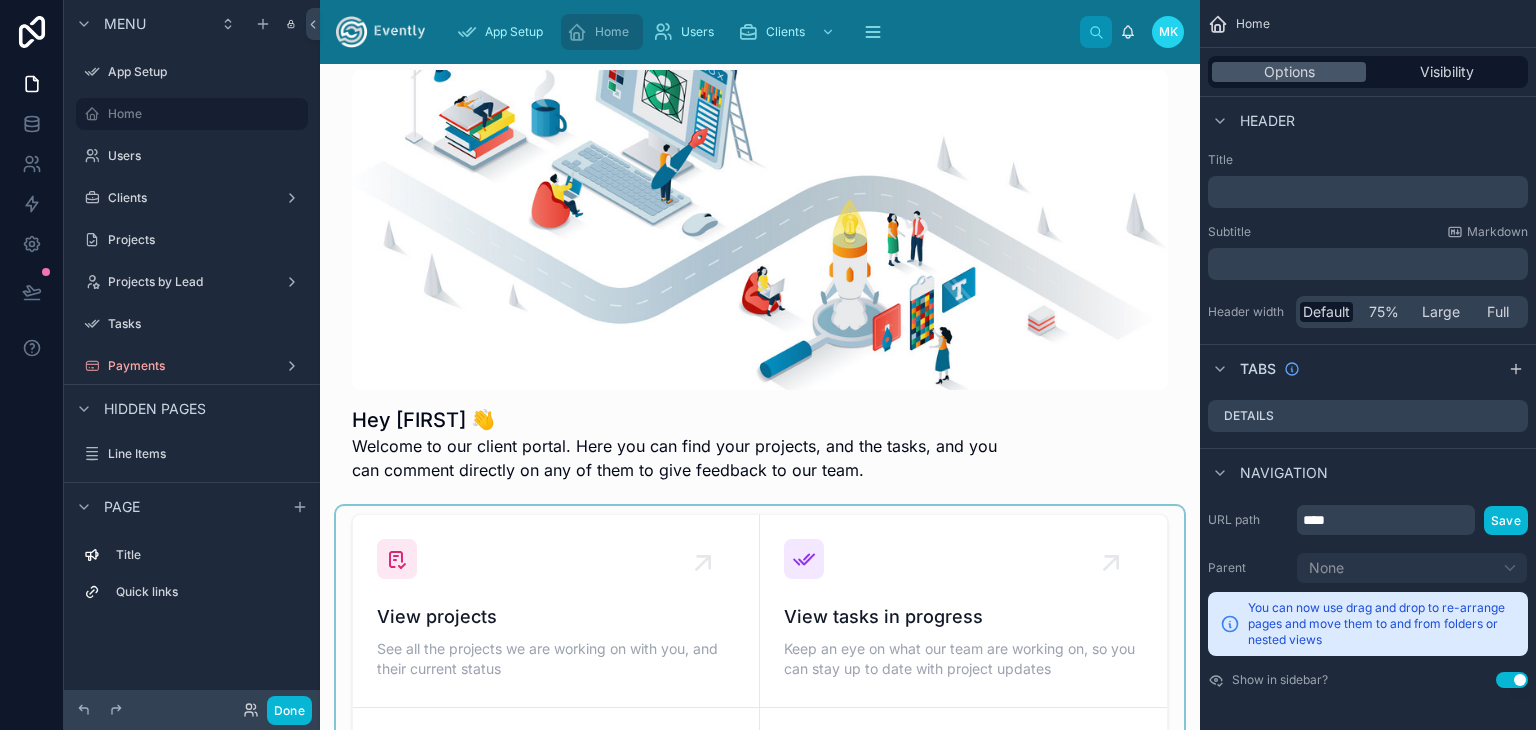 scroll, scrollTop: 0, scrollLeft: 0, axis: both 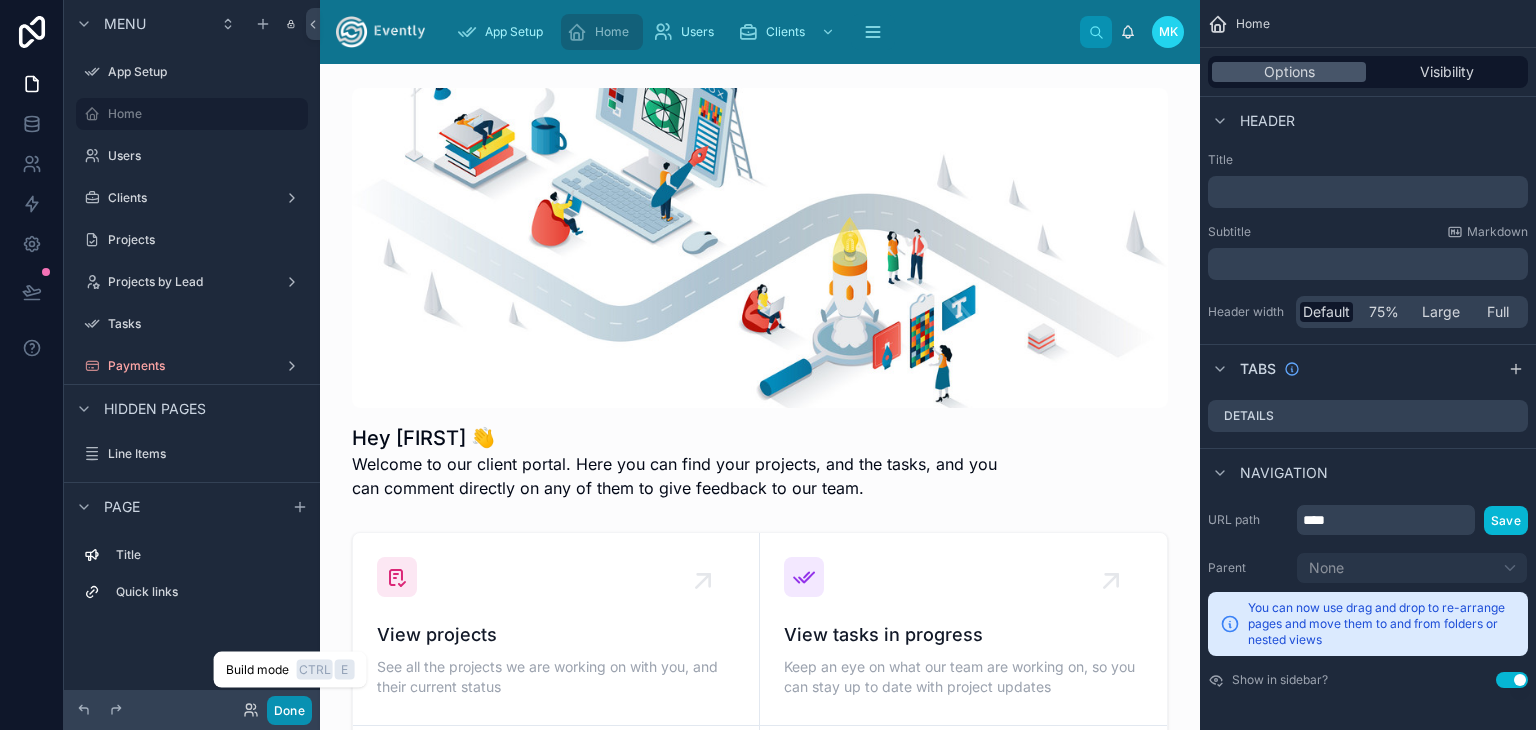 click on "Done" at bounding box center [289, 710] 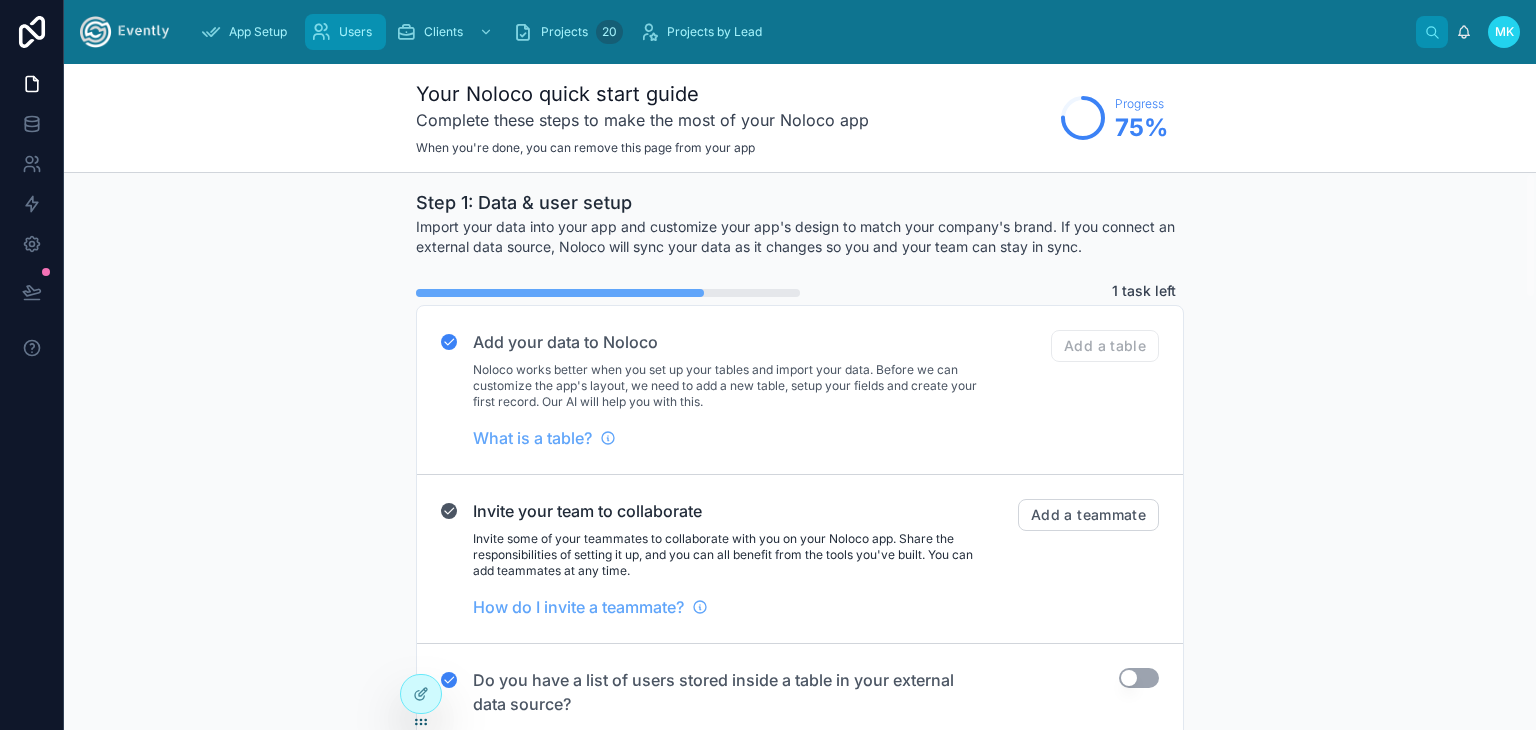 click on "Users" at bounding box center [355, 32] 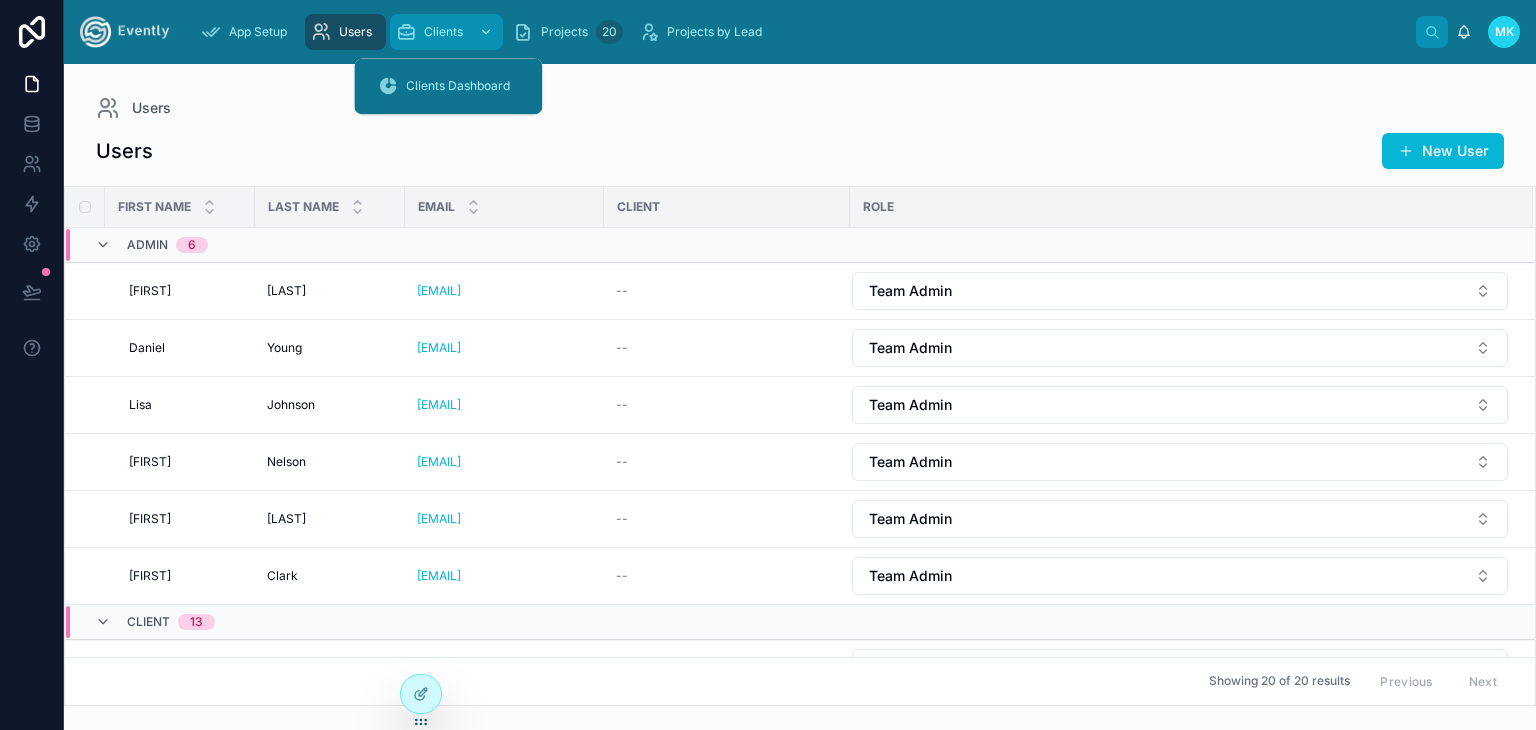 click on "Clients" at bounding box center [446, 32] 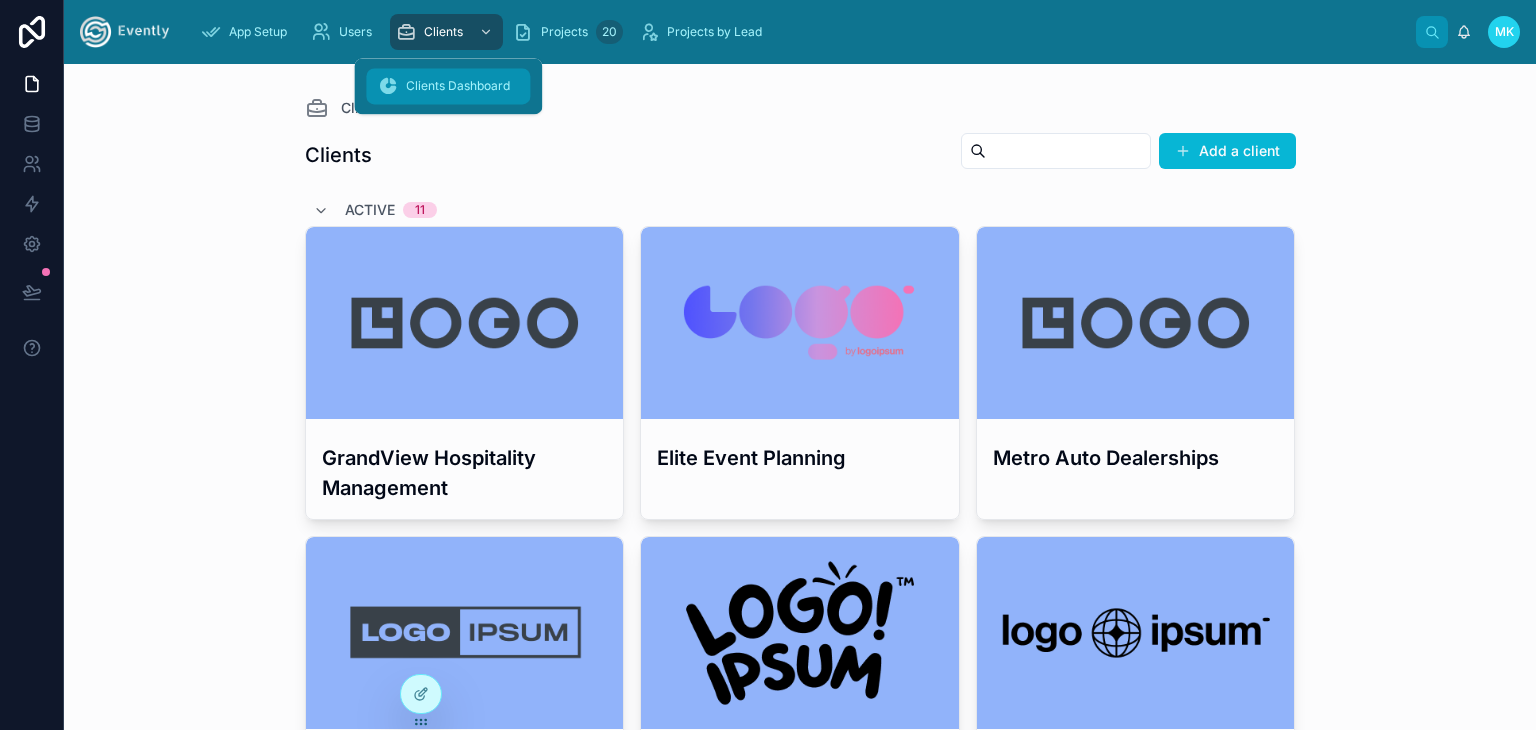 click on "Clients Dashboard" at bounding box center (458, 86) 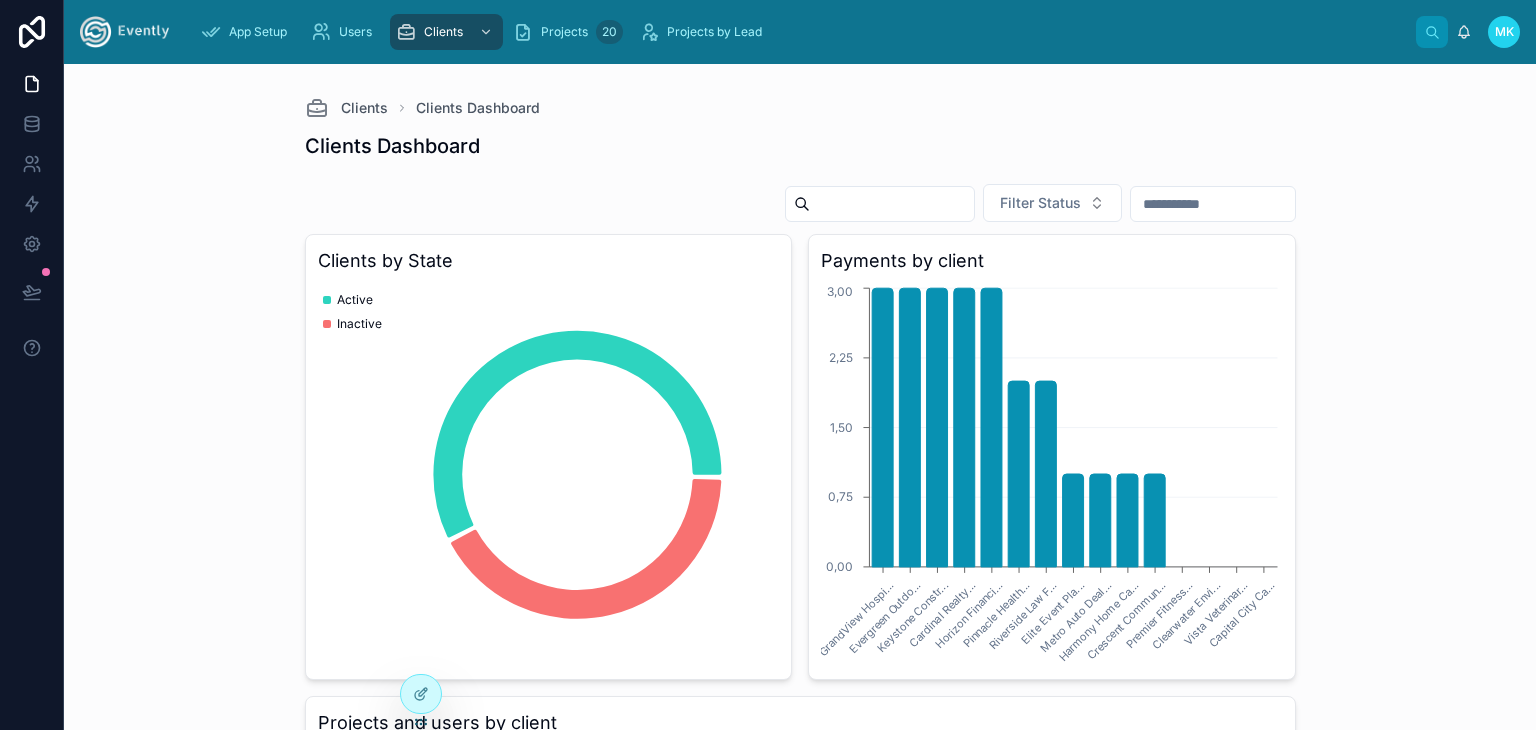 click on "Clients Clients Dashboard Clients Dashboard Filter Status Clients by State Active Inactive Payments by client GrandView Hospi... Evergreen Outdo... Keystone Constr... Cardinal Realty... Horizon Financi... Pinnacle Health... Riverside Law F... Elite Event Pla... Metro Auto Deal... Harmony Home Ca... Crescent Commun... Premier Fitness... Clearwater Envi... Vista Veterinar... Capital City Ca... 0,00 0,75 1,50 2,25 3,00 Projects and users by client Riverside Law Firm Elite Event Planning Evergreen Outdoor Supplies Keystone Construction Services Metro Auto Dealerships Capital City Catering Services GrandView Hospitality Management Cardinal Realty Group Premier Fitness Solutions Pinnacle Health Partners Harmony Home Care Providers Clearwater Environmental Consulting Horizon Financial Group Crescent Communications Inc. Vista Veterinary Clinics" at bounding box center [800, 397] 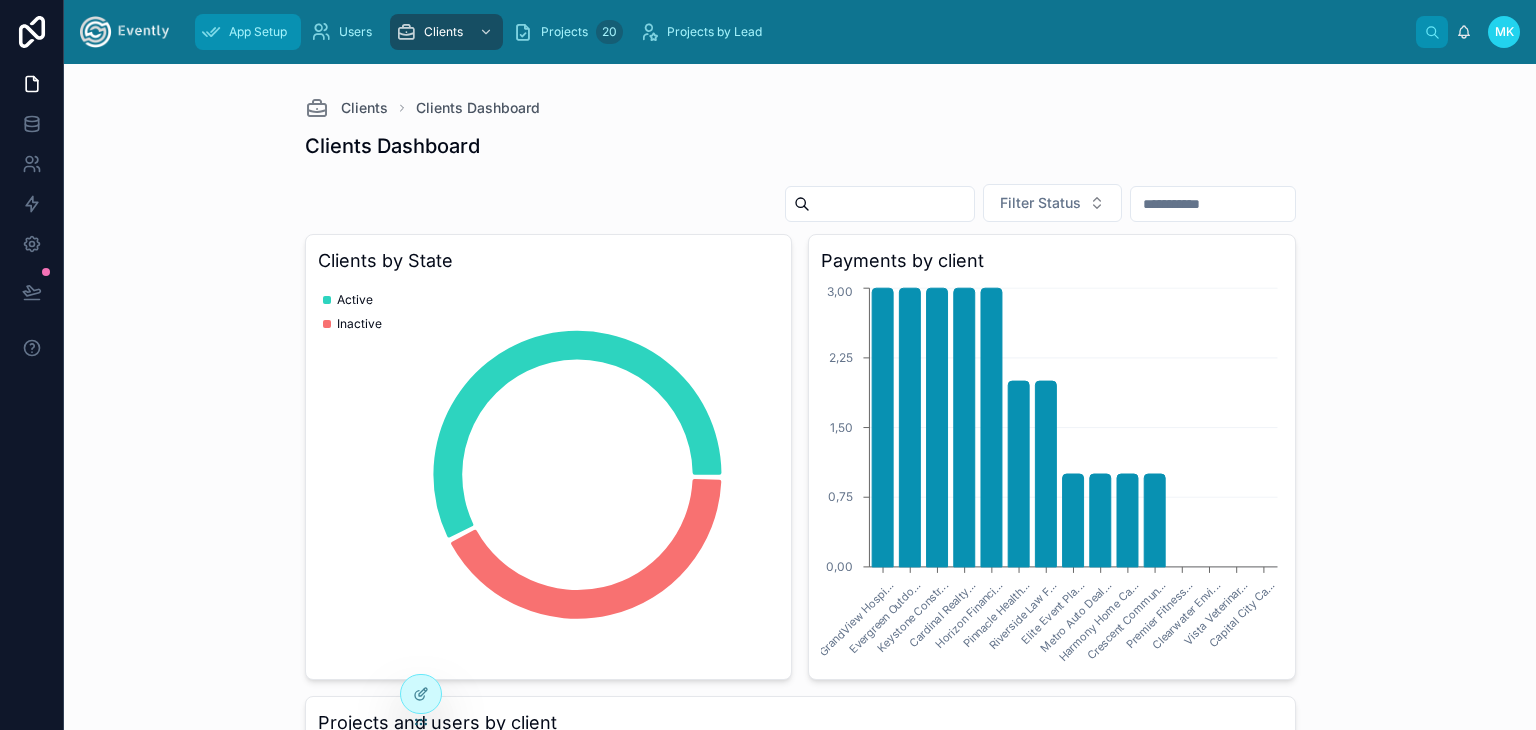 click on "App Setup" at bounding box center [258, 32] 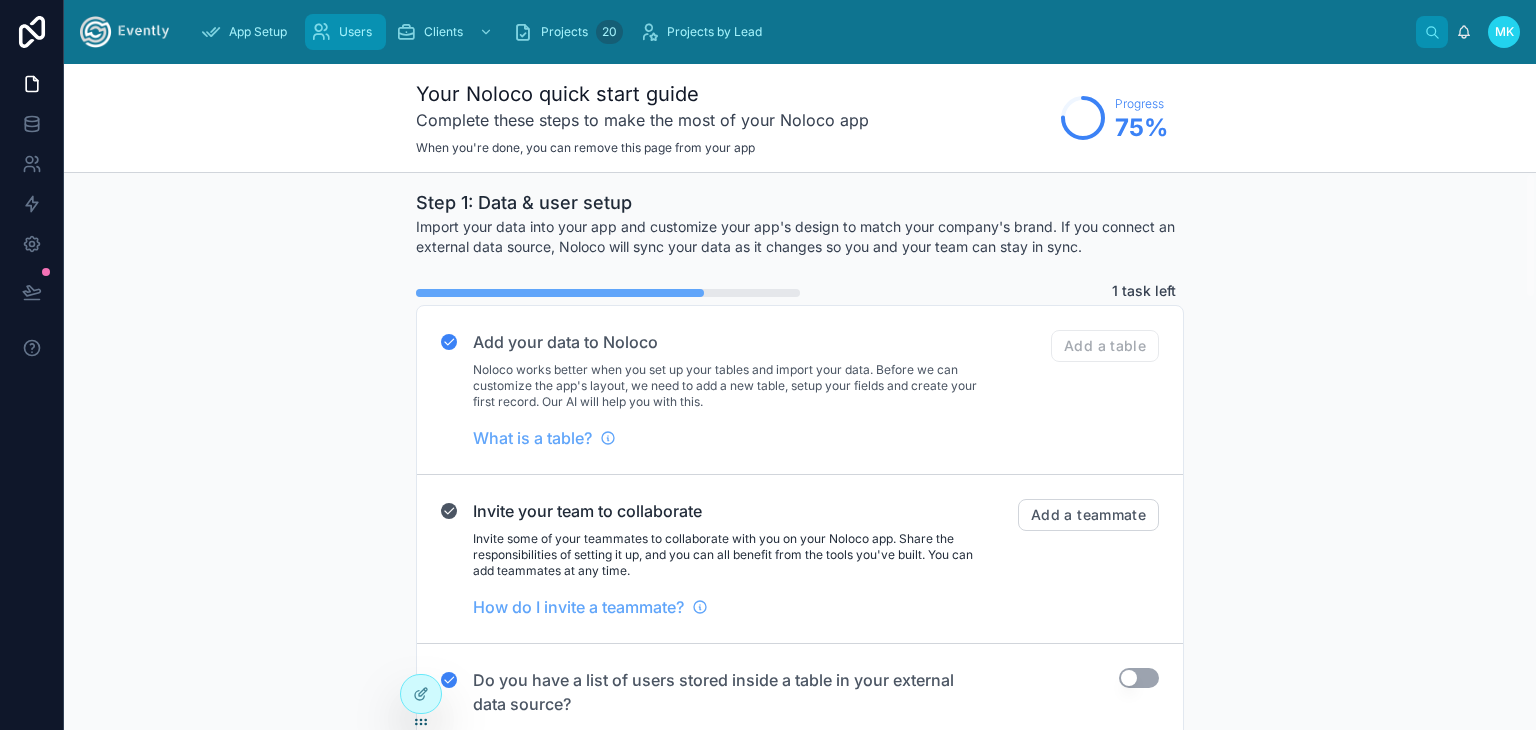 click on "Users" at bounding box center [355, 32] 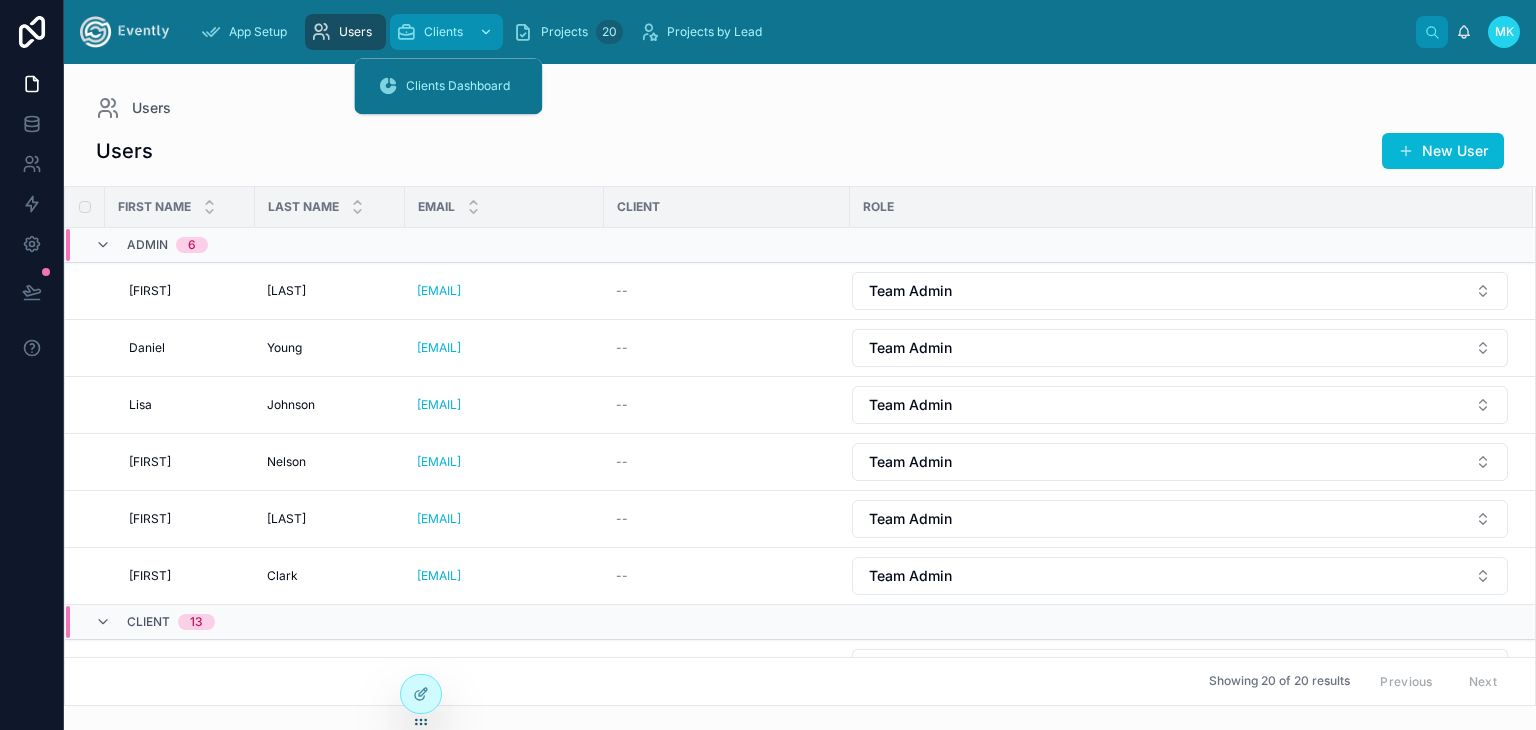 click on "Clients" at bounding box center [446, 32] 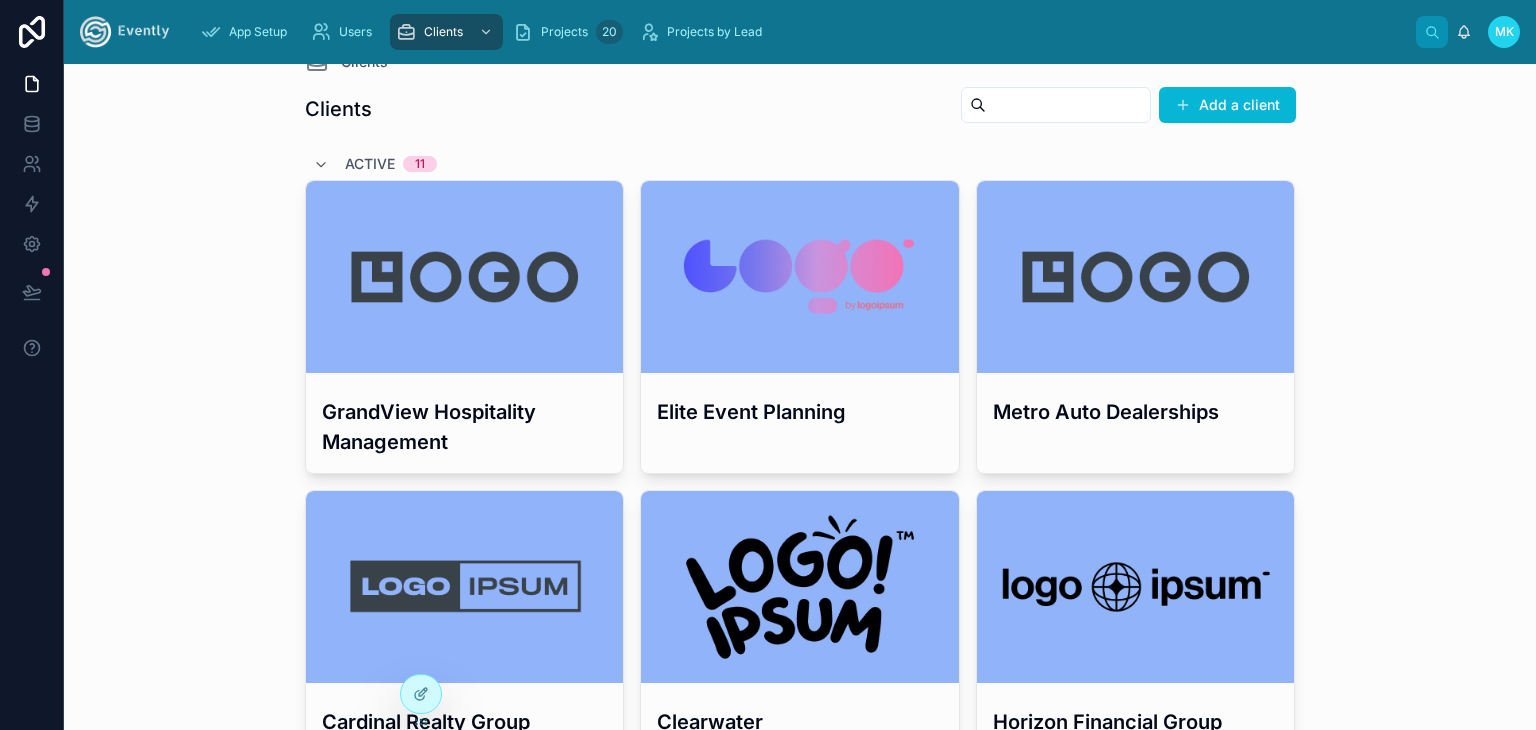 scroll, scrollTop: 0, scrollLeft: 0, axis: both 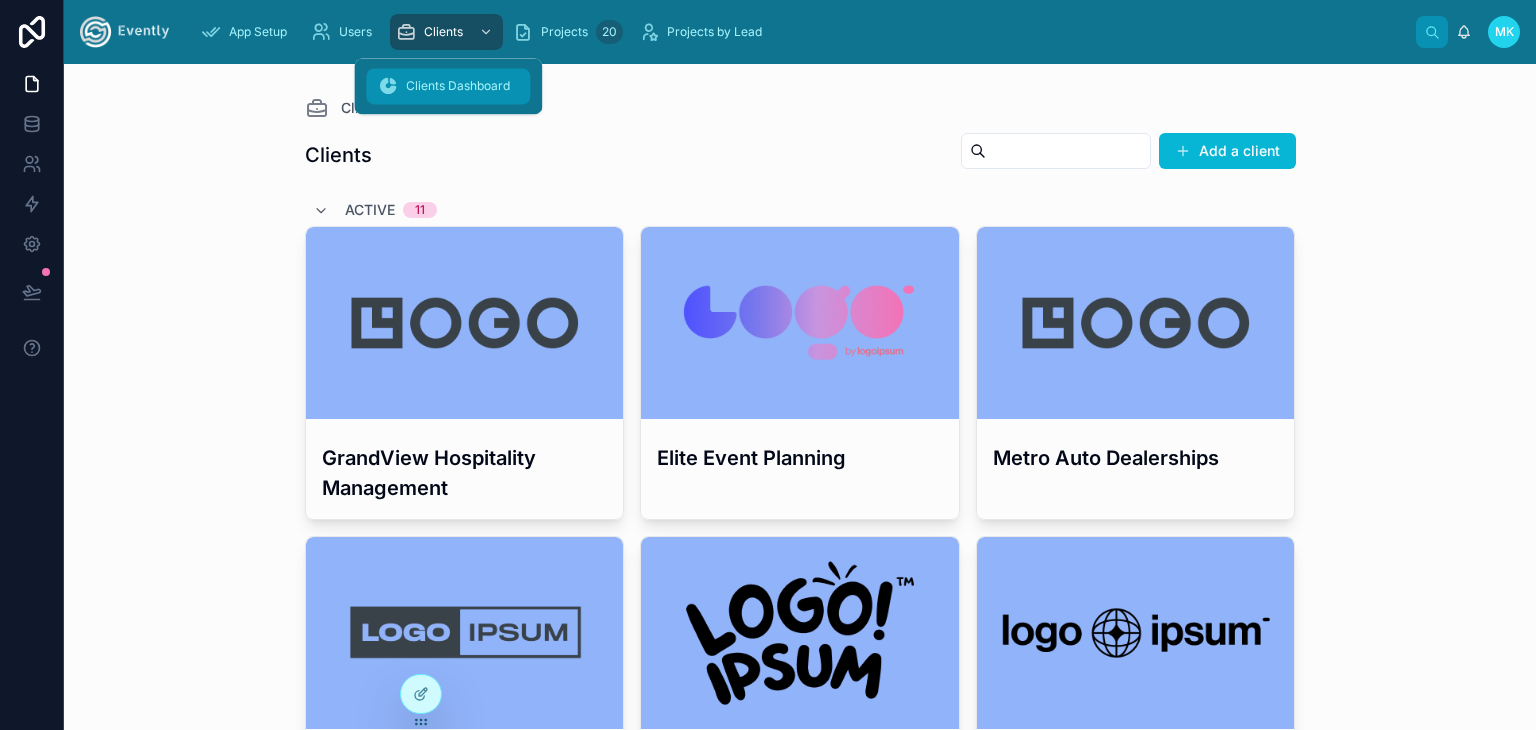 click on "Clients Dashboard" at bounding box center (458, 86) 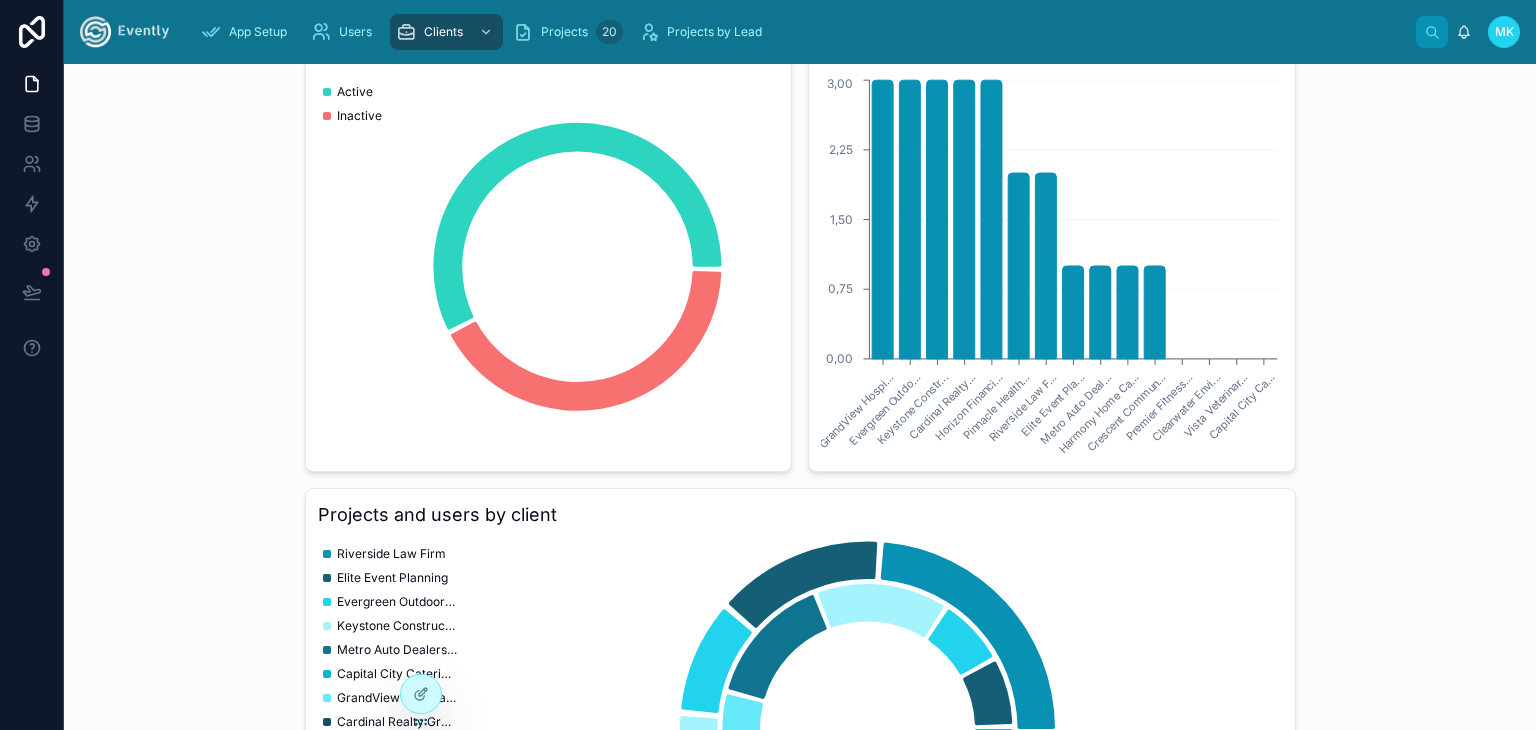 scroll, scrollTop: 0, scrollLeft: 0, axis: both 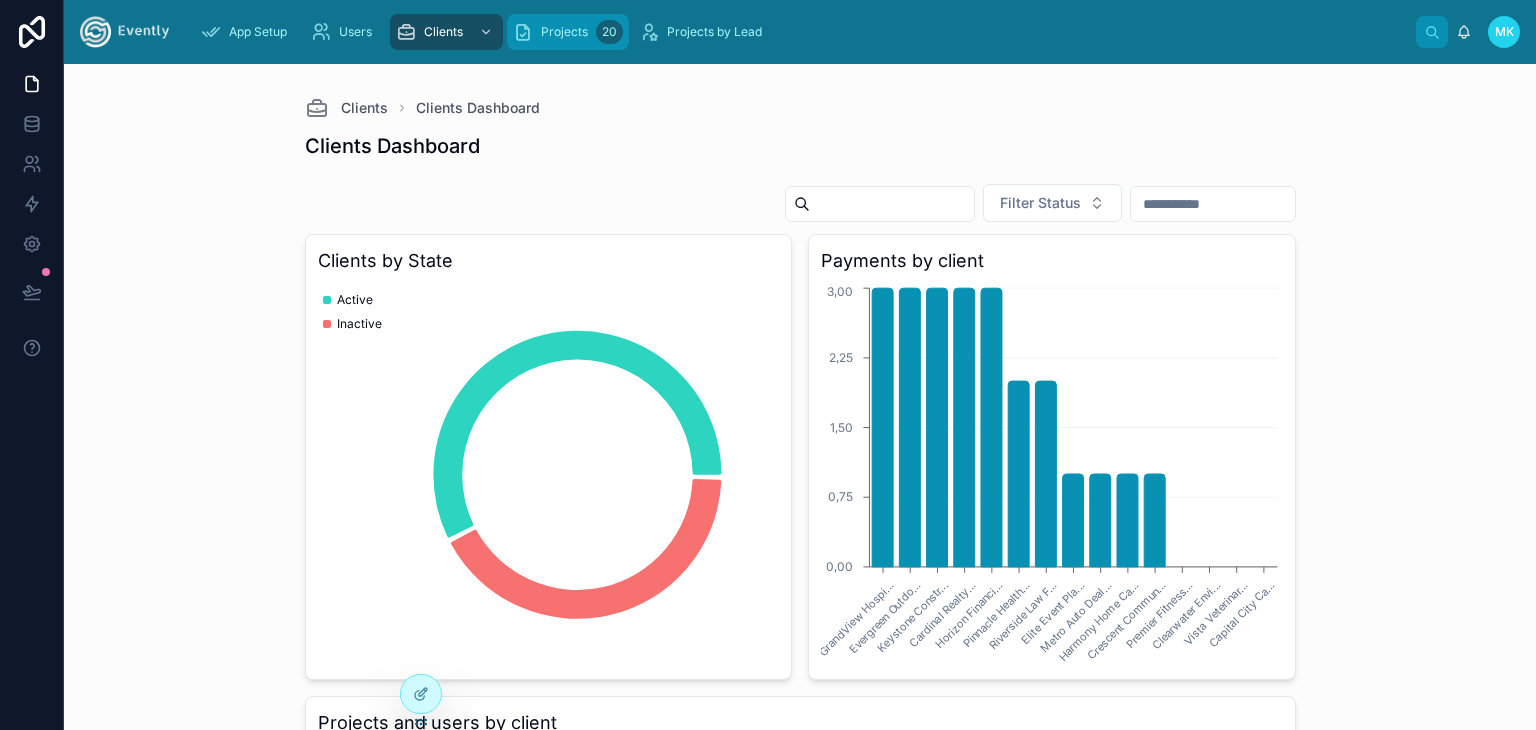 click on "Projects 20" at bounding box center [568, 32] 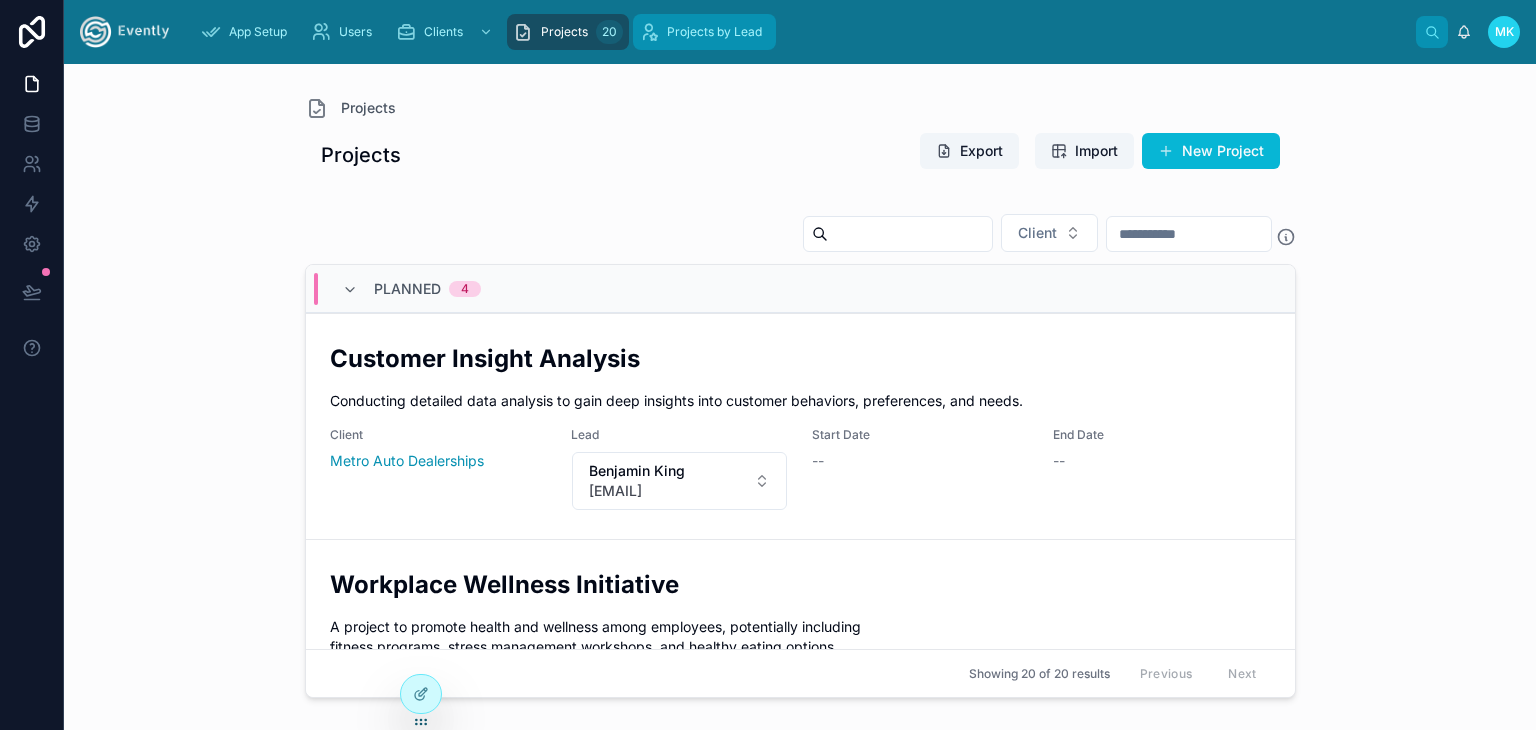 click on "Projects by Lead" at bounding box center [714, 32] 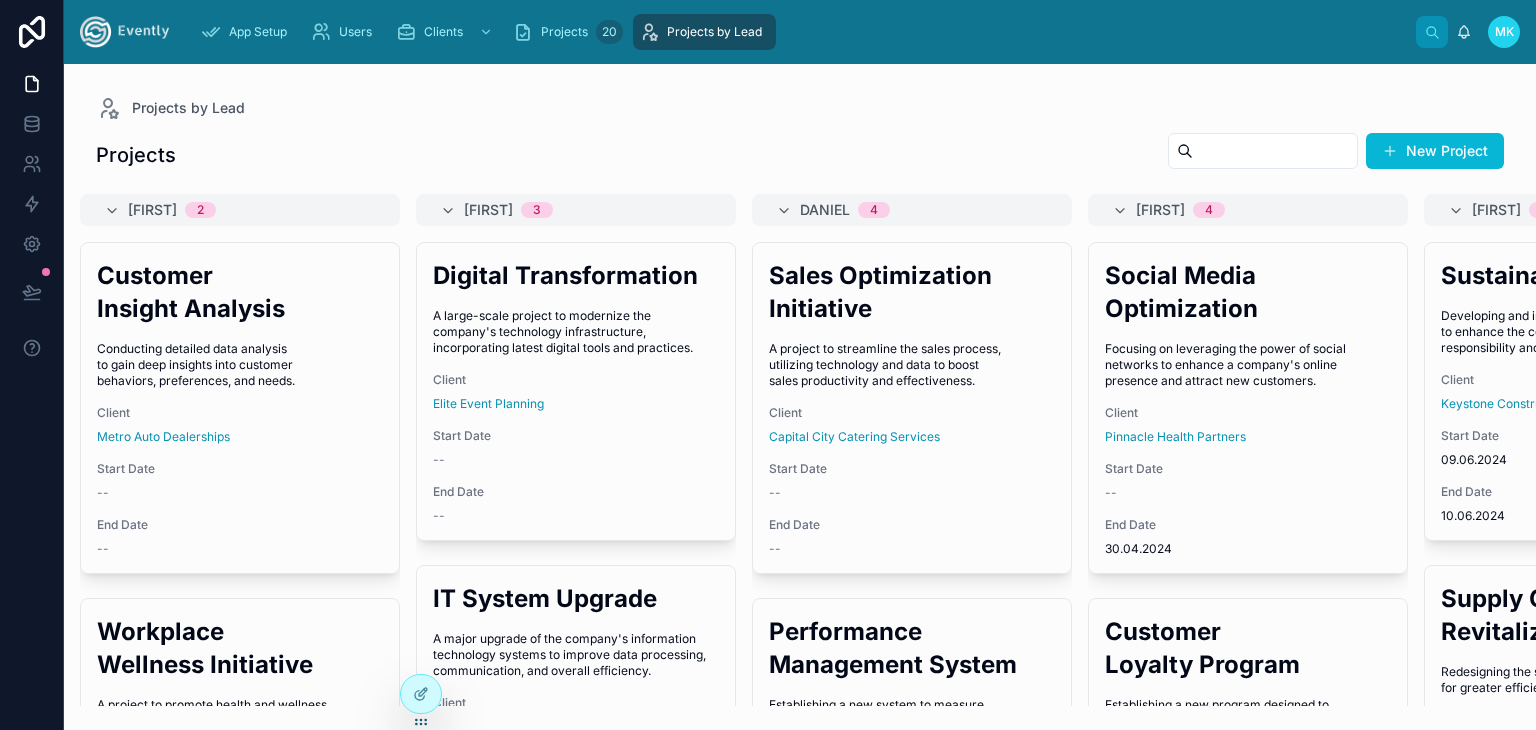 click at bounding box center (124, 32) 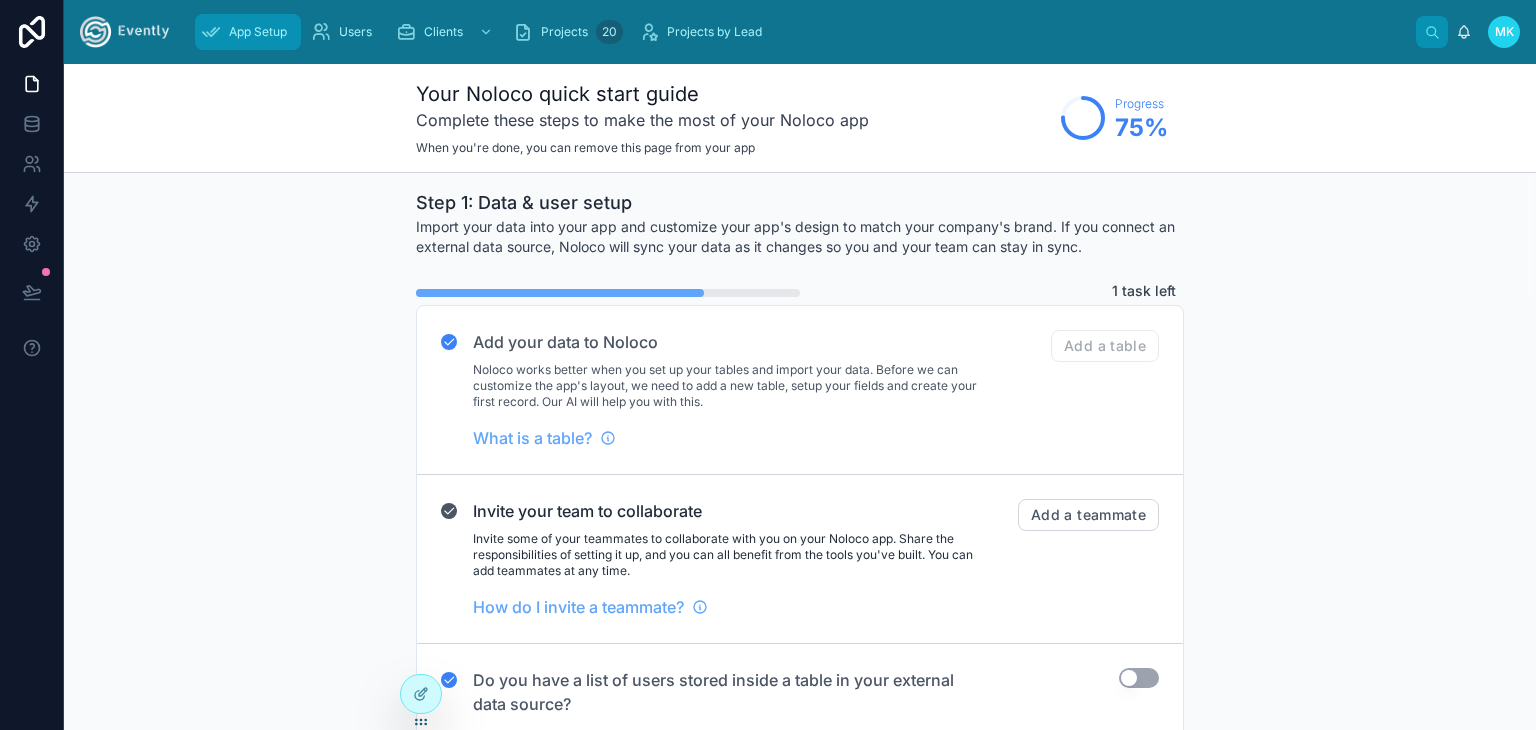 click on "App Setup" at bounding box center [258, 32] 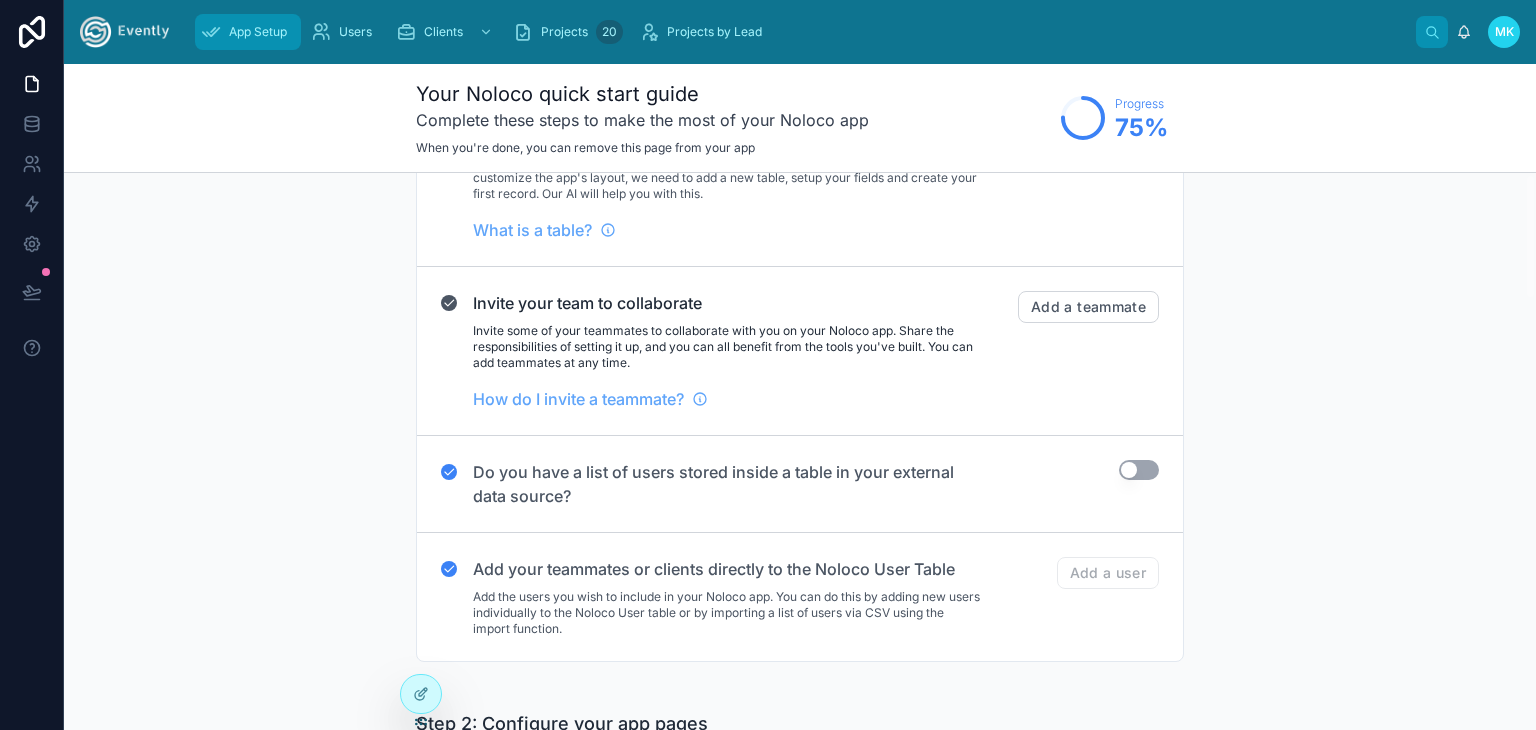 scroll, scrollTop: 0, scrollLeft: 0, axis: both 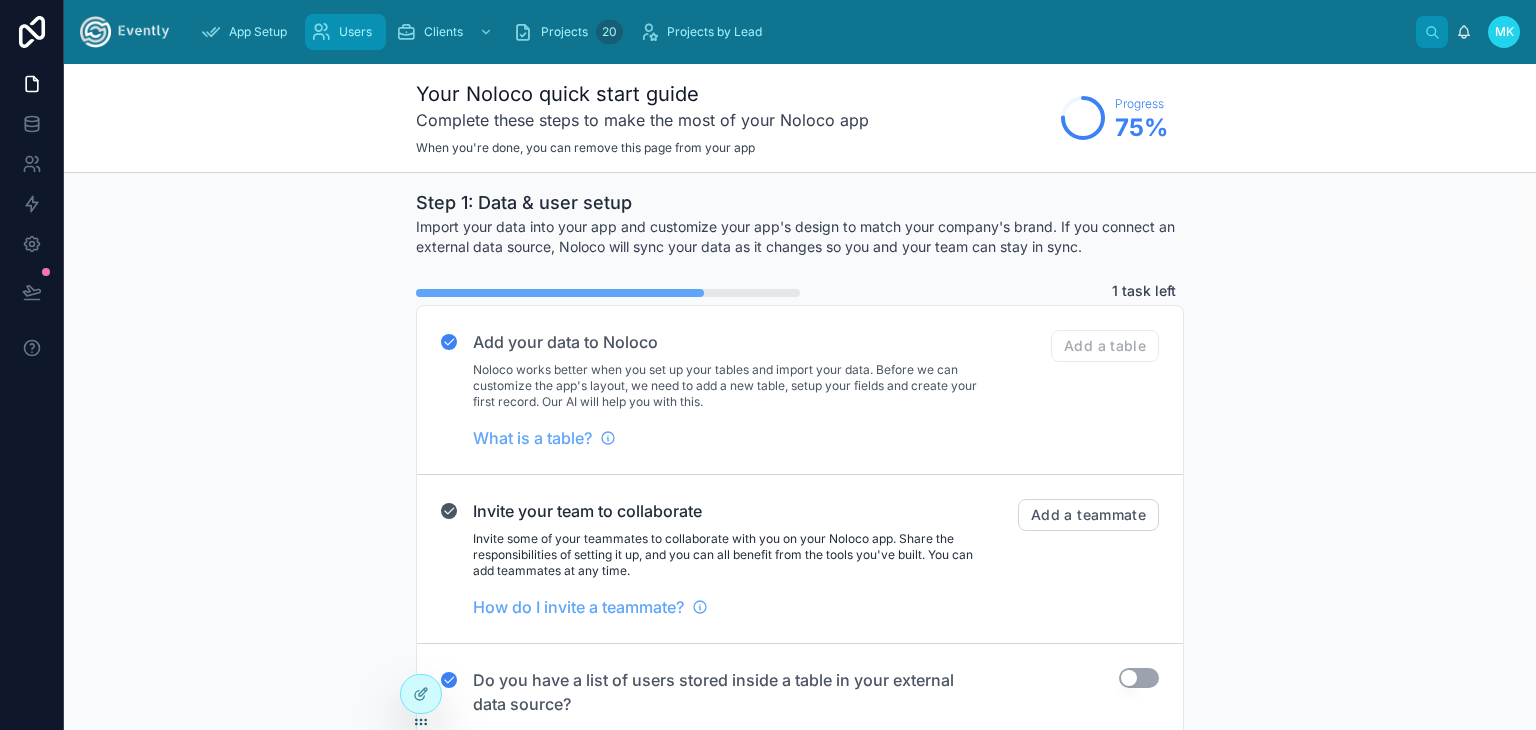 click at bounding box center [321, 32] 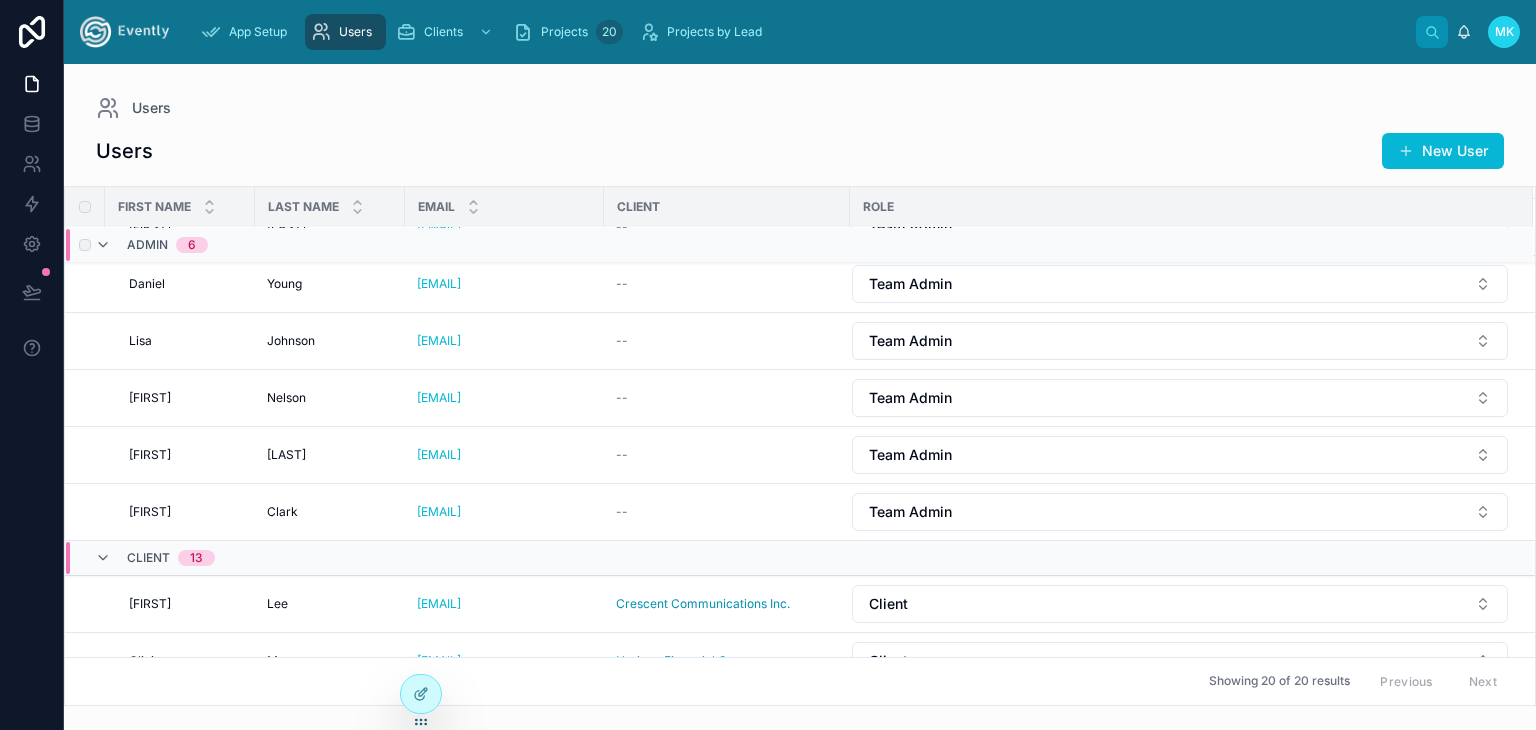 scroll, scrollTop: 0, scrollLeft: 0, axis: both 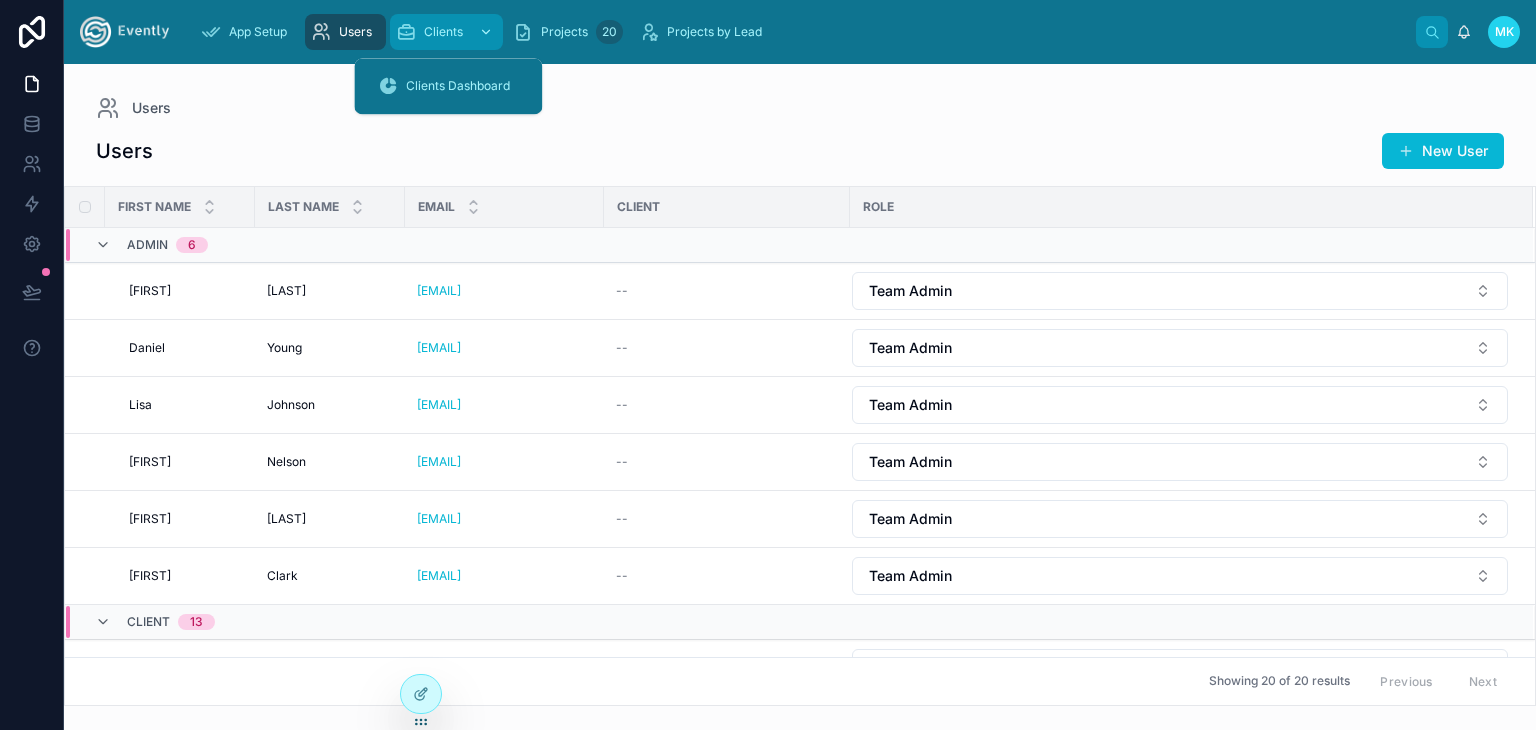 click on "Clients" at bounding box center [443, 32] 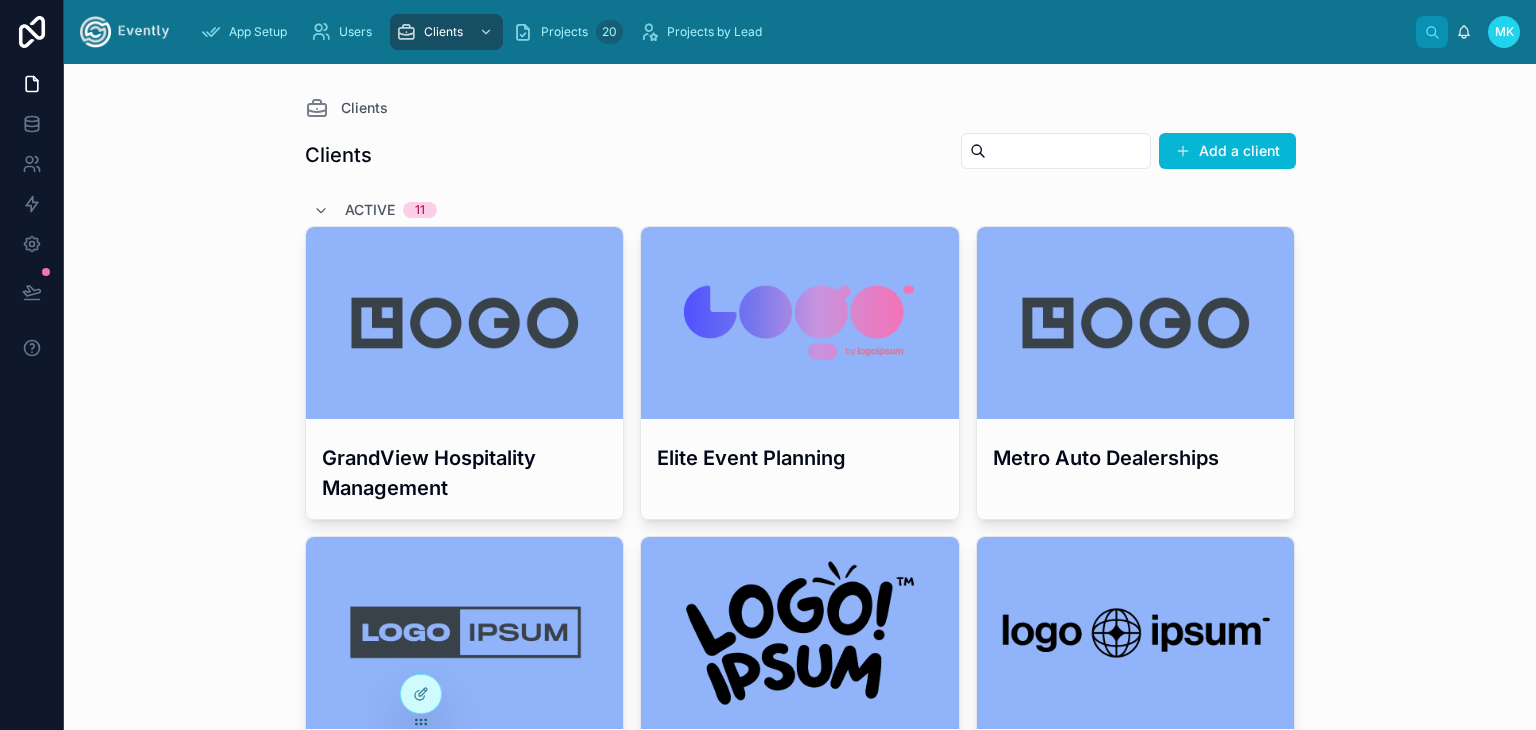click at bounding box center [124, 32] 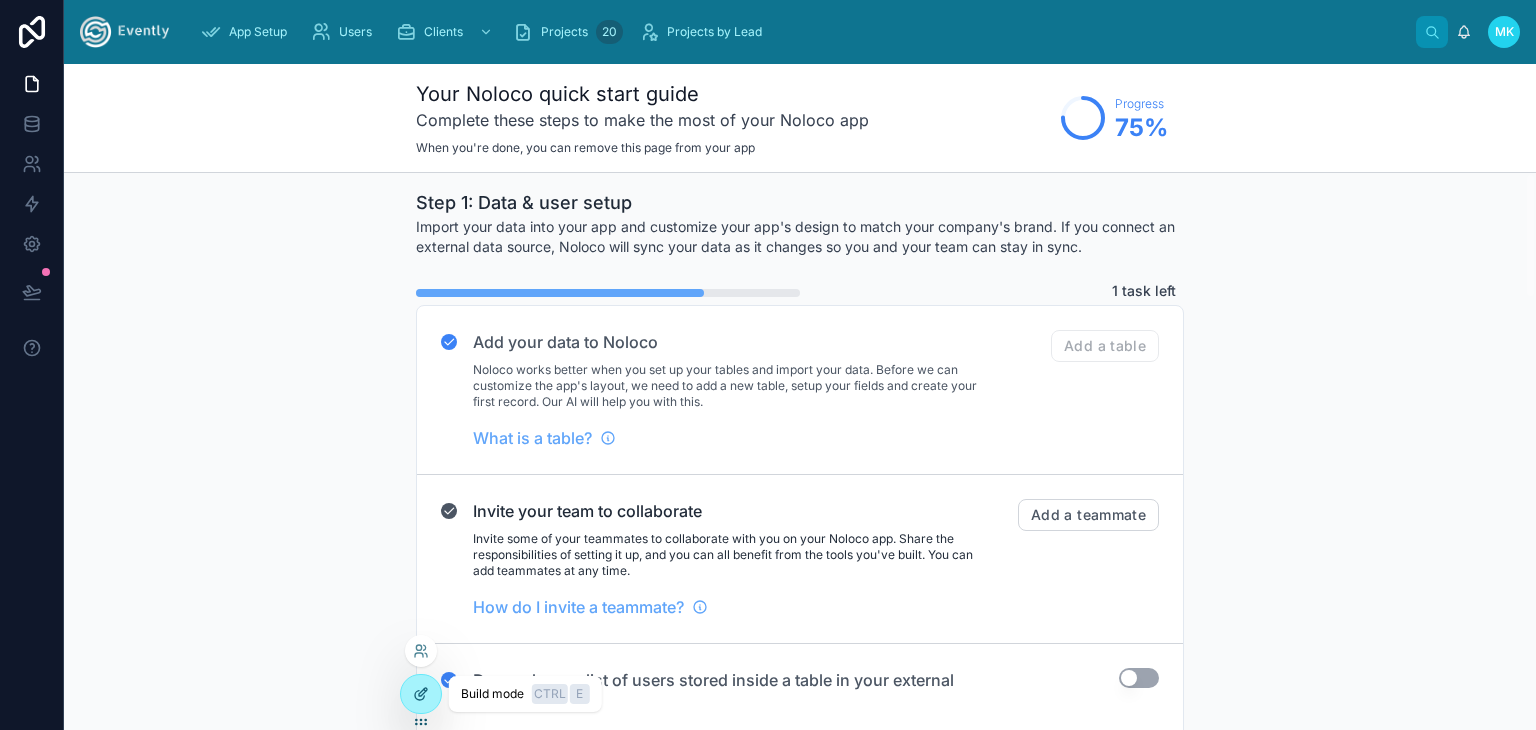 click 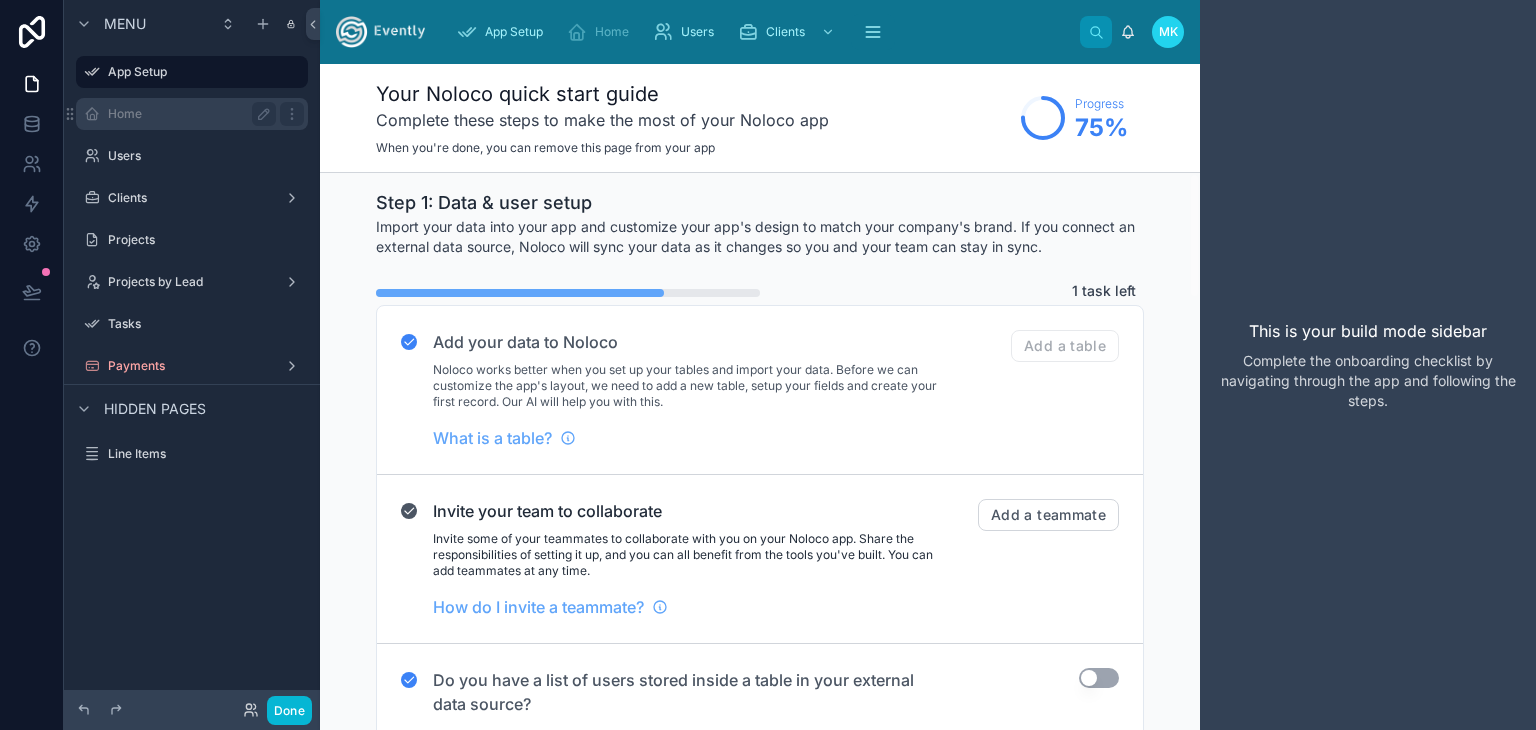click on "Home" at bounding box center [188, 114] 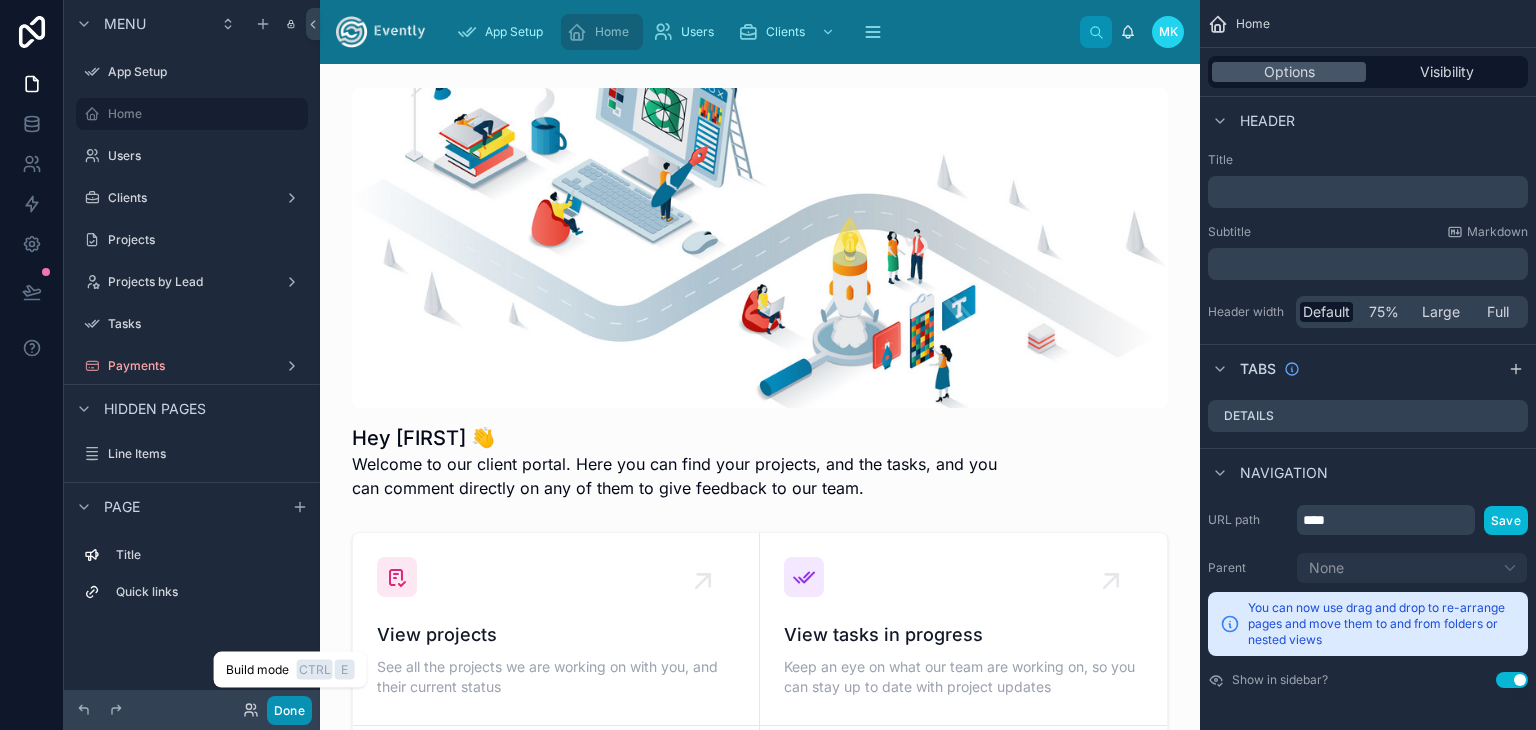 click on "Done" at bounding box center (289, 710) 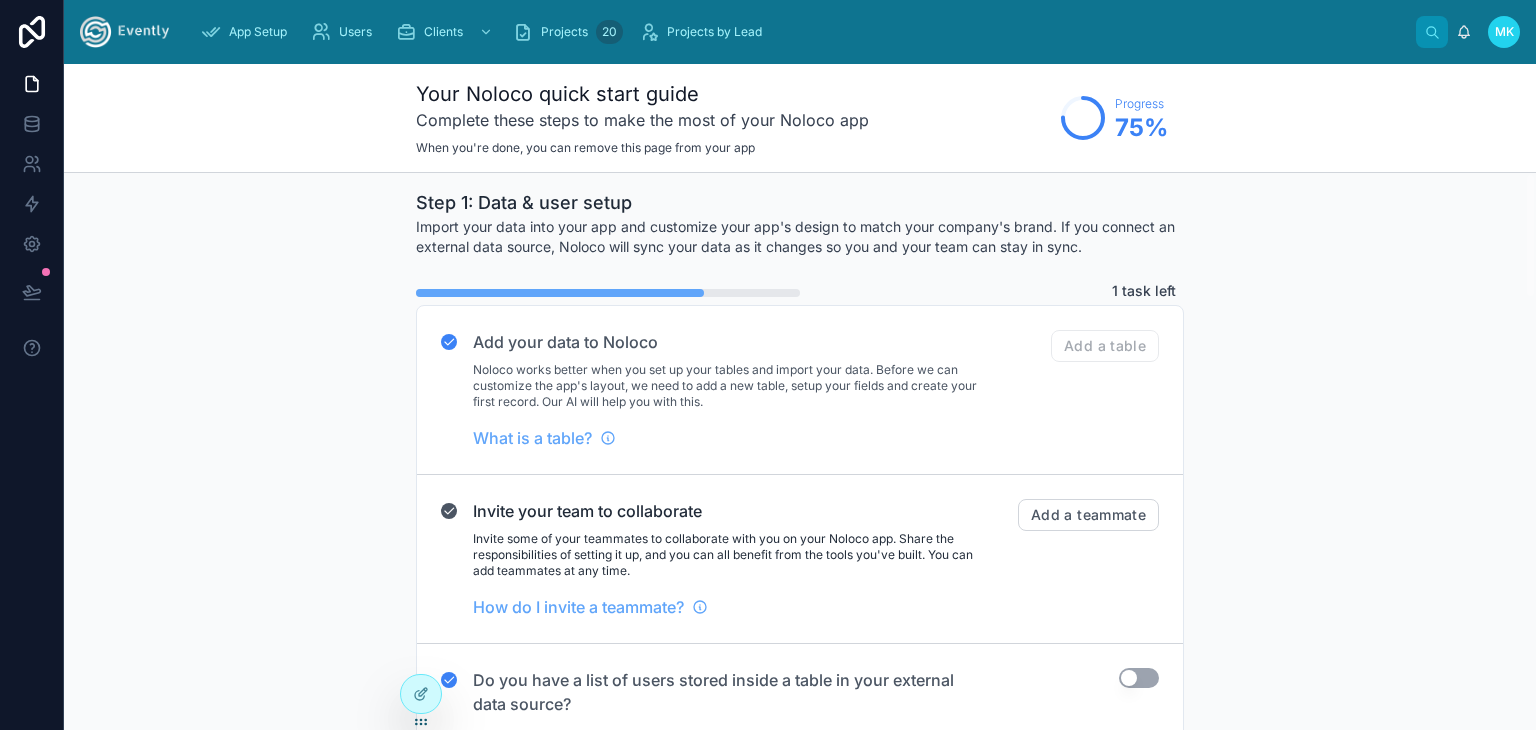click at bounding box center (124, 32) 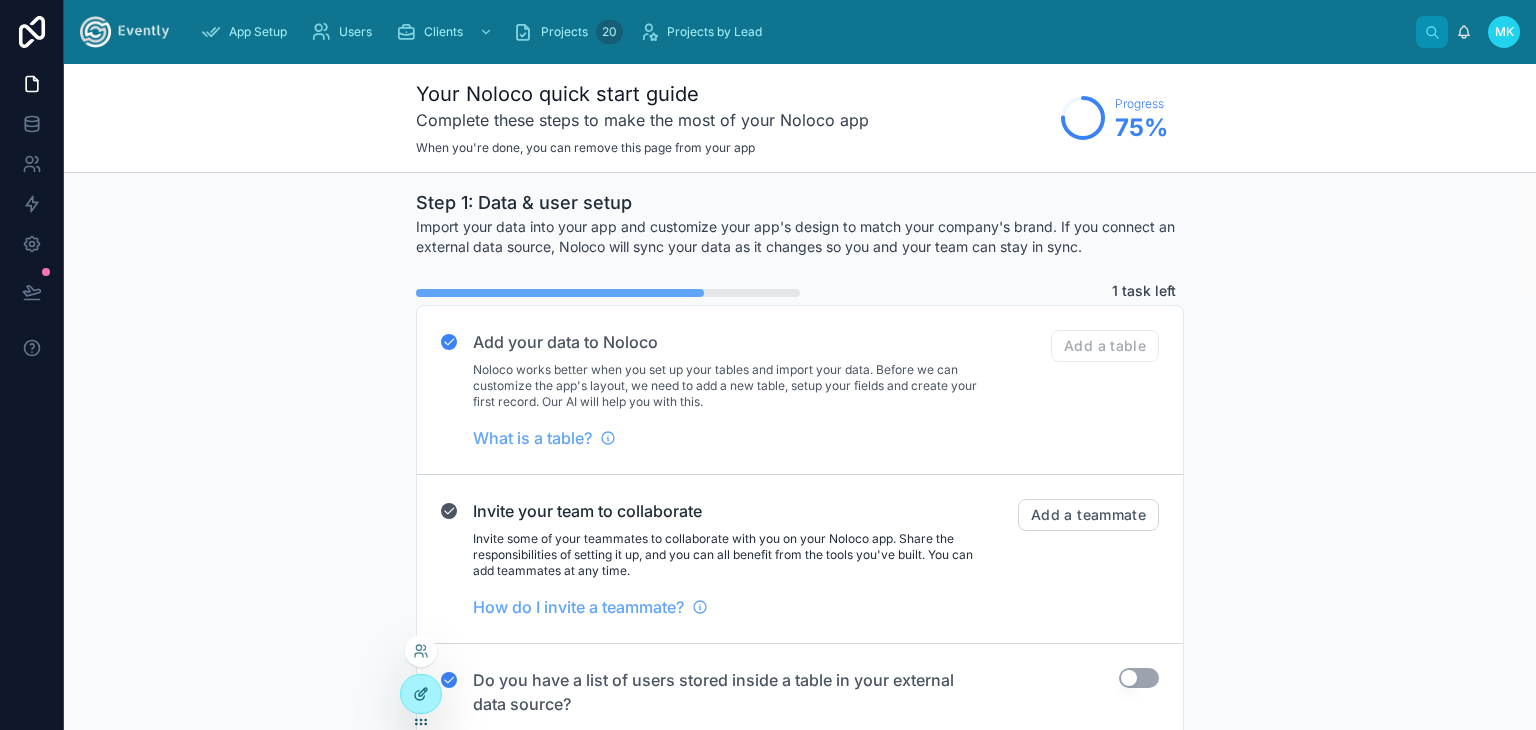 click 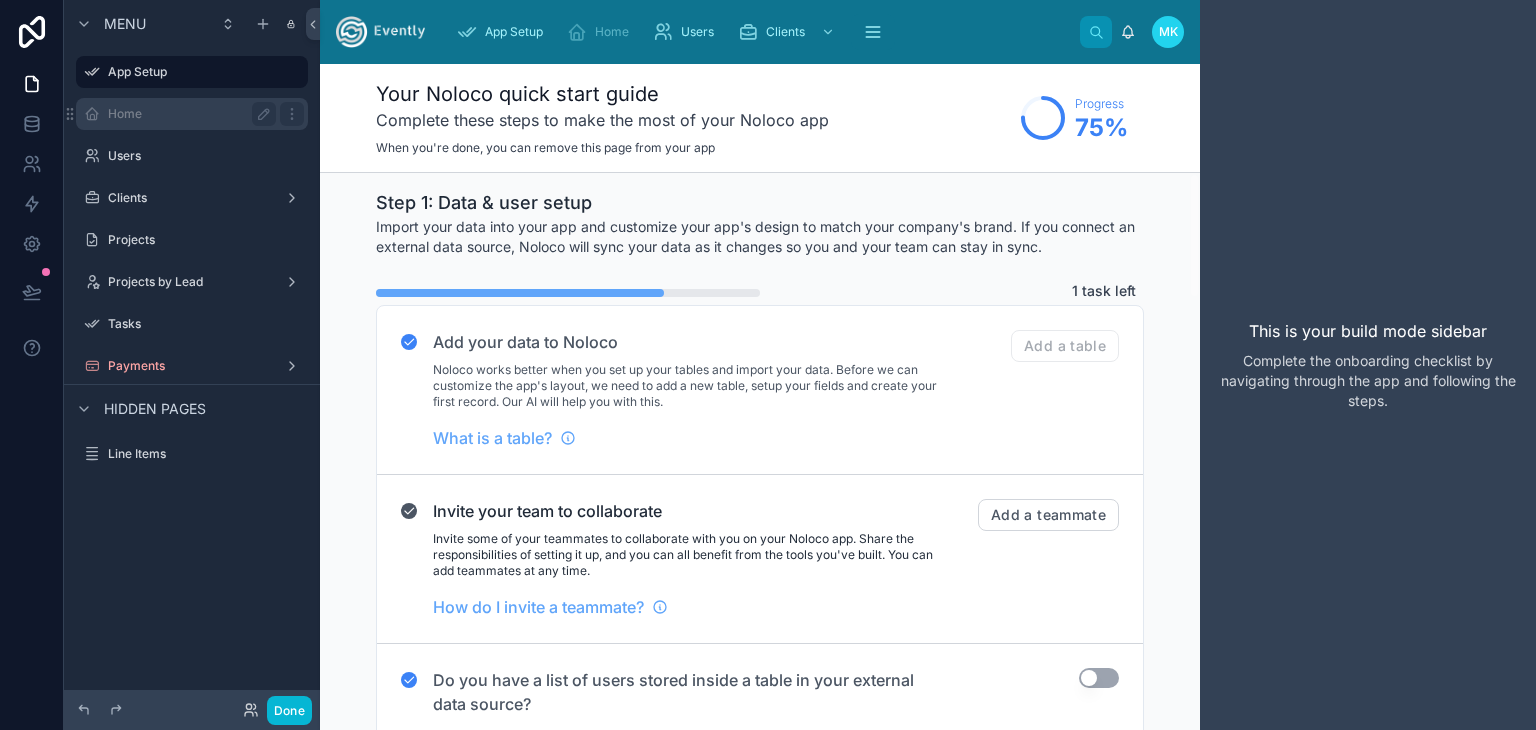 click on "Home" at bounding box center [188, 114] 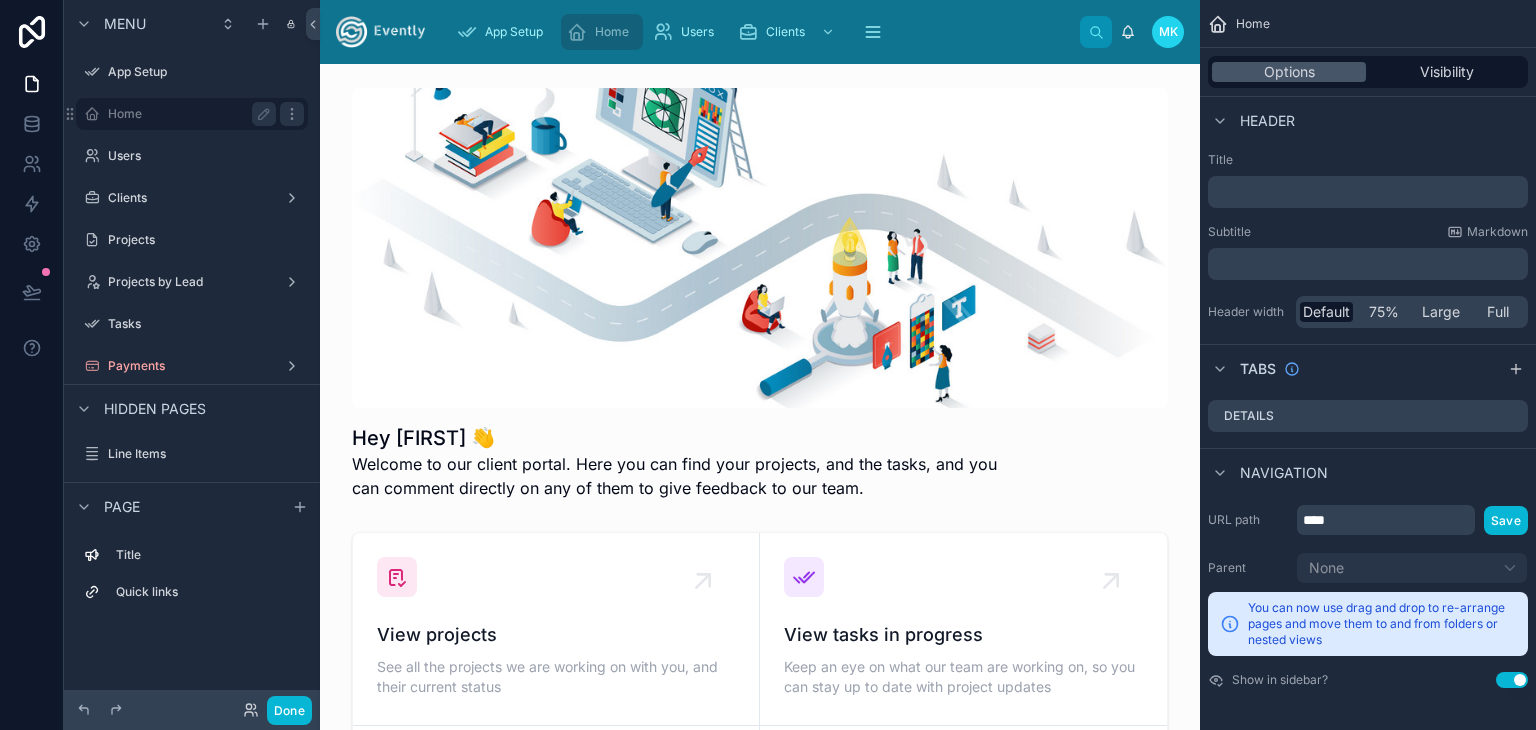 click 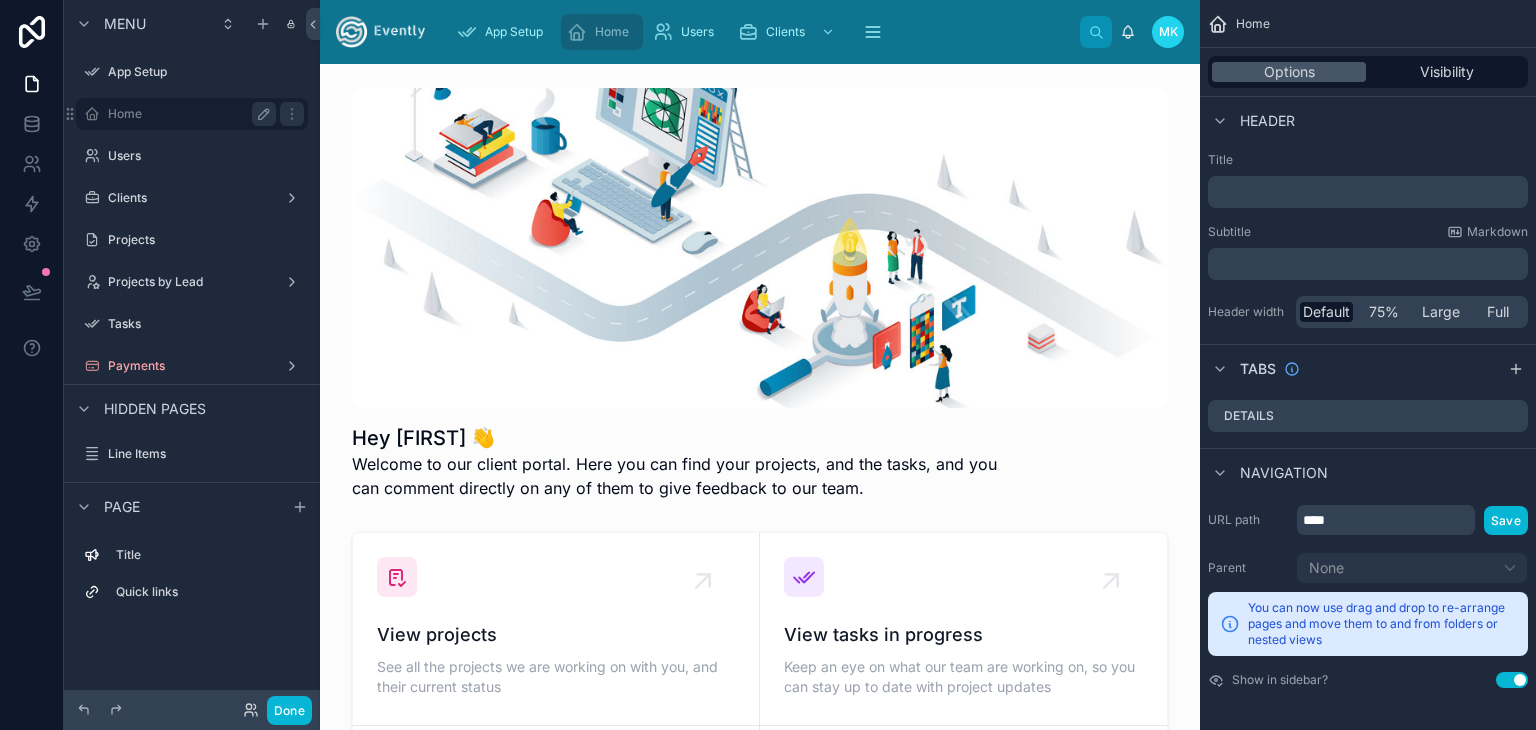 click 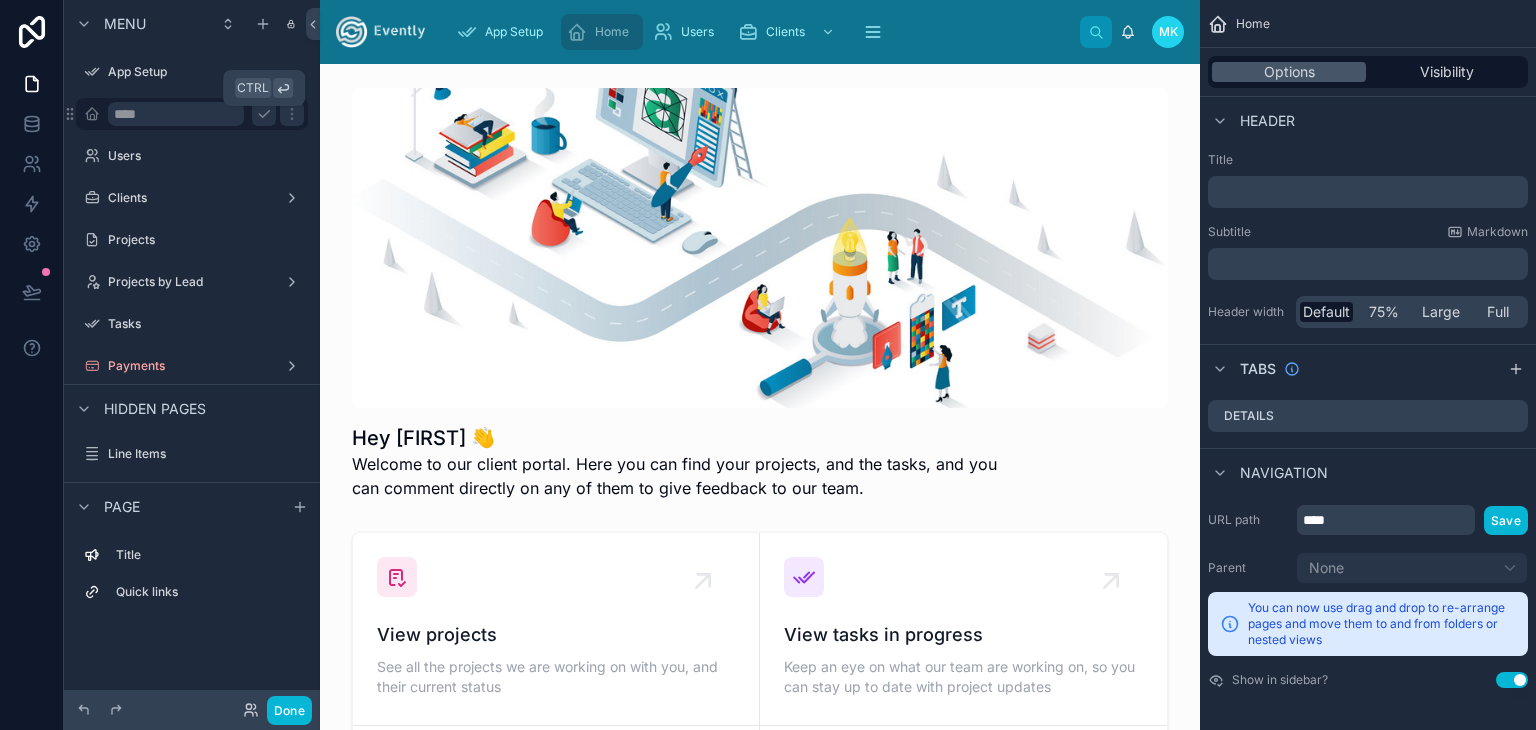 click 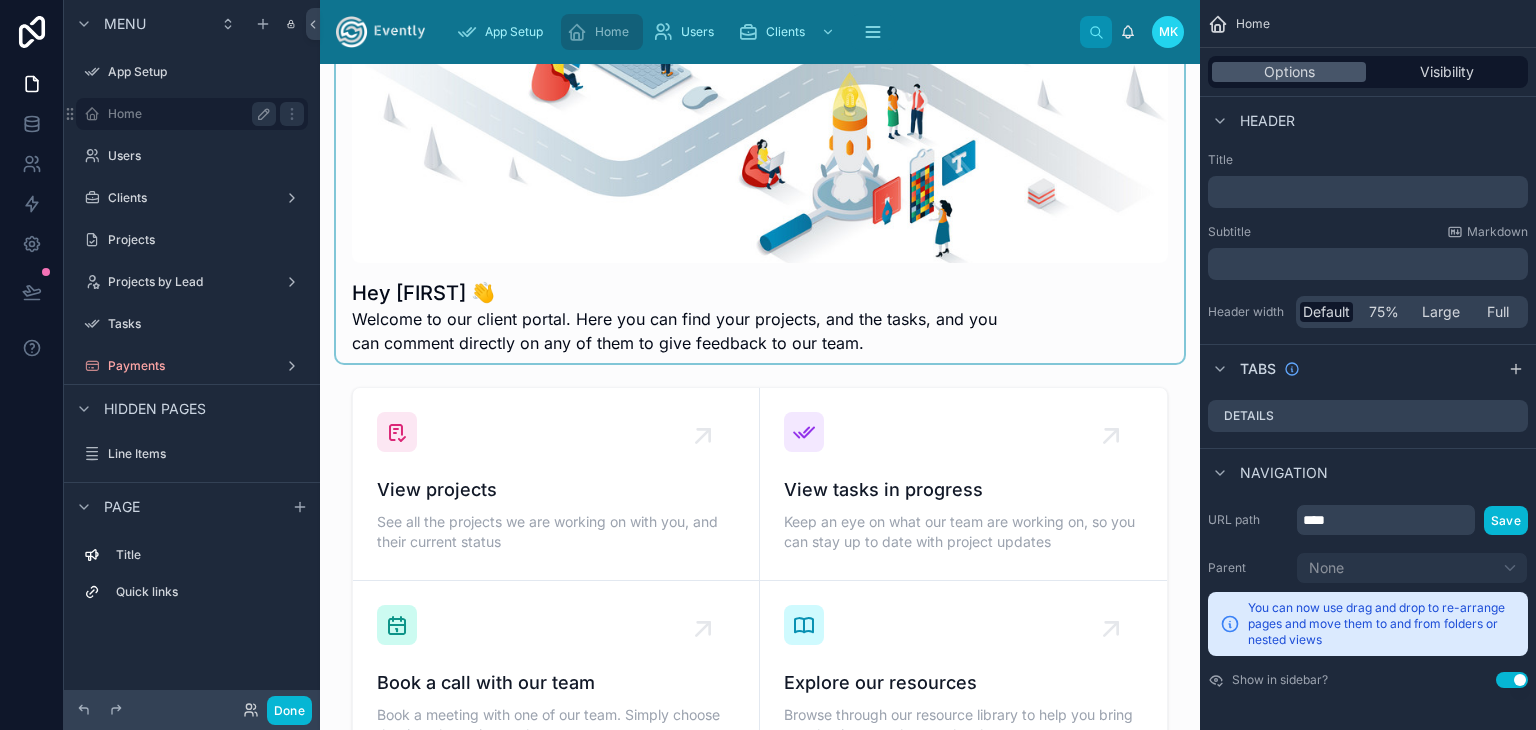 scroll, scrollTop: 0, scrollLeft: 0, axis: both 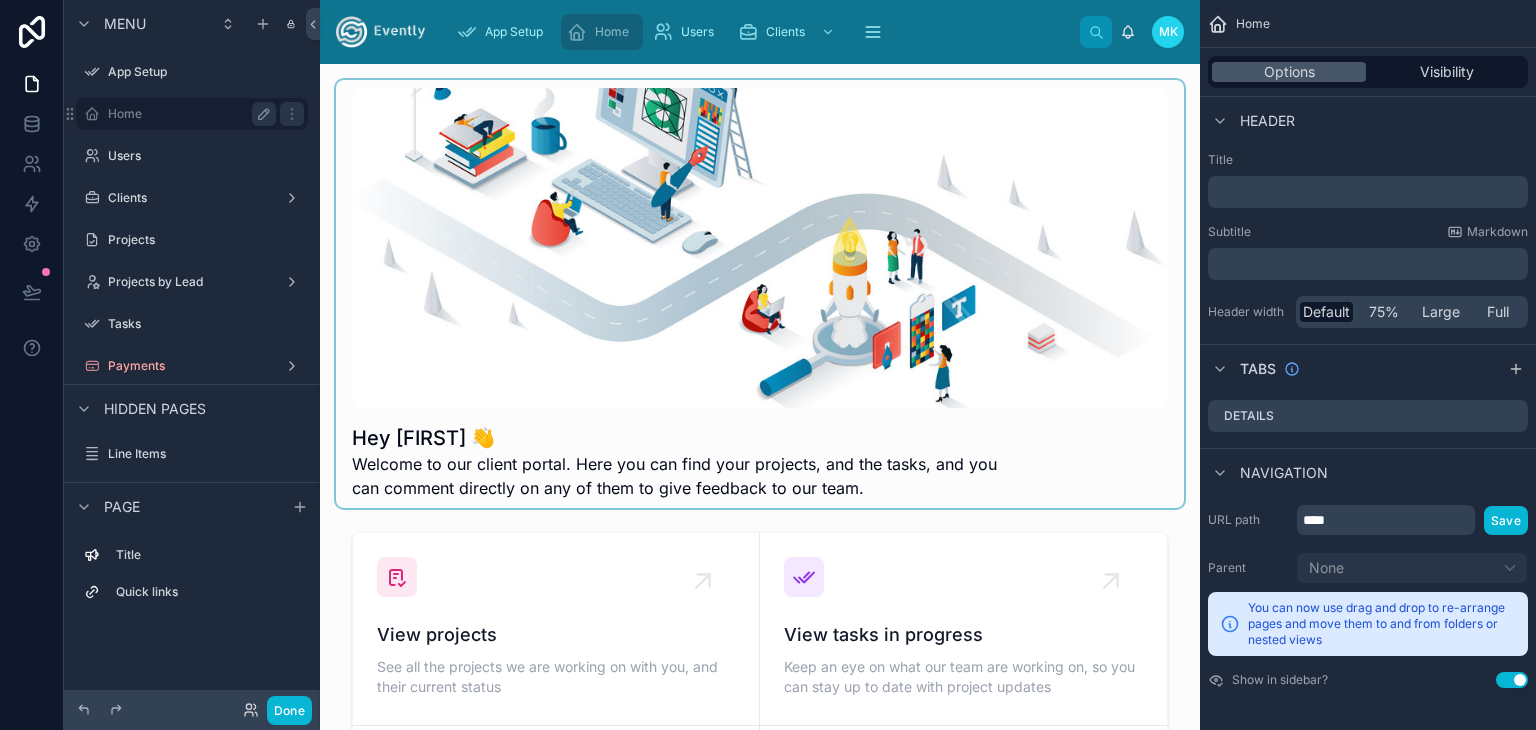 click at bounding box center [760, 294] 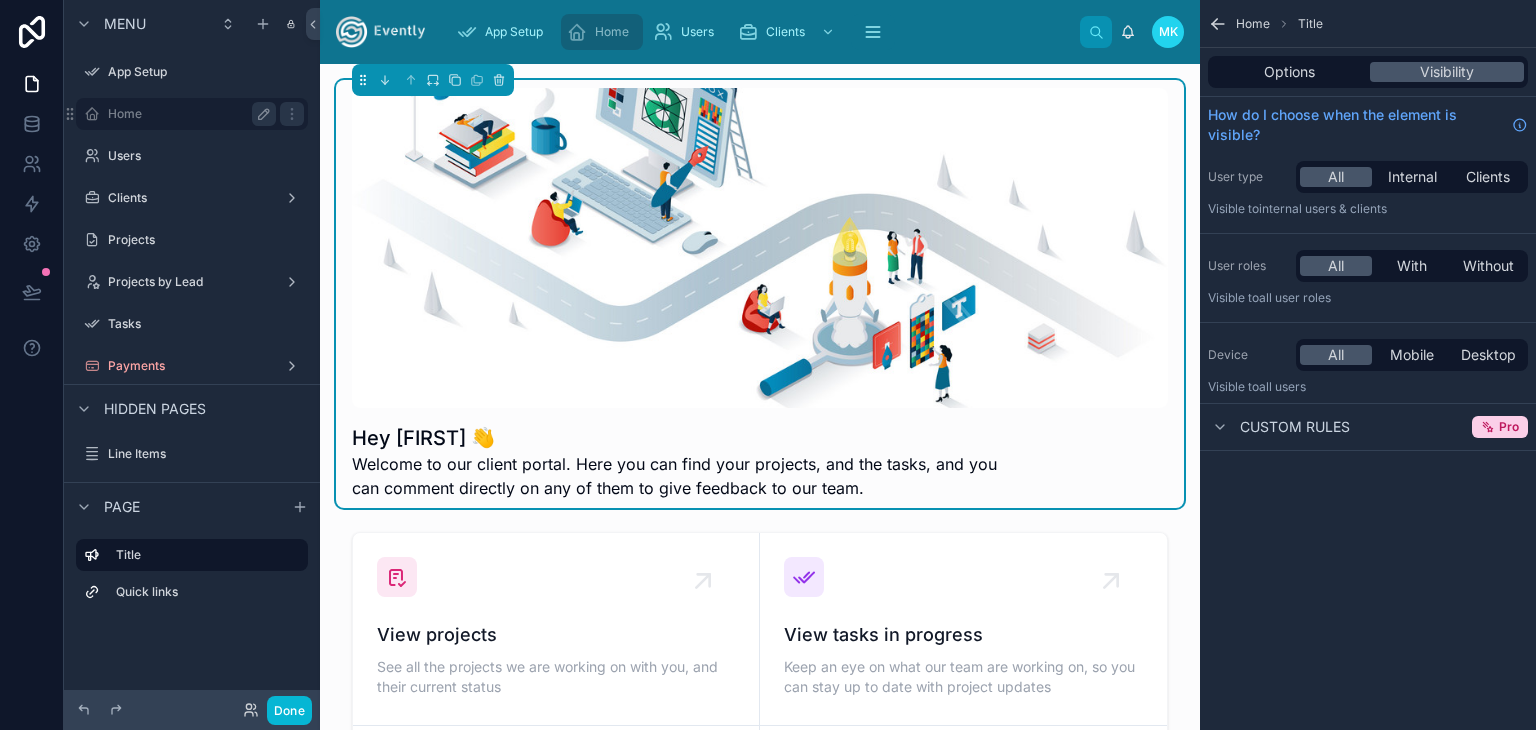 click on "Hey [FIRST] 👋" at bounding box center [685, 438] 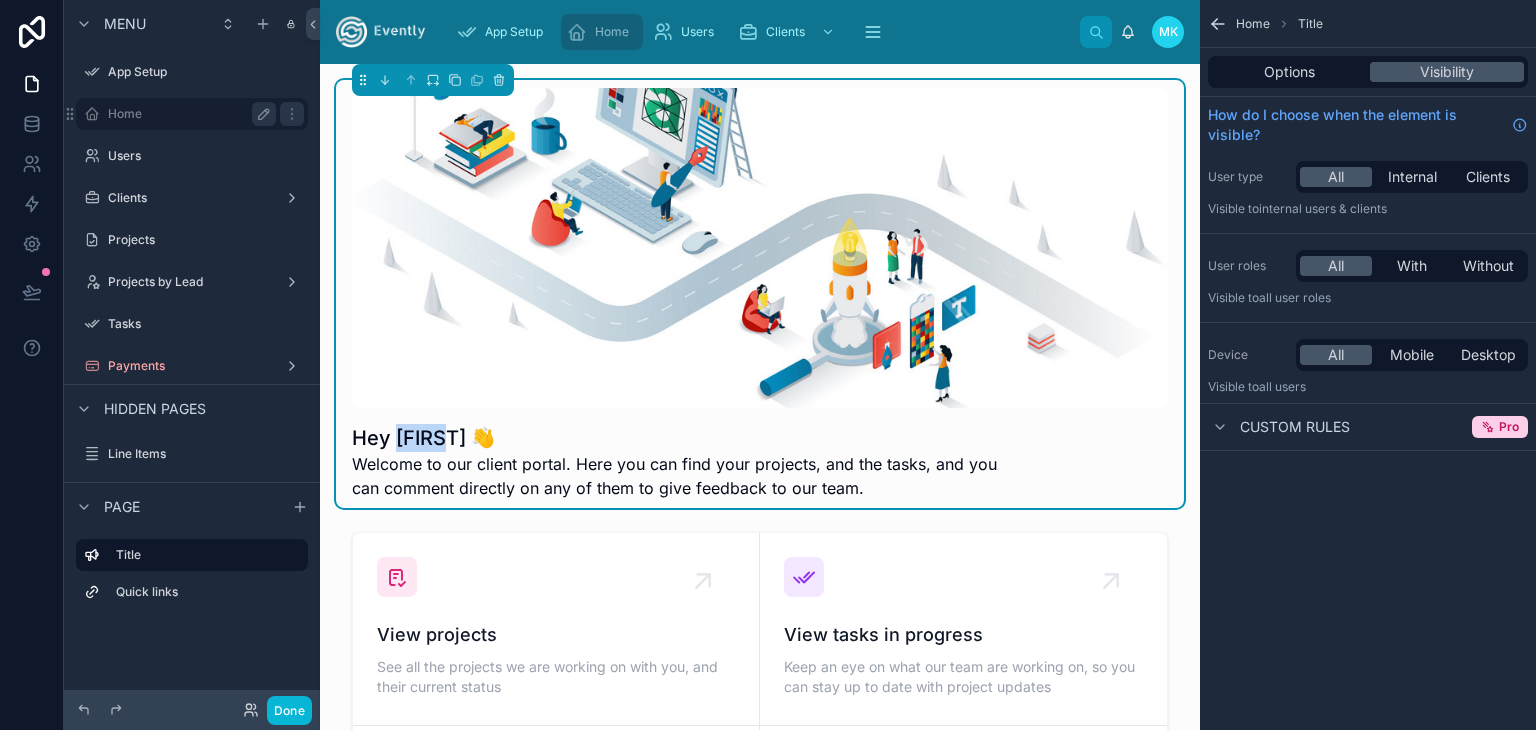 drag, startPoint x: 396, startPoint y: 437, endPoint x: 464, endPoint y: 437, distance: 68 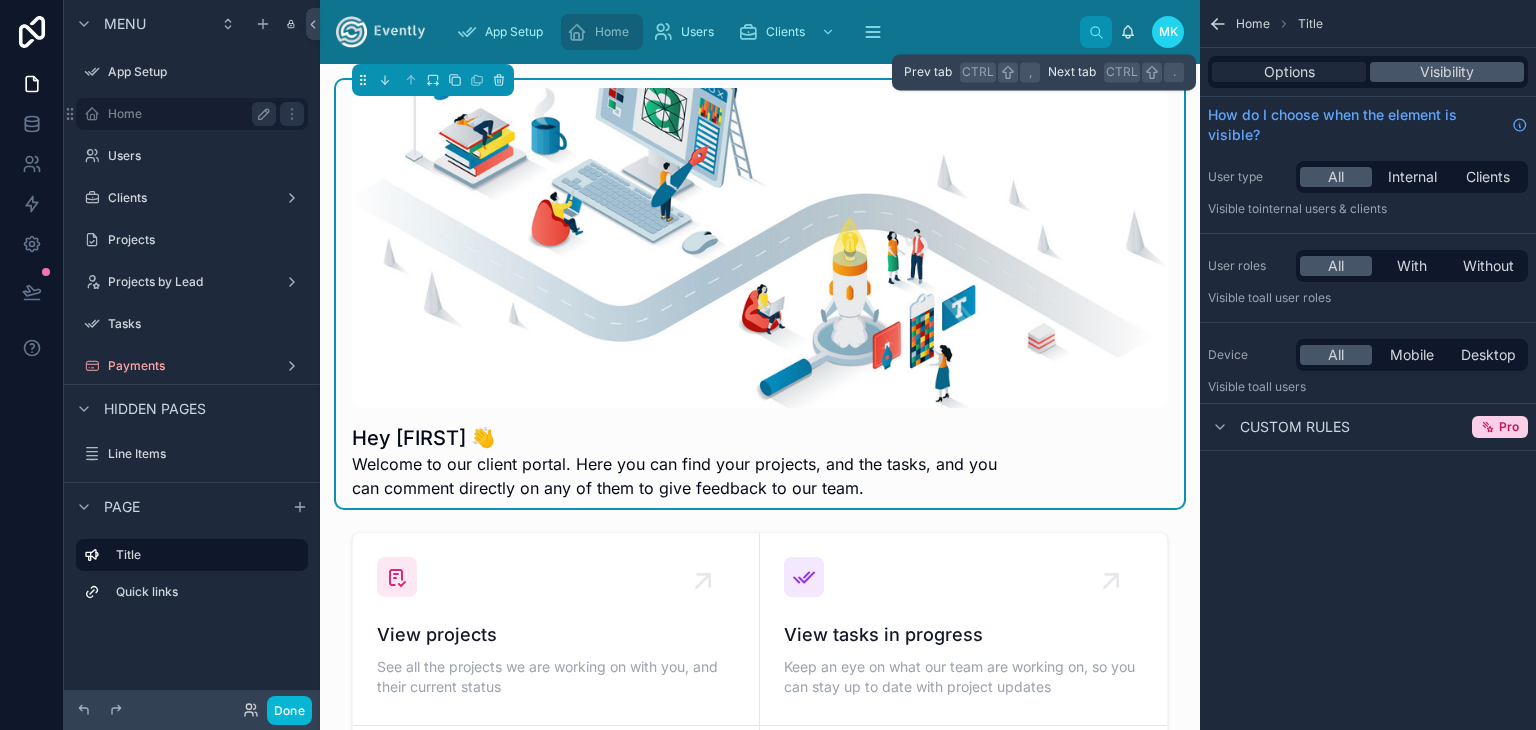 click on "Options" at bounding box center (1289, 72) 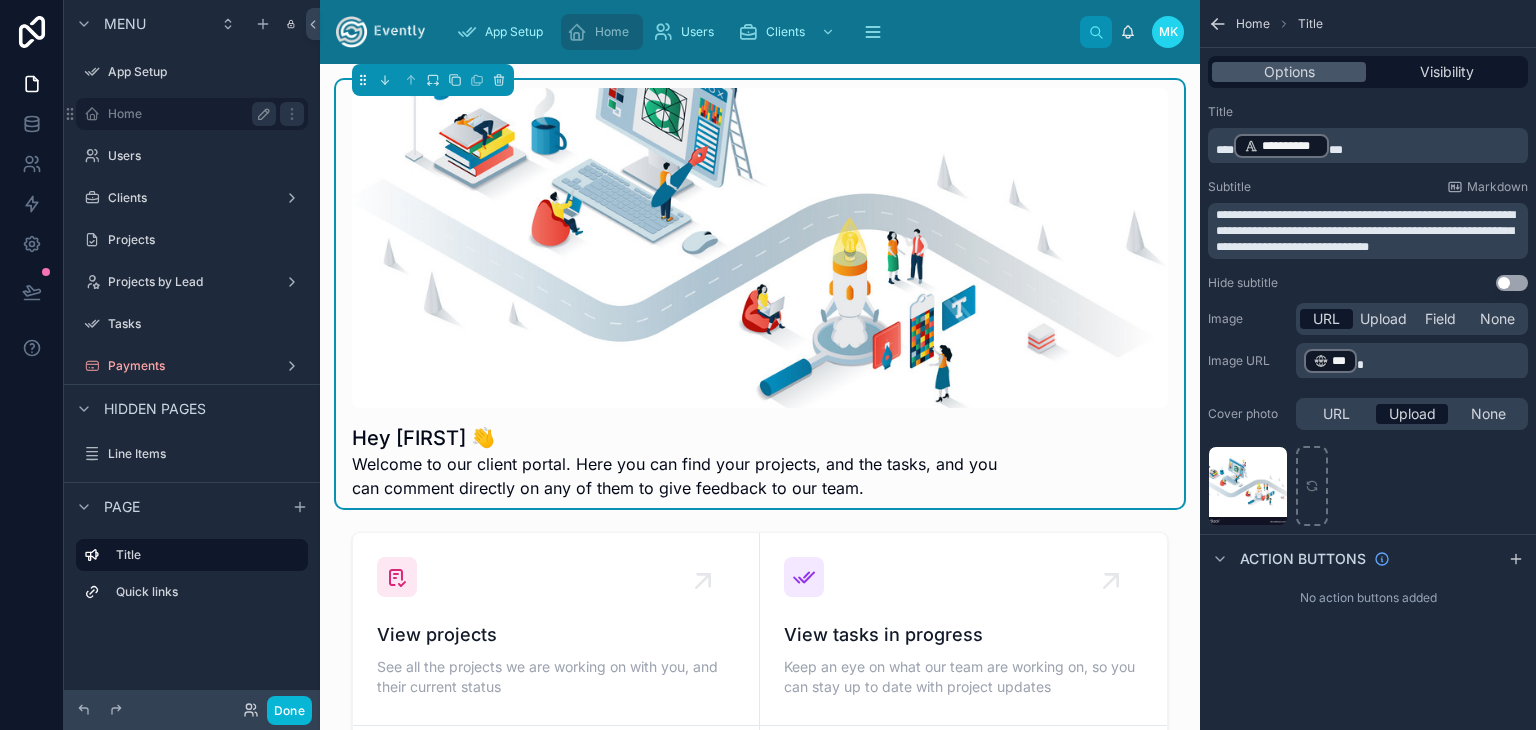 click on "**********" at bounding box center [1370, 146] 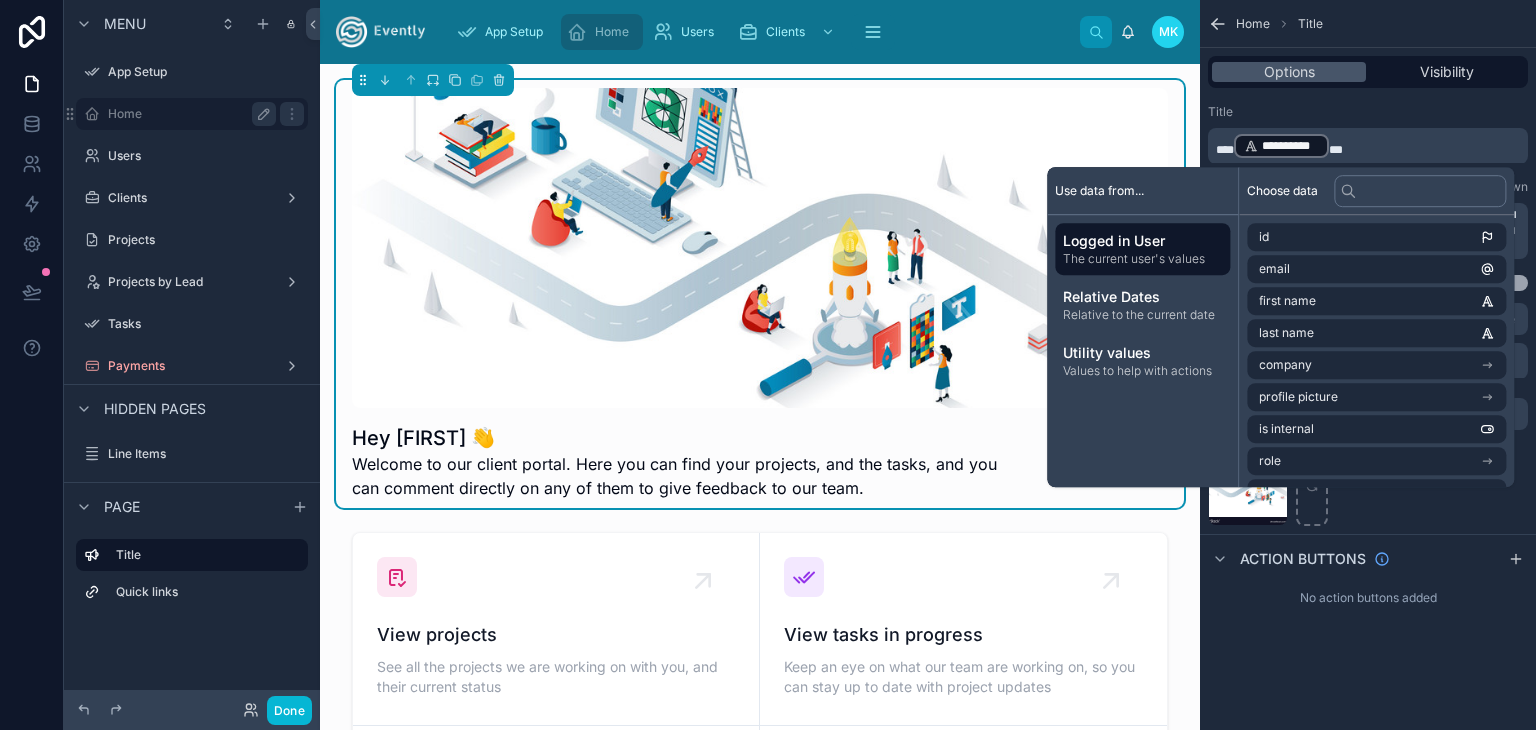 click on "**********" at bounding box center [1290, 146] 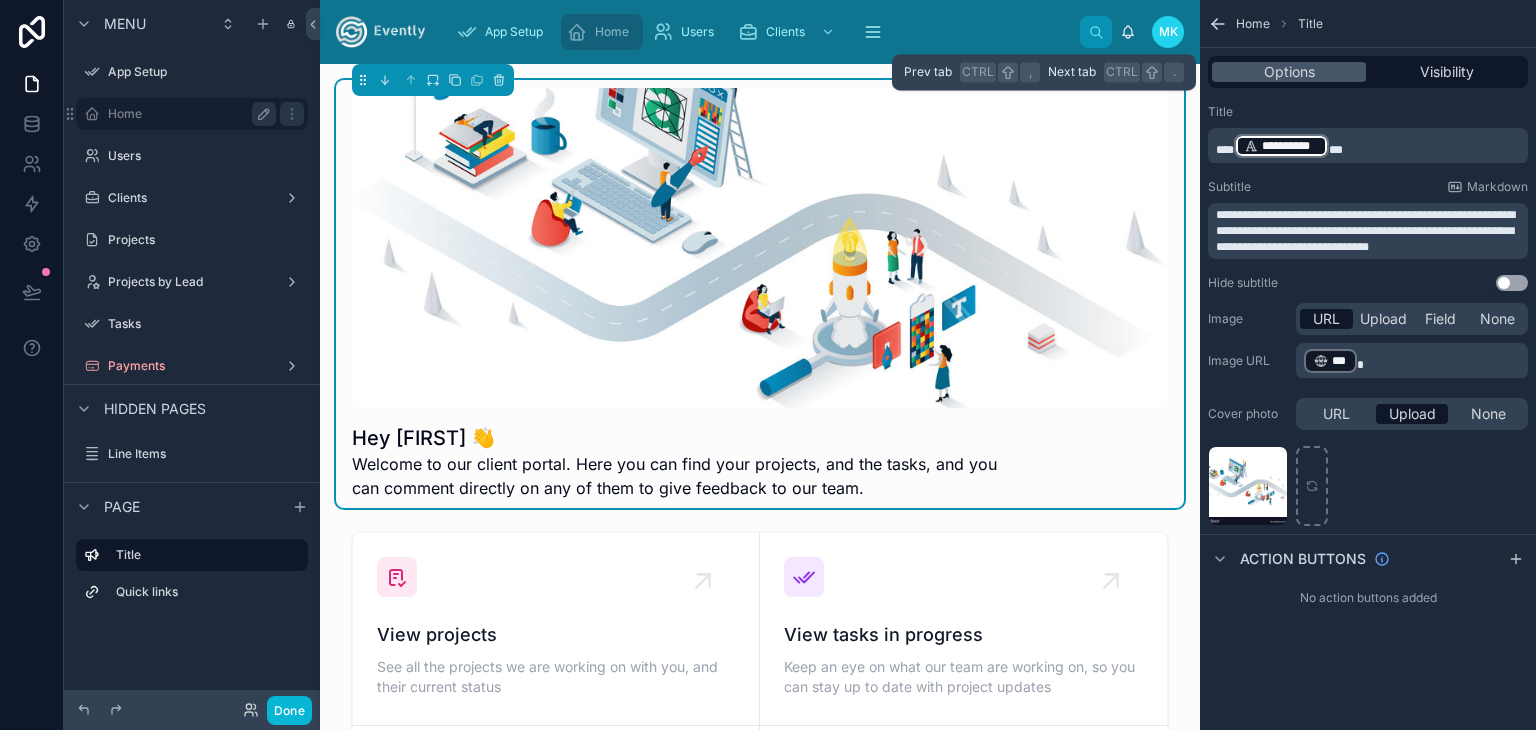 click on "Options Visibility" at bounding box center (1368, 72) 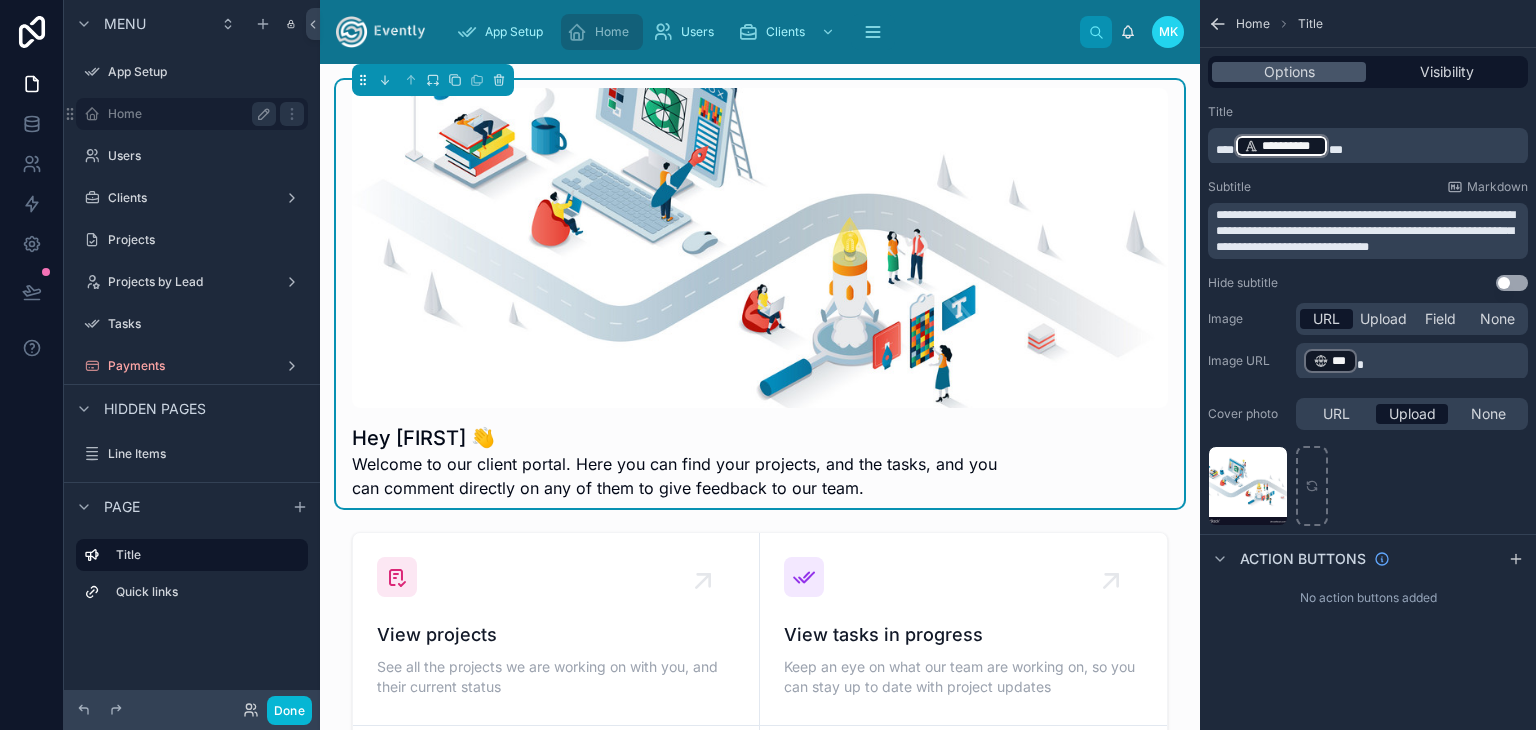 click on "**********" at bounding box center [1370, 146] 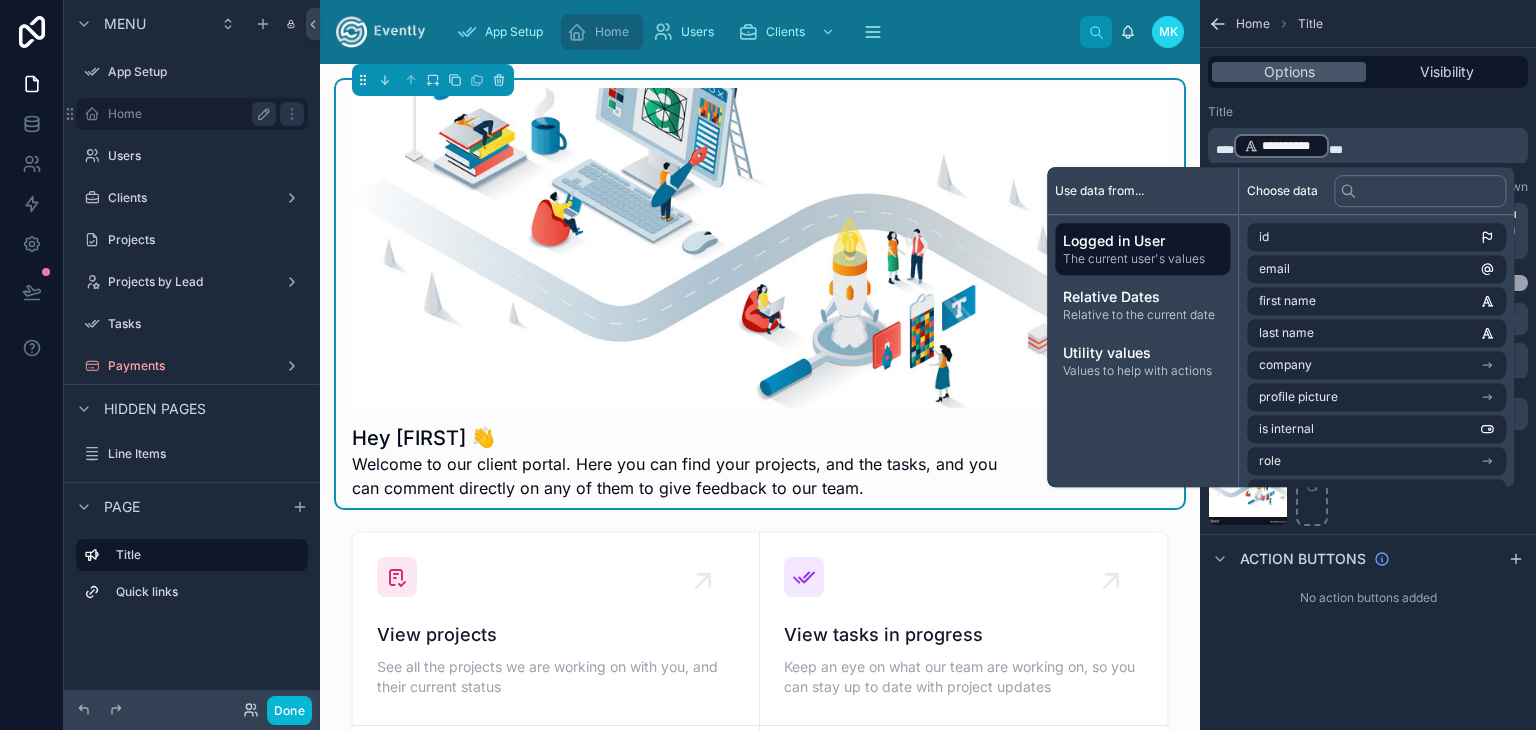 click on "Title" at bounding box center (1368, 112) 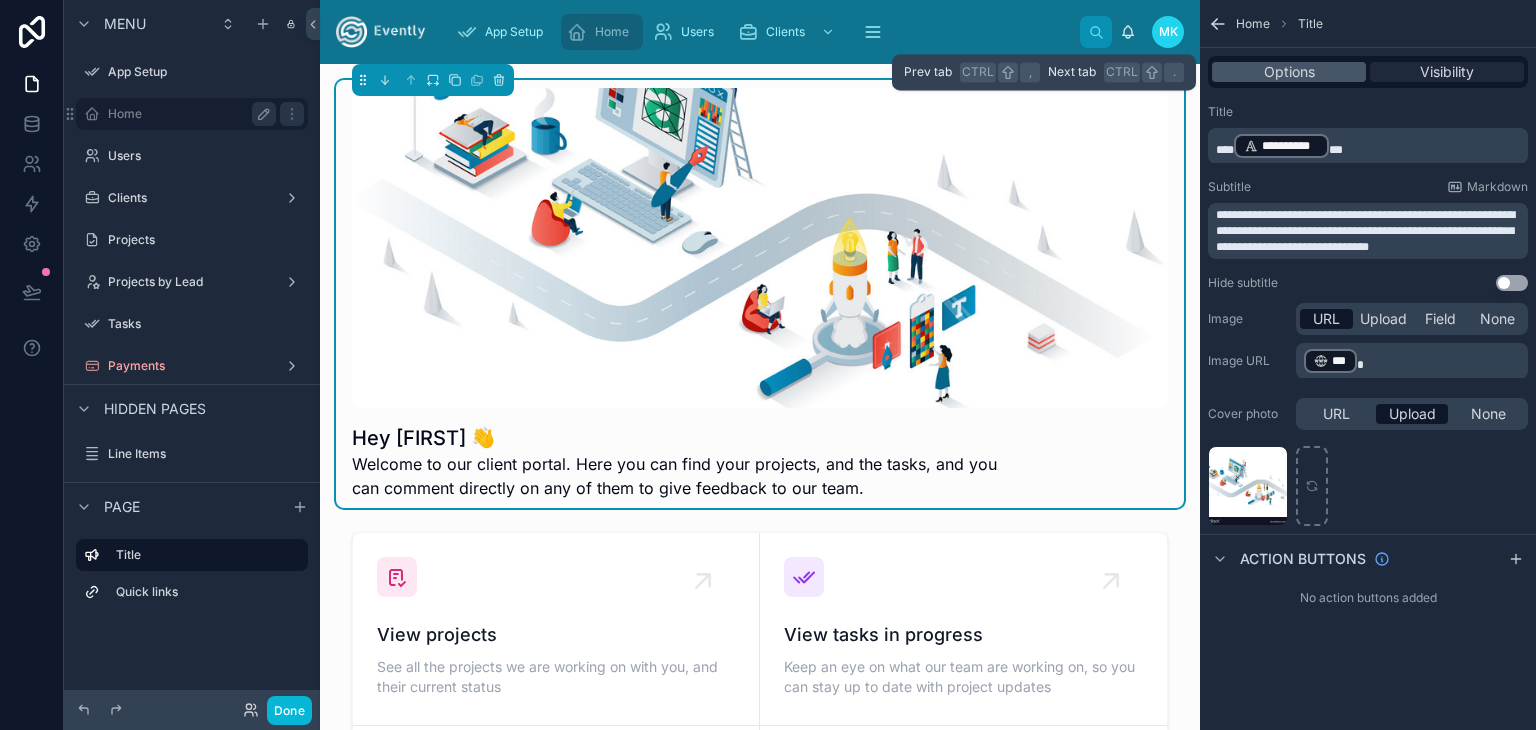 click on "Visibility" at bounding box center [1447, 72] 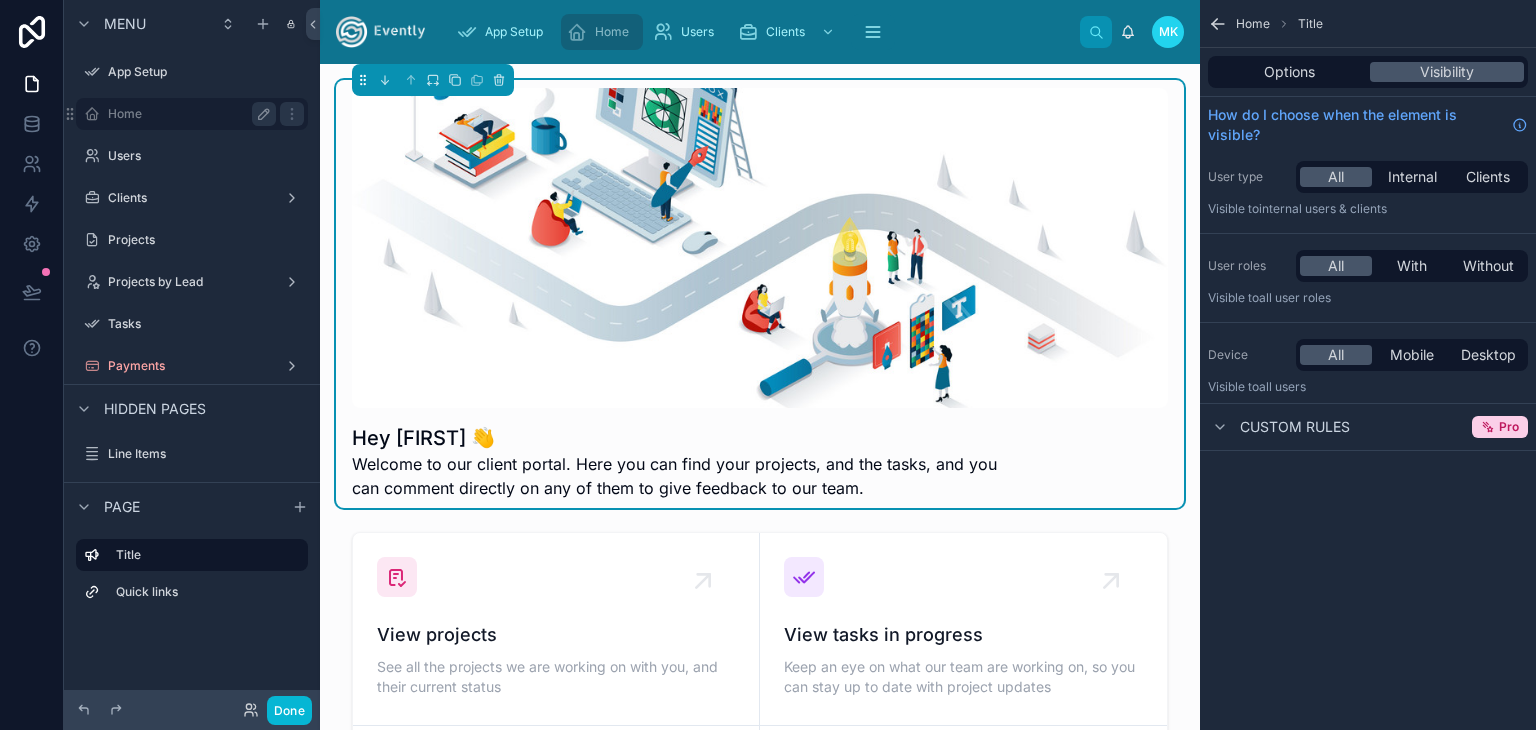 click 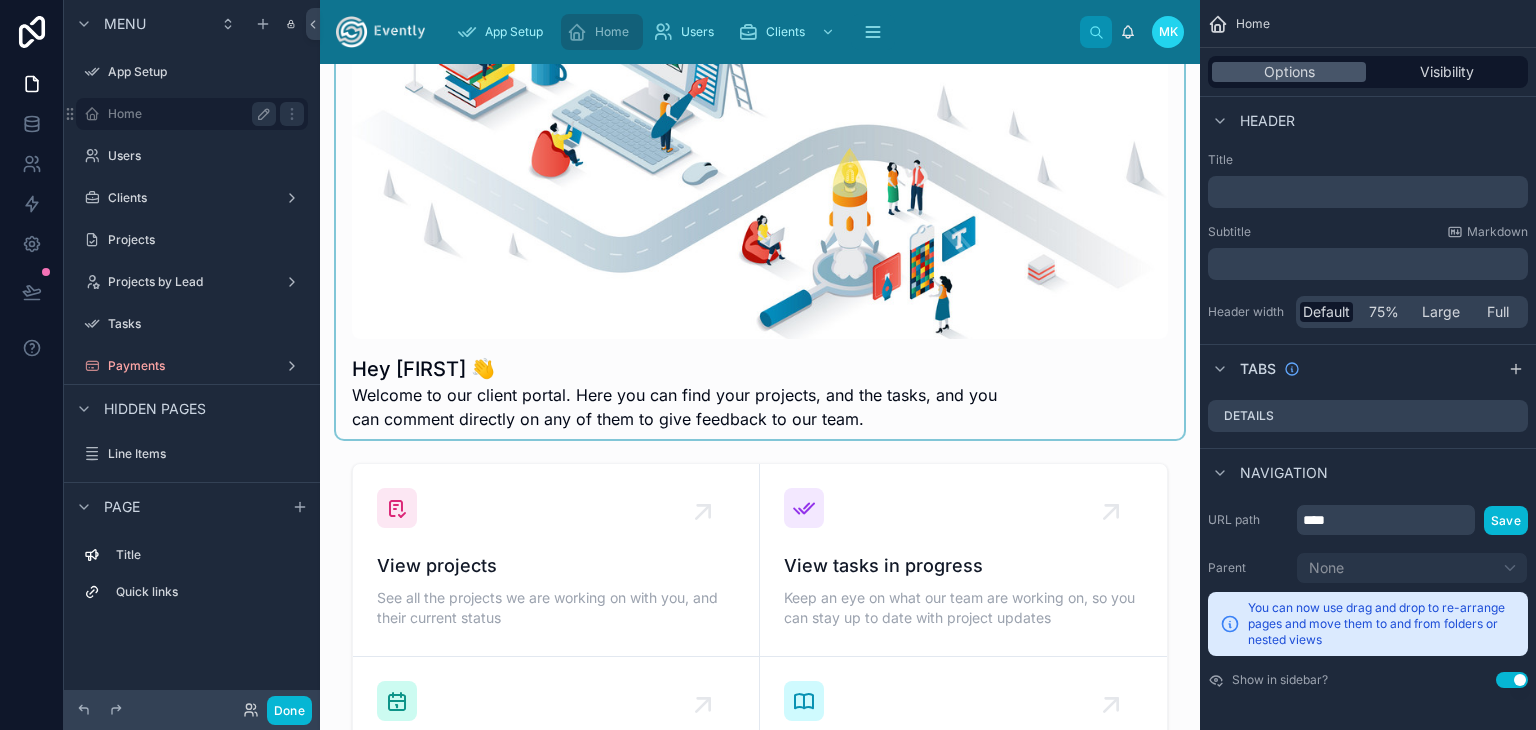 scroll, scrollTop: 0, scrollLeft: 0, axis: both 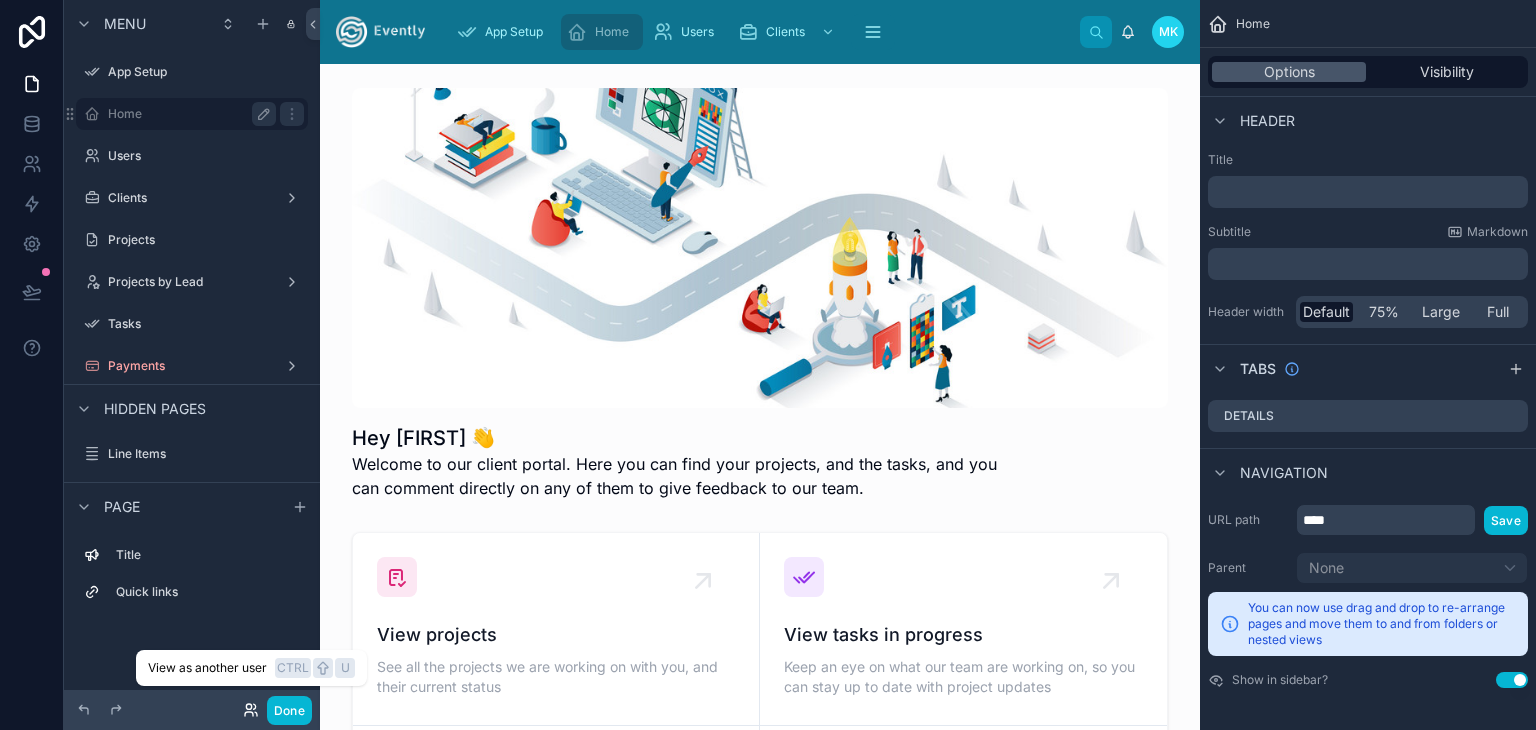 click 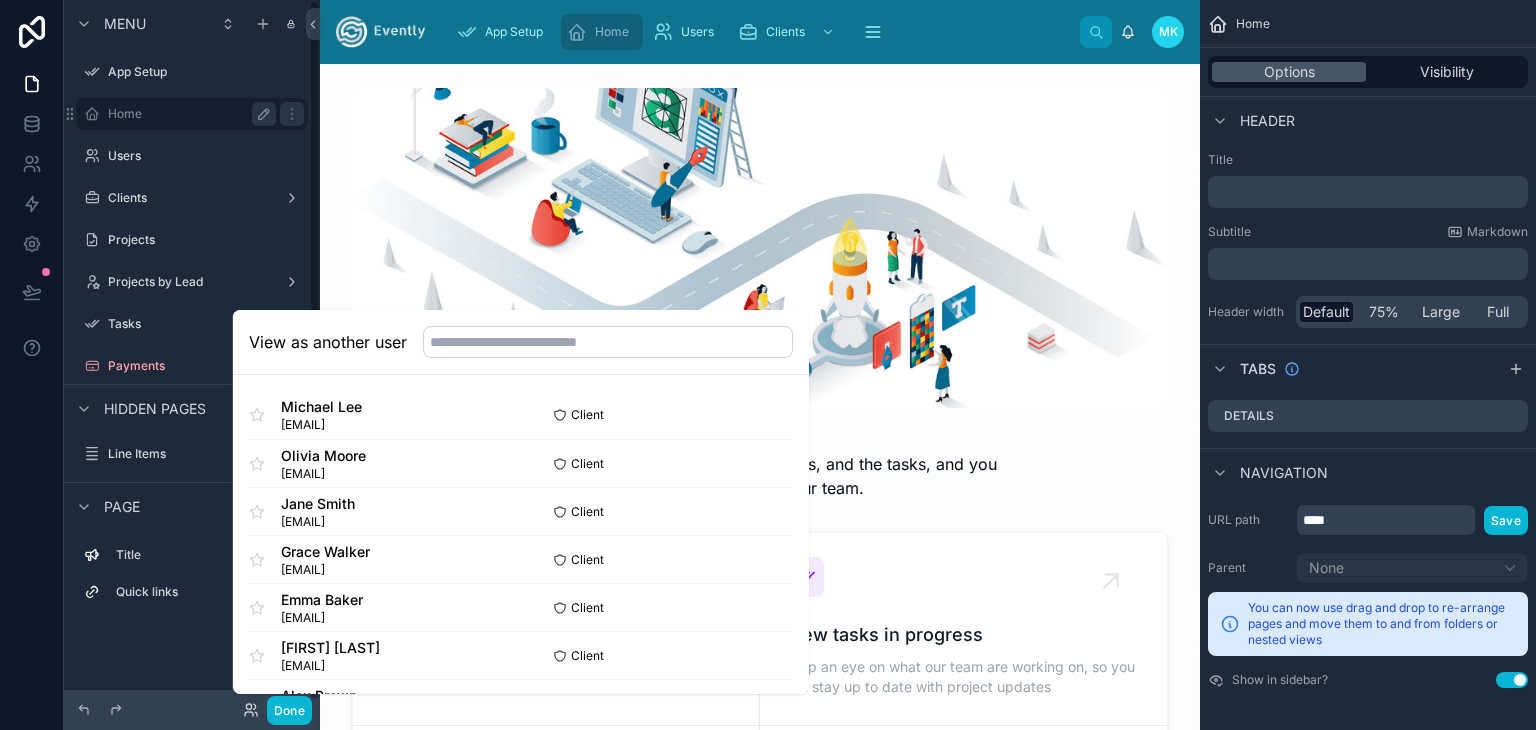 click on "Title Quick links" at bounding box center [192, 610] 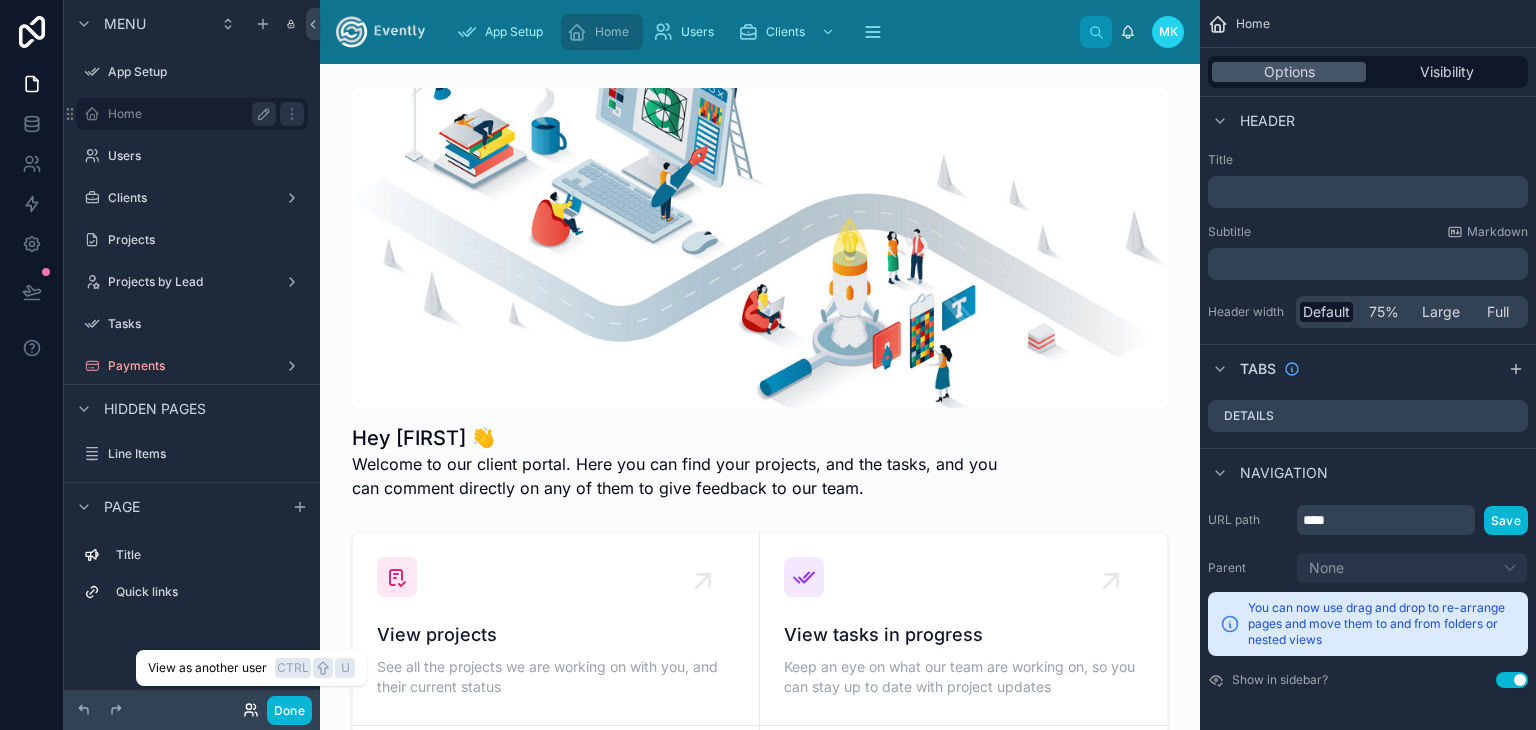 click 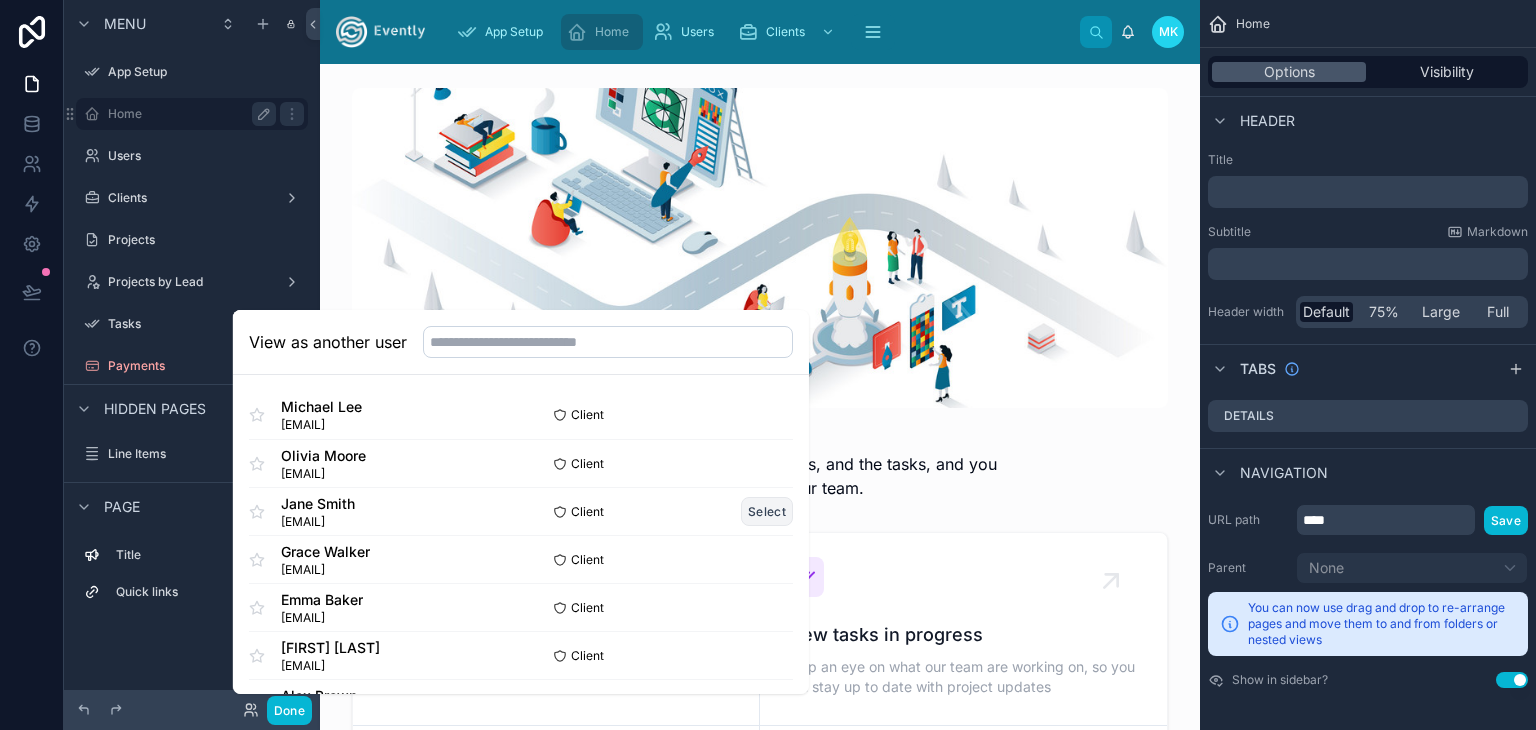 click on "Select" at bounding box center [767, 511] 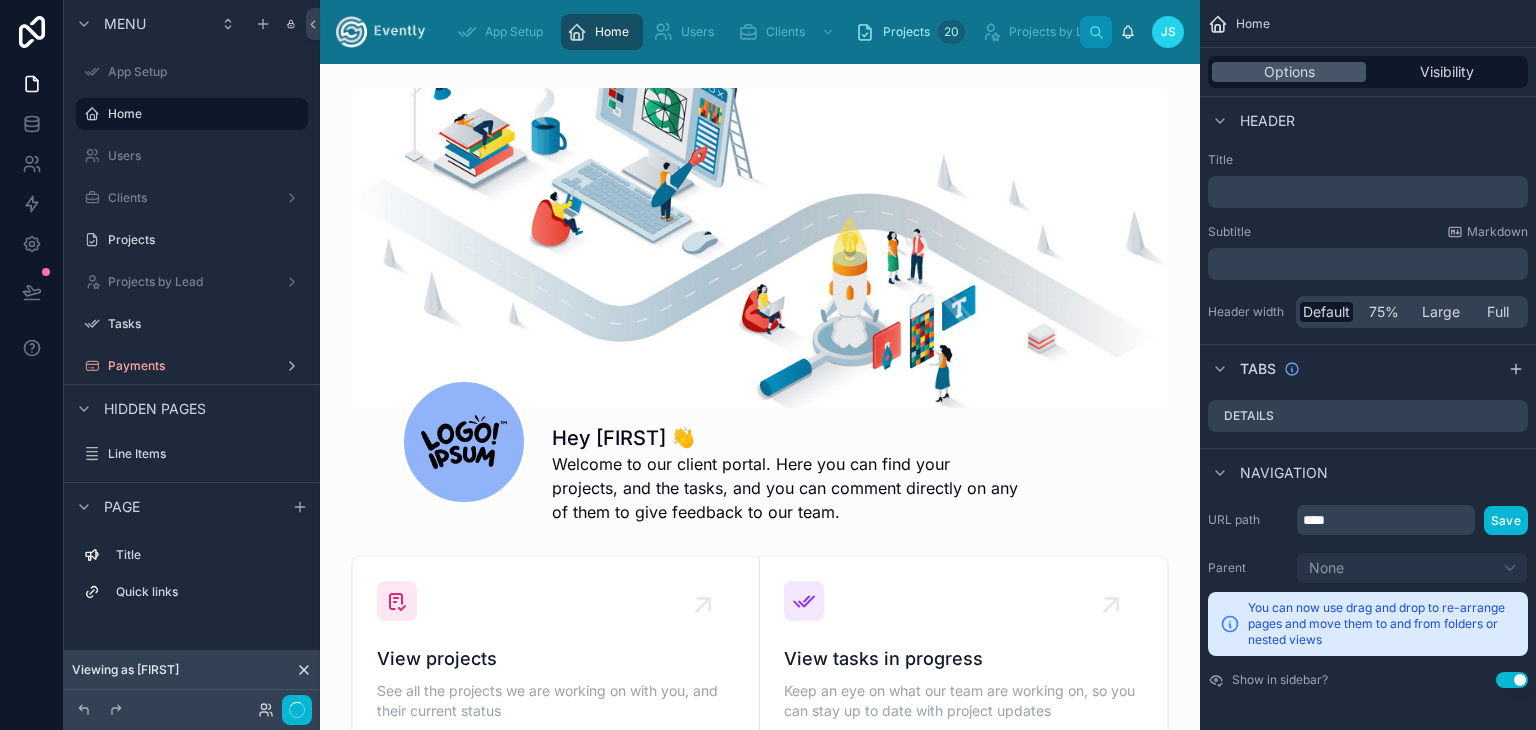 scroll, scrollTop: 0, scrollLeft: 0, axis: both 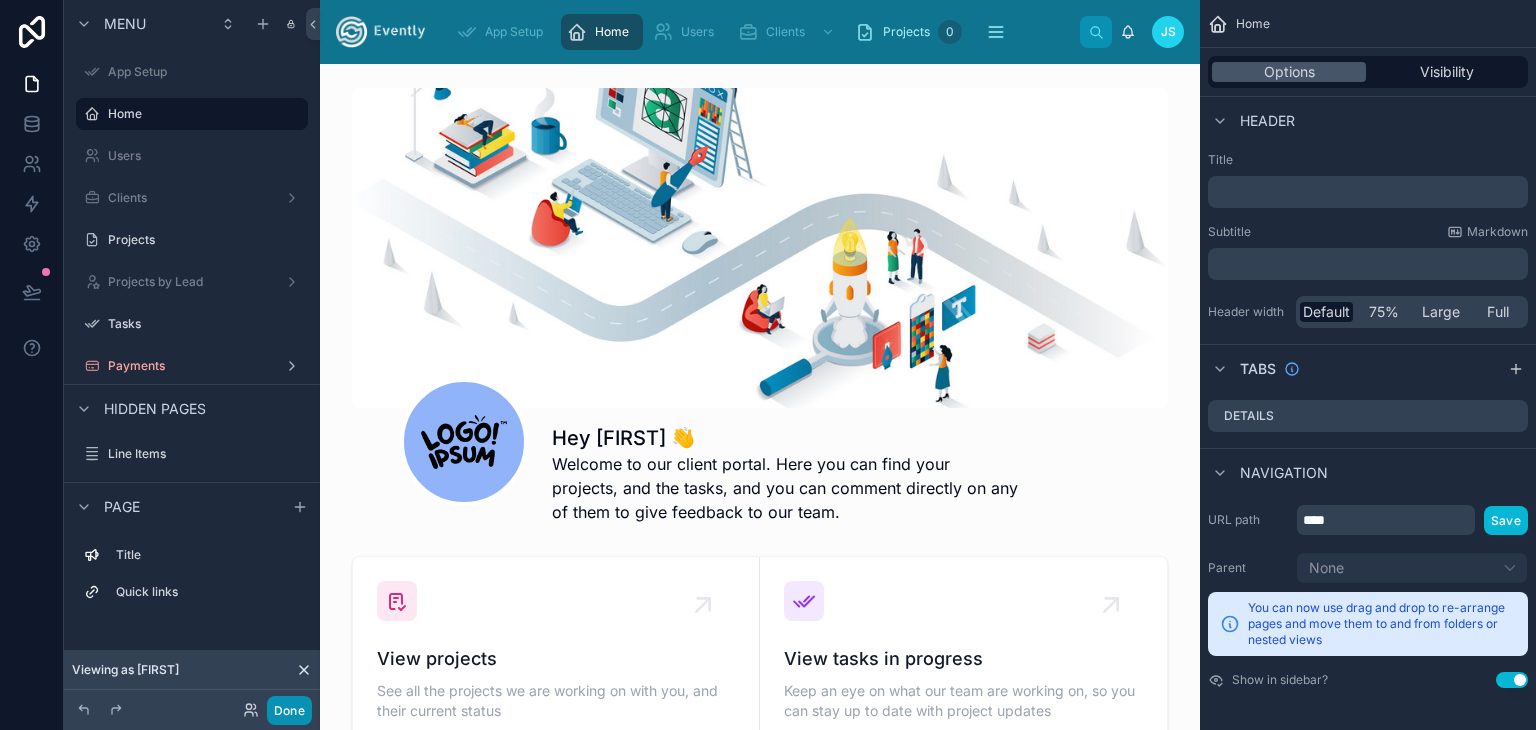 click on "Done" at bounding box center [289, 710] 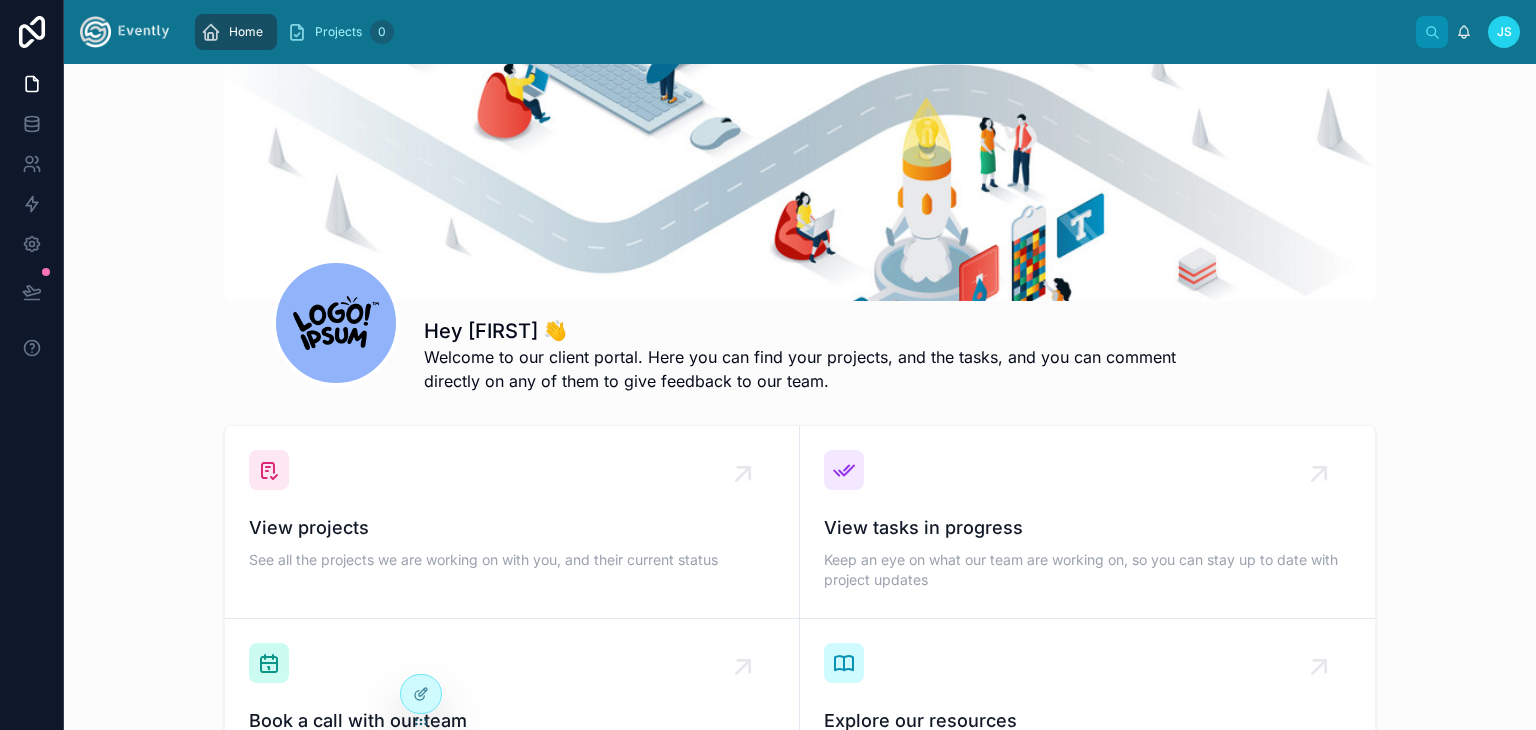 scroll, scrollTop: 100, scrollLeft: 0, axis: vertical 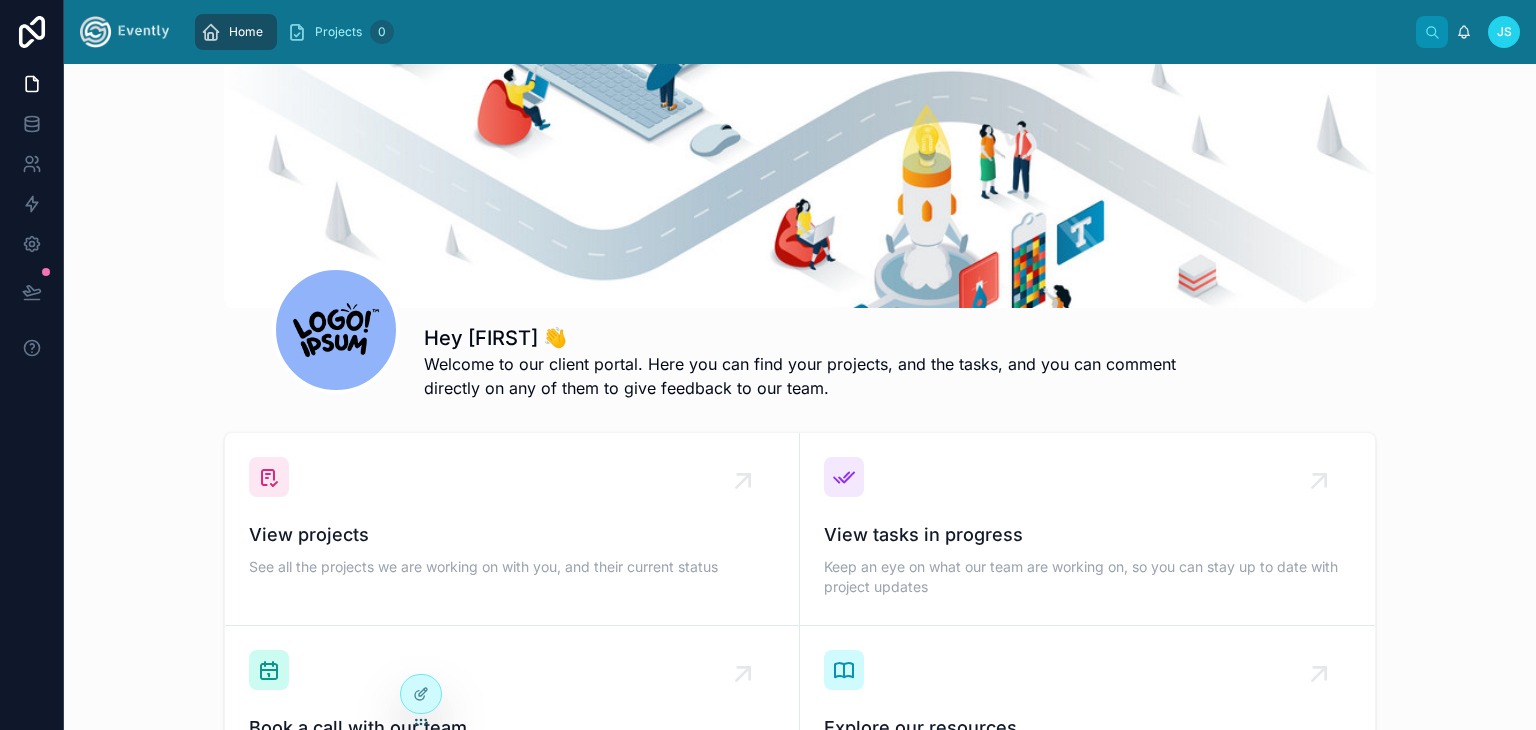 click on "Hey [FIRST] 👋" at bounding box center (825, 338) 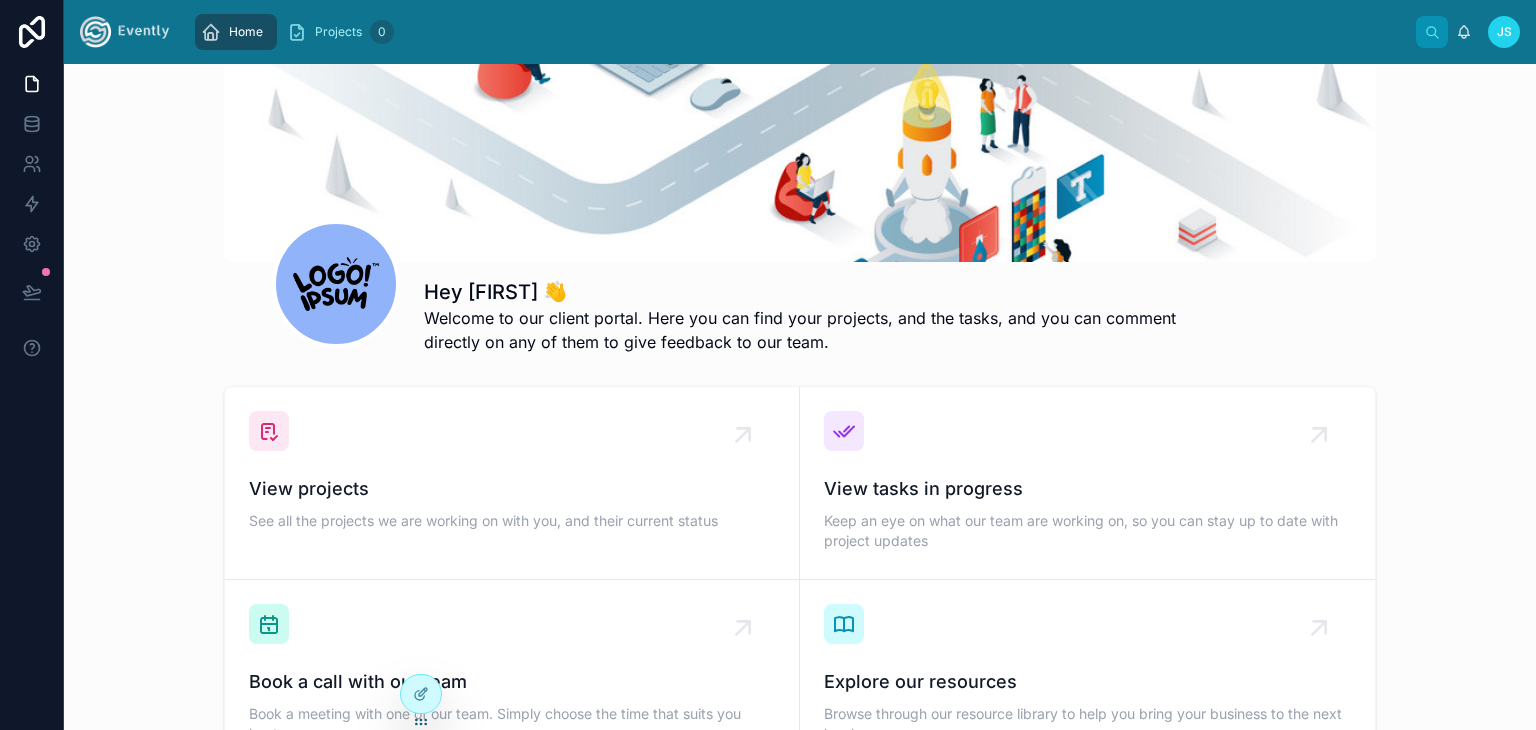 scroll, scrollTop: 100, scrollLeft: 0, axis: vertical 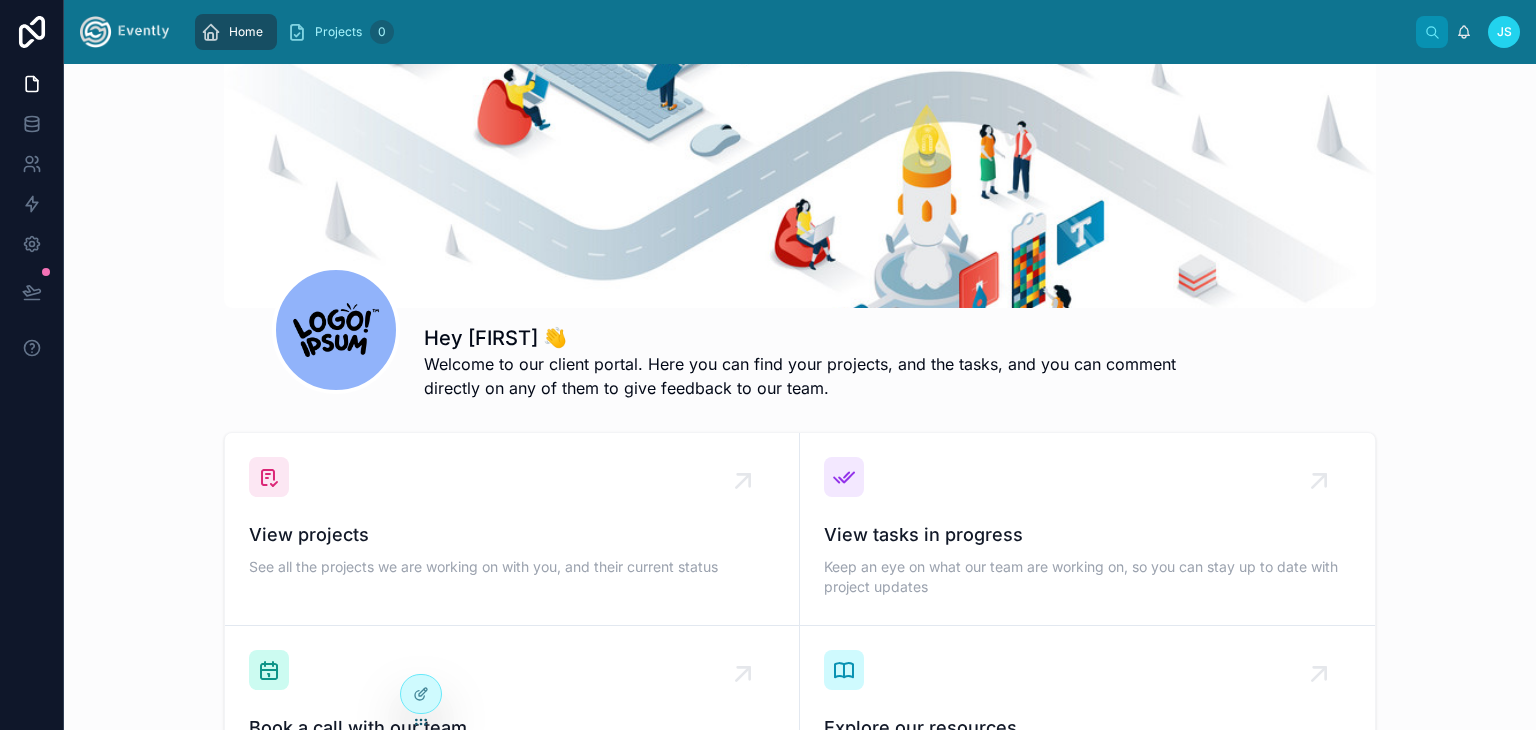 click at bounding box center [336, 330] 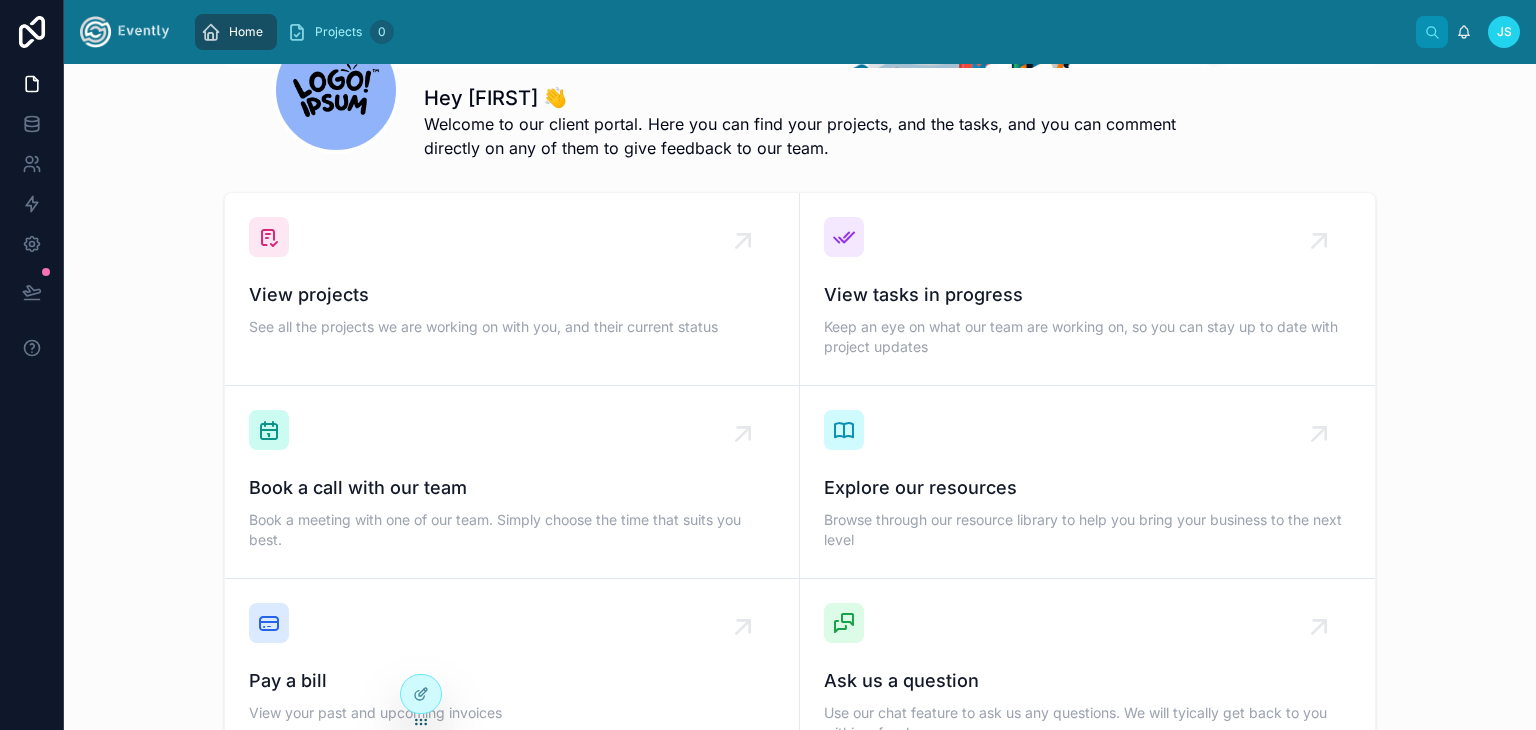scroll, scrollTop: 400, scrollLeft: 0, axis: vertical 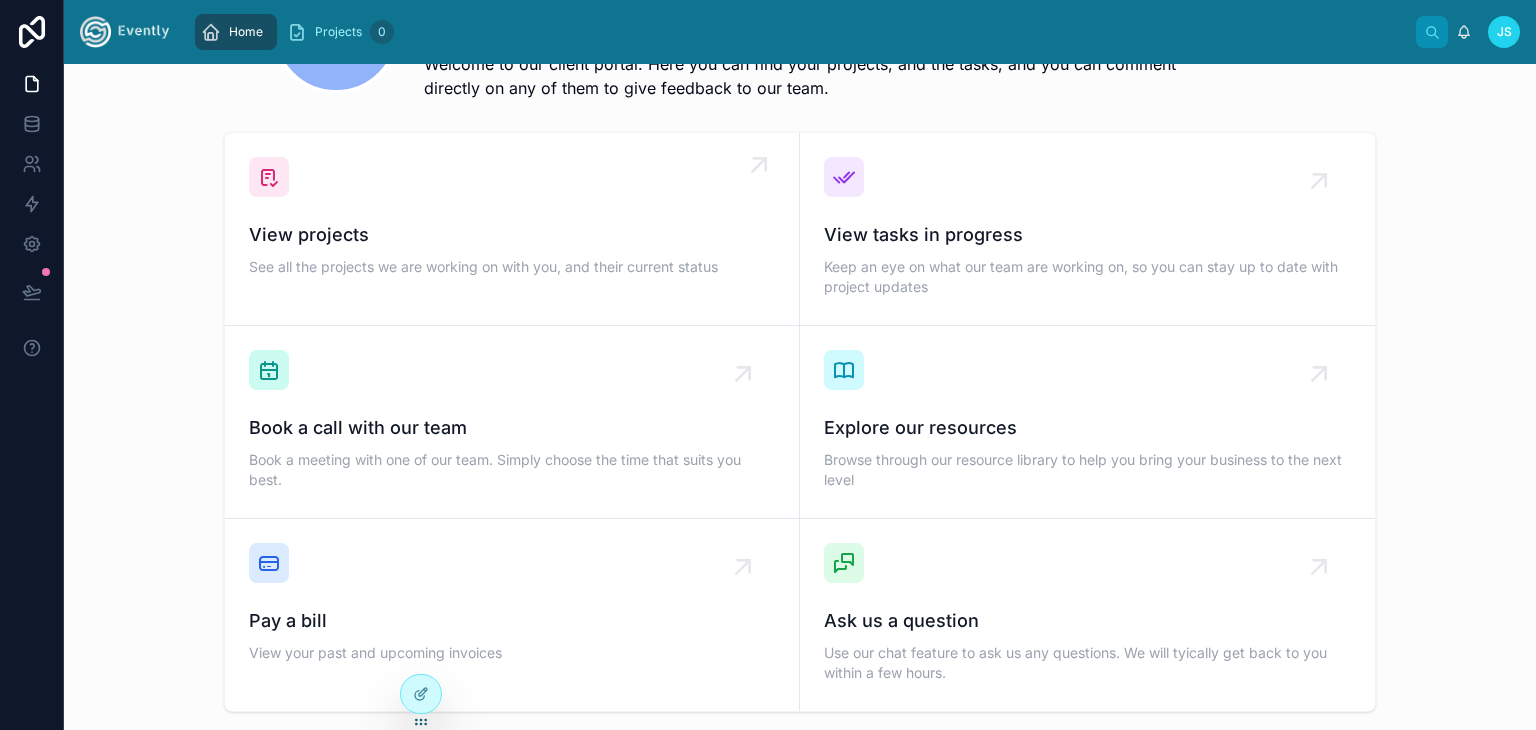 click on "View projects" at bounding box center [512, 235] 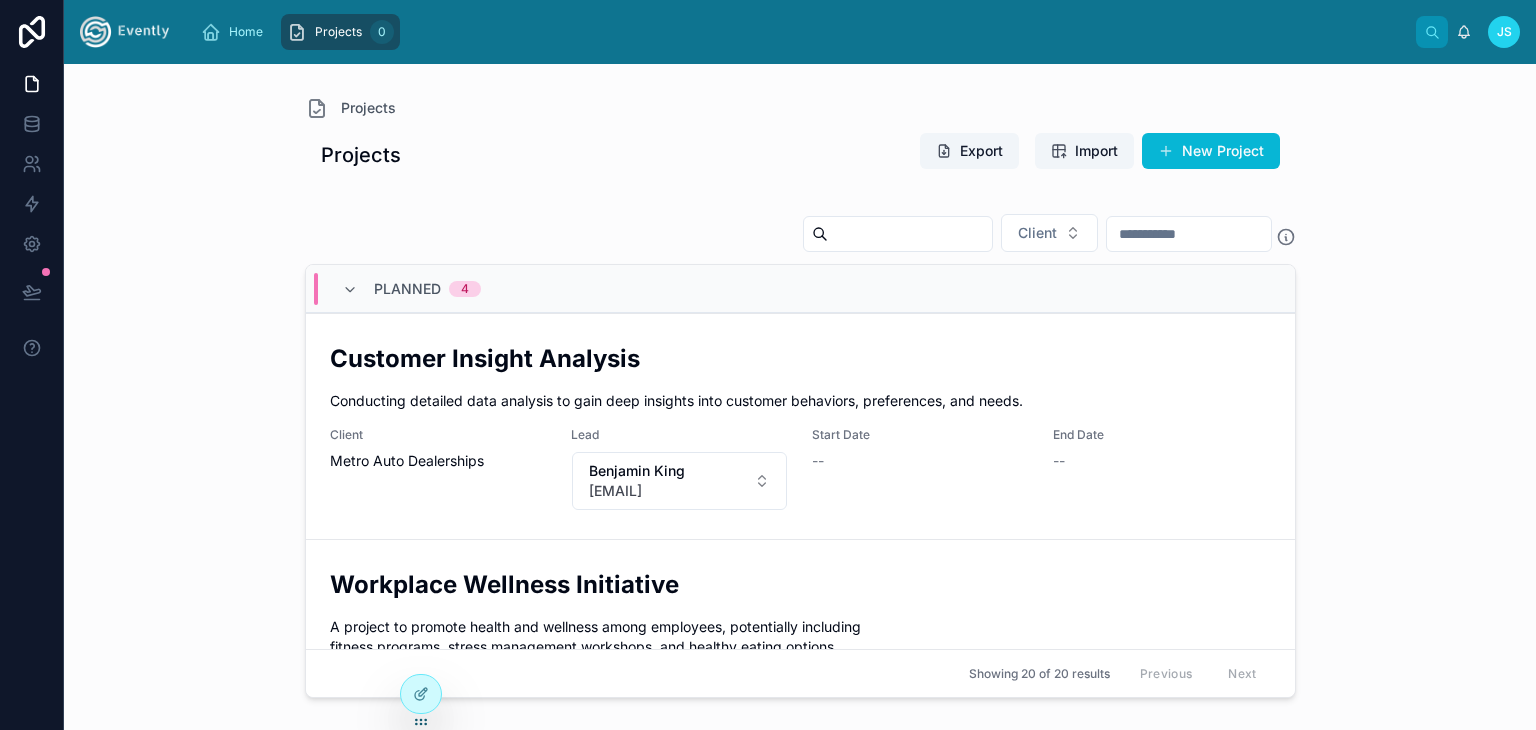 scroll, scrollTop: 0, scrollLeft: 0, axis: both 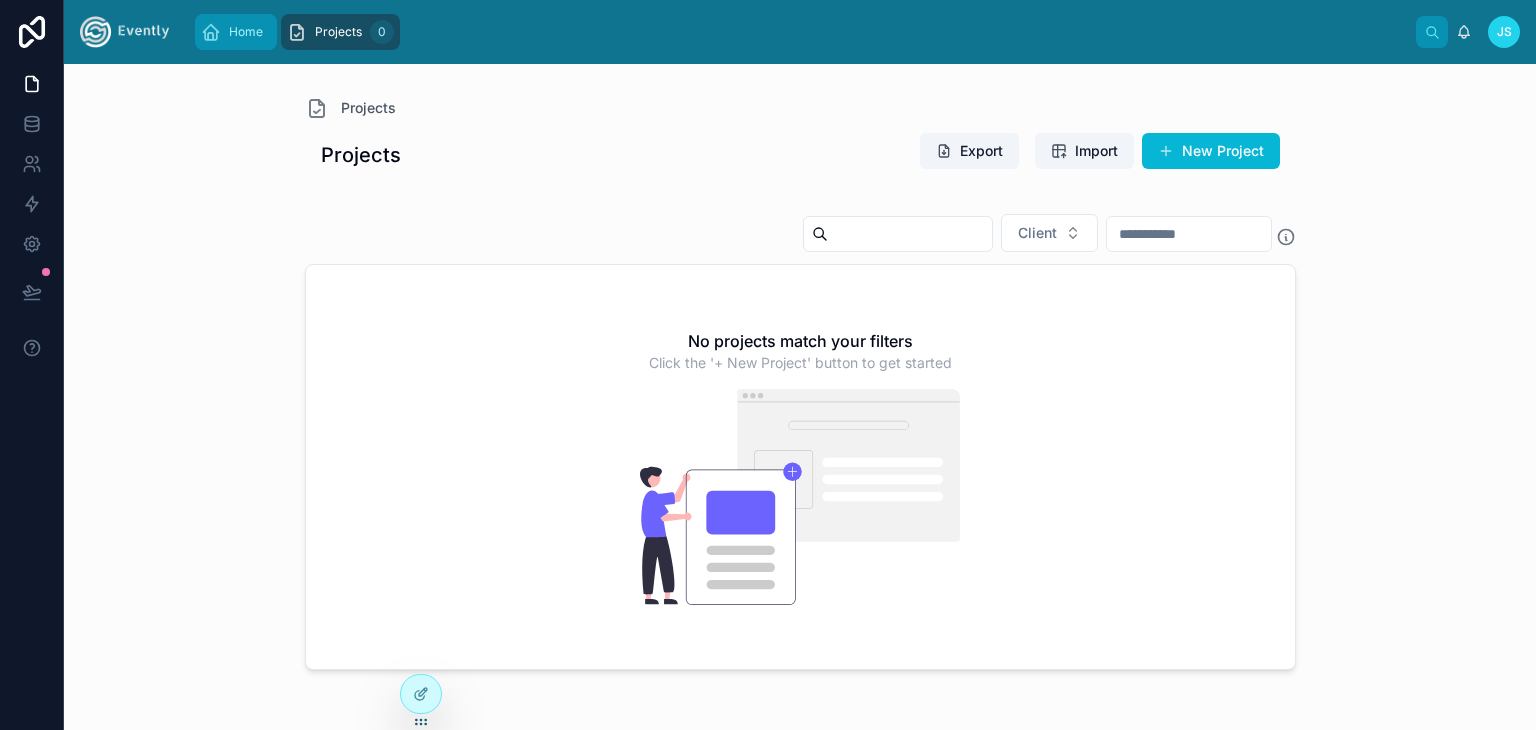 click on "Home" at bounding box center (246, 32) 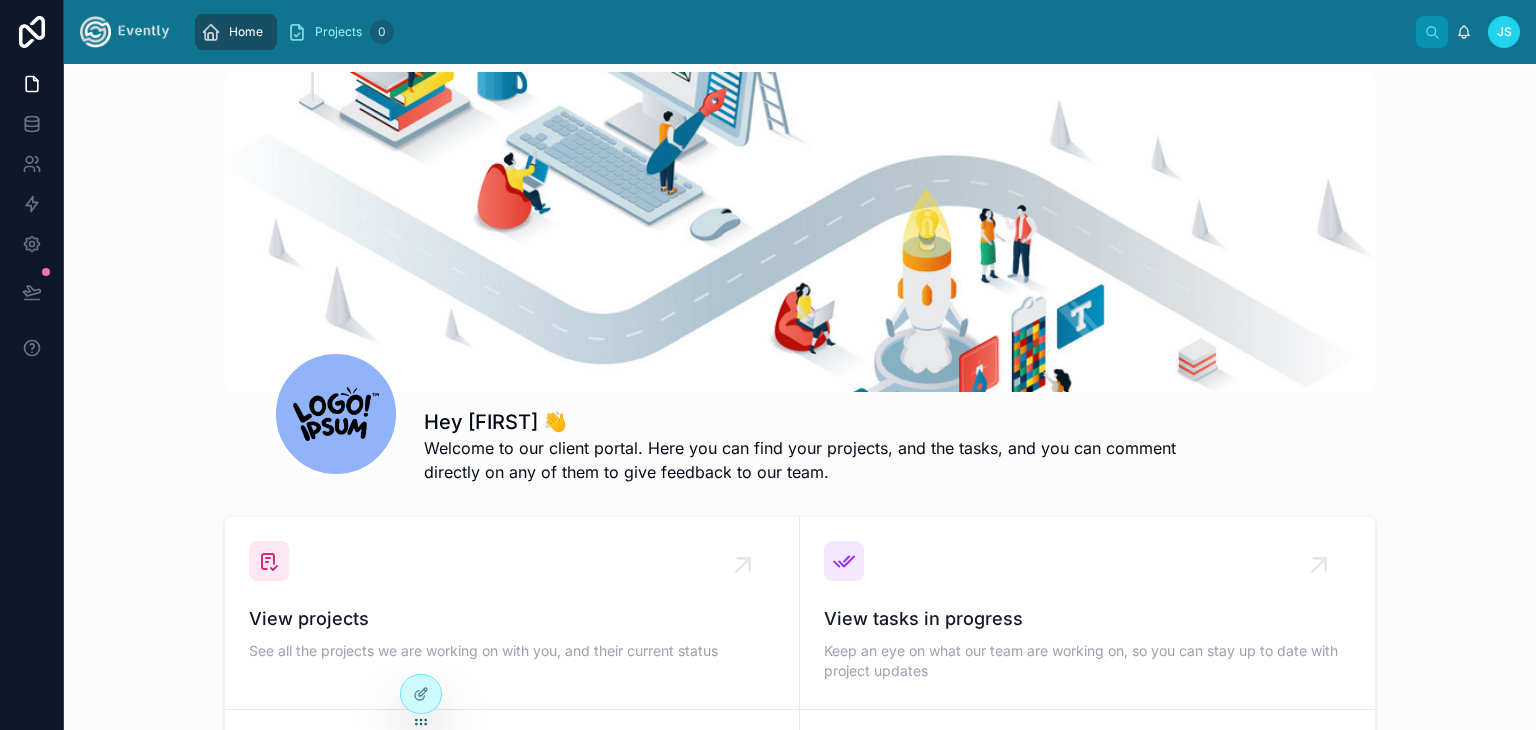 scroll, scrollTop: 0, scrollLeft: 0, axis: both 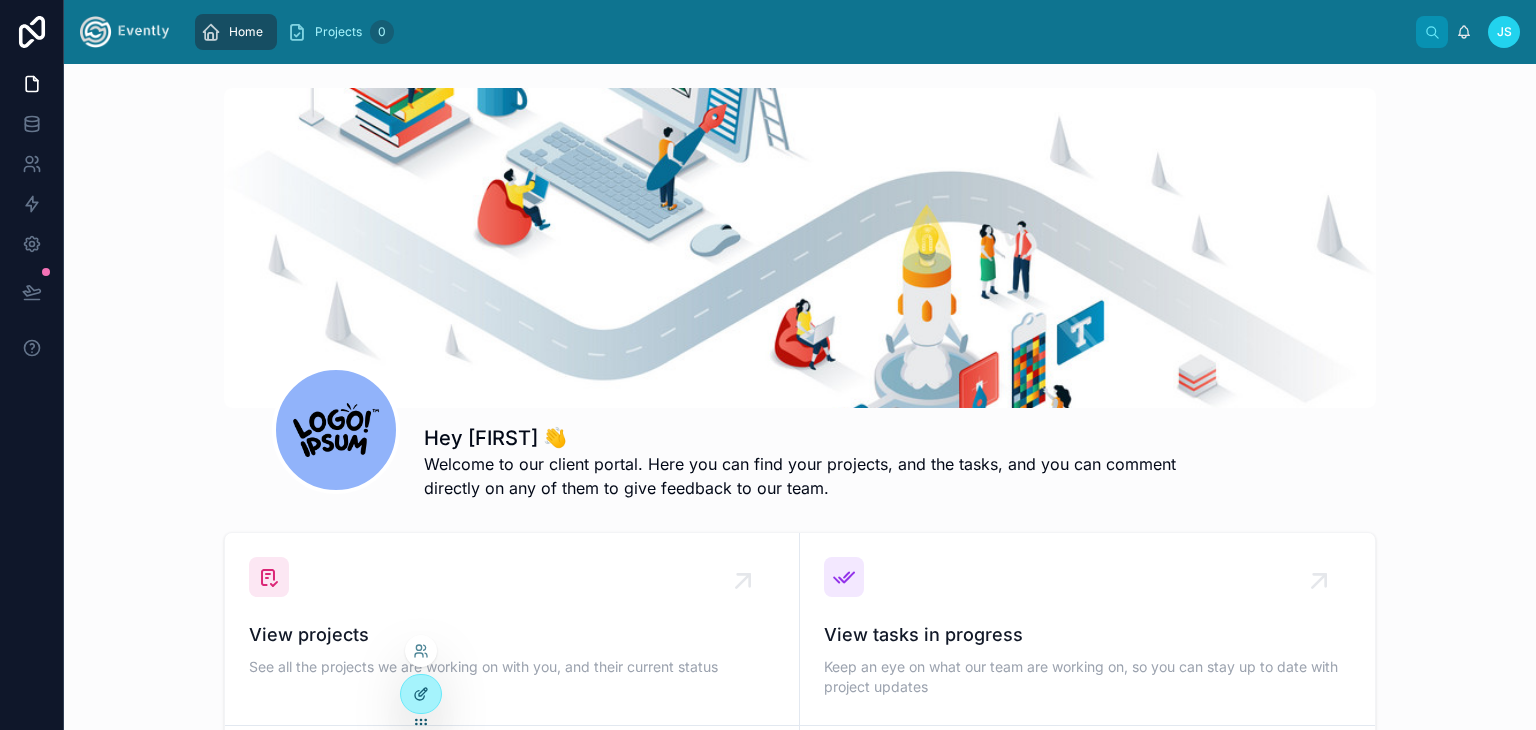 click 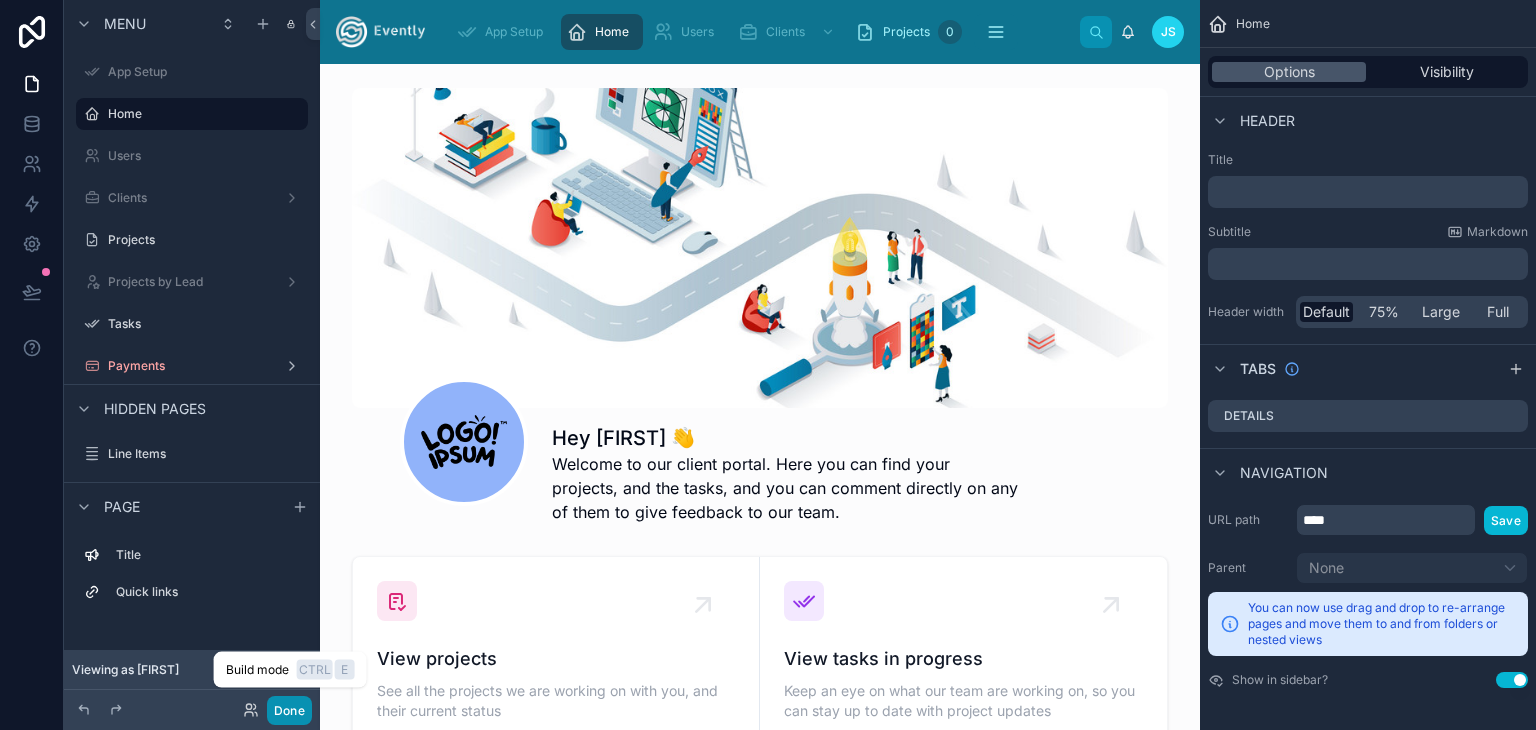 click on "Done" at bounding box center [289, 710] 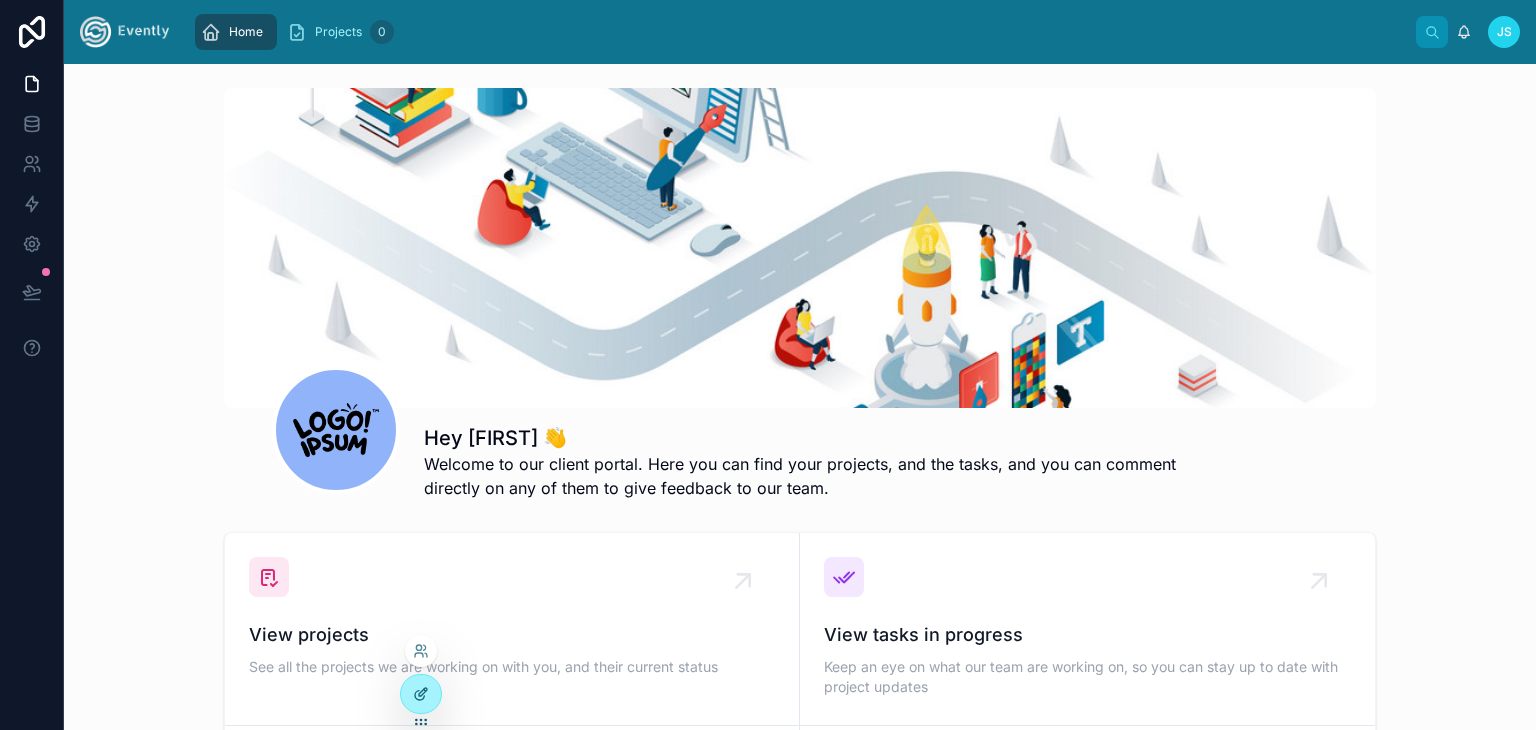 click at bounding box center (421, 694) 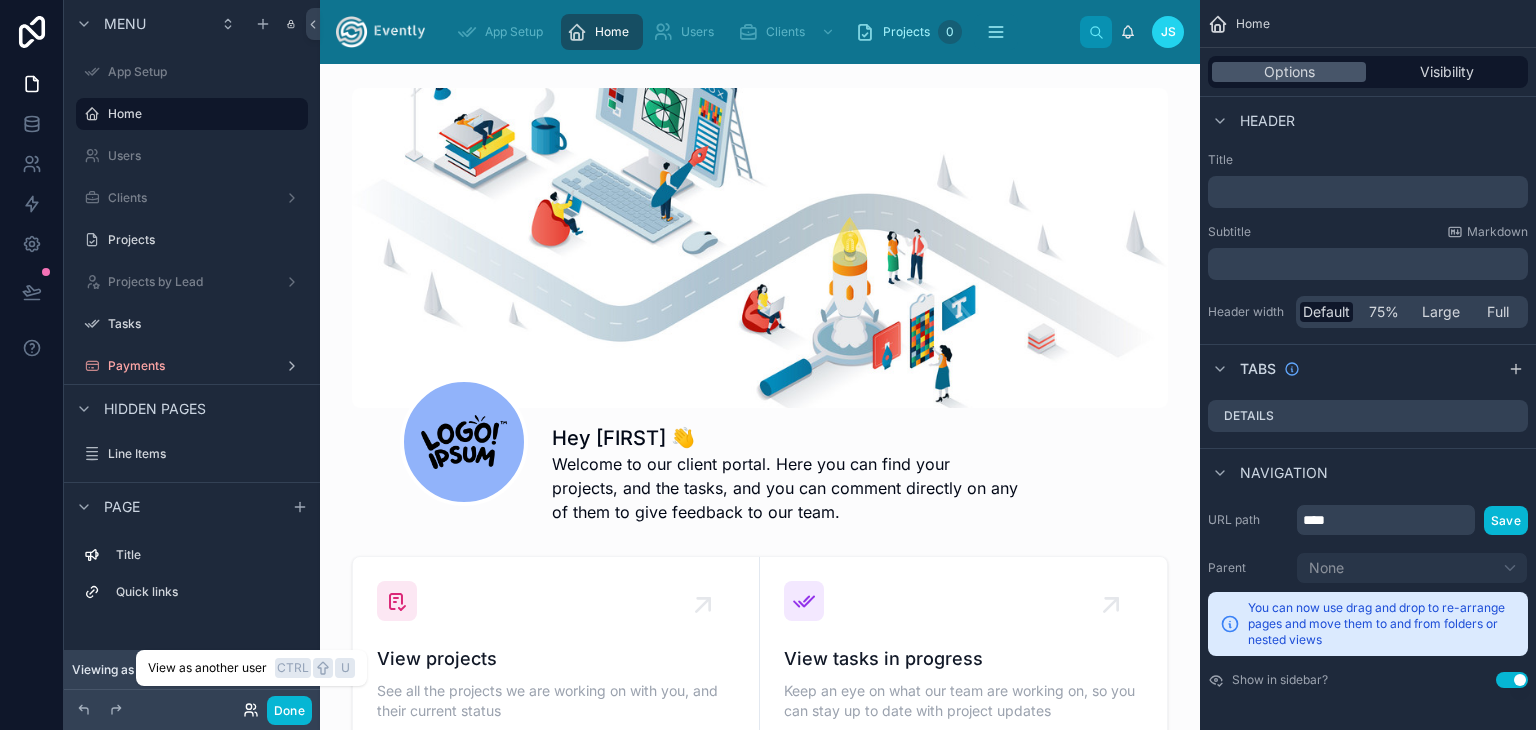 click 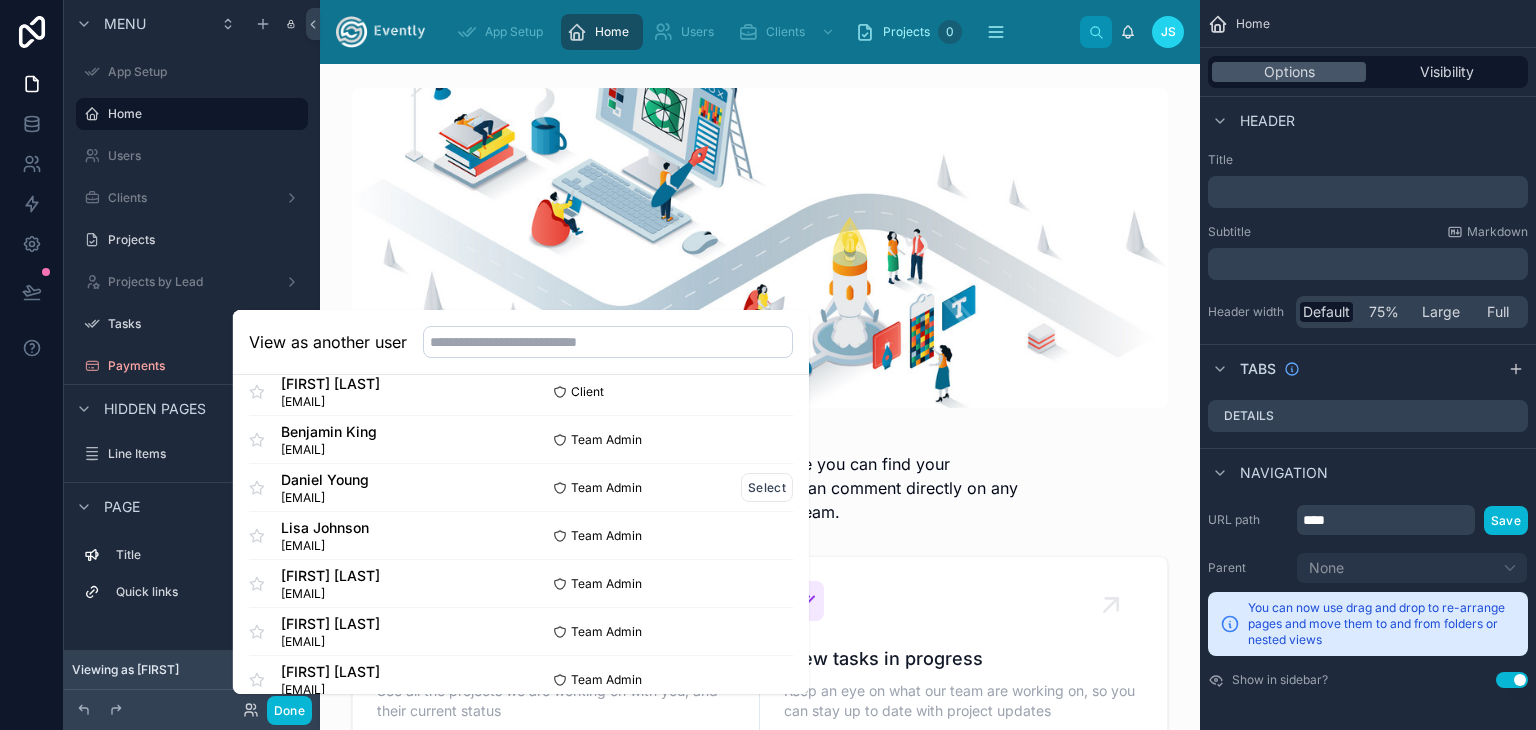scroll, scrollTop: 672, scrollLeft: 0, axis: vertical 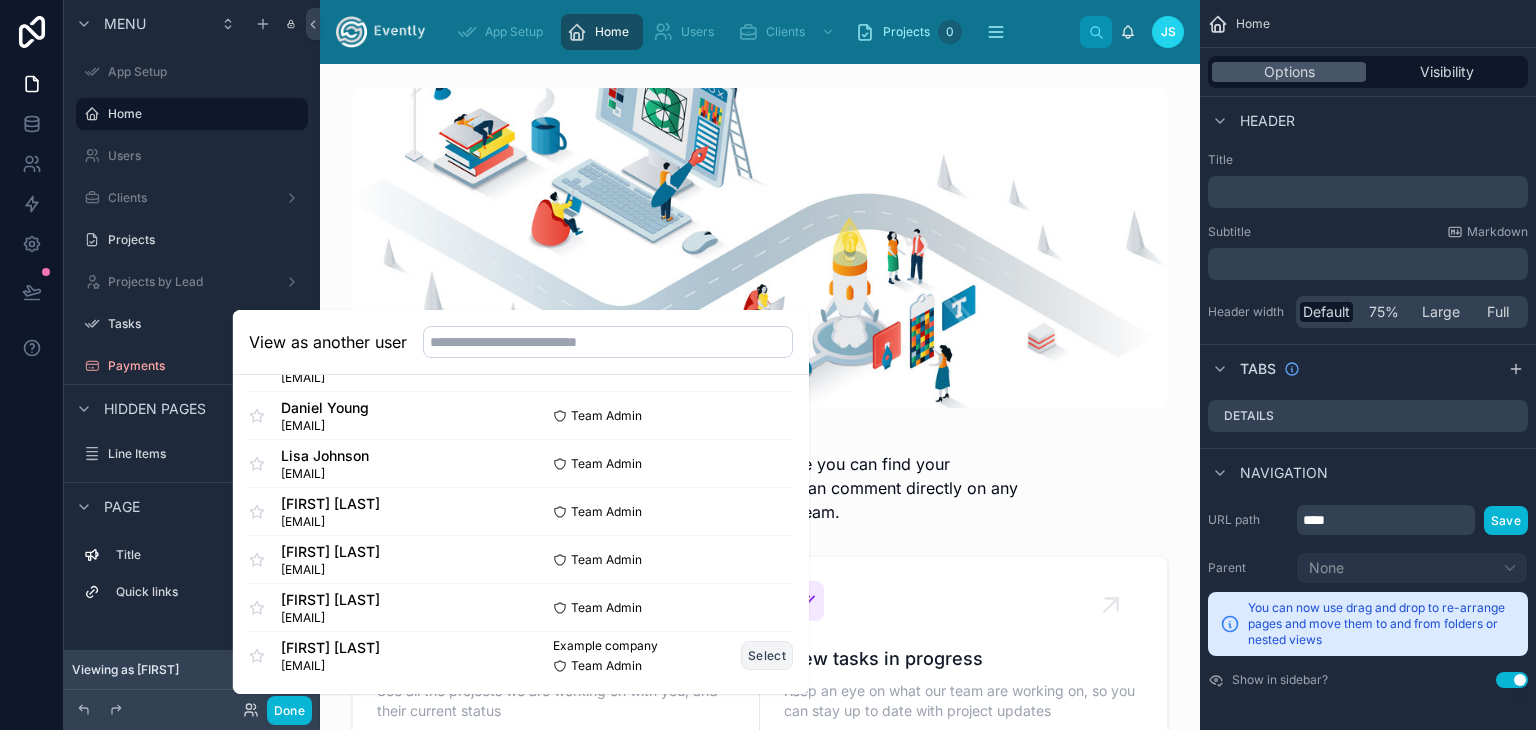 click on "Select" at bounding box center [767, 655] 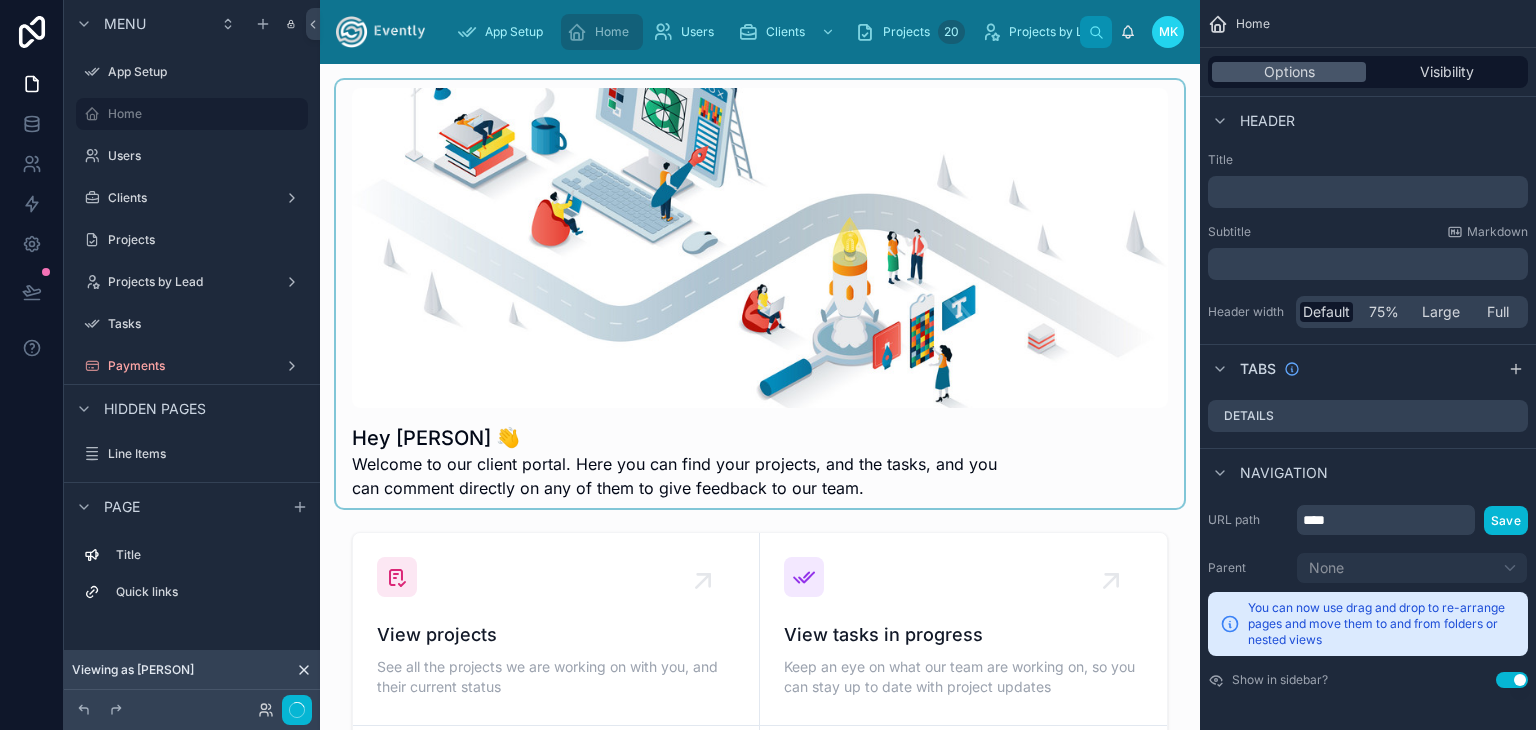 scroll, scrollTop: 0, scrollLeft: 0, axis: both 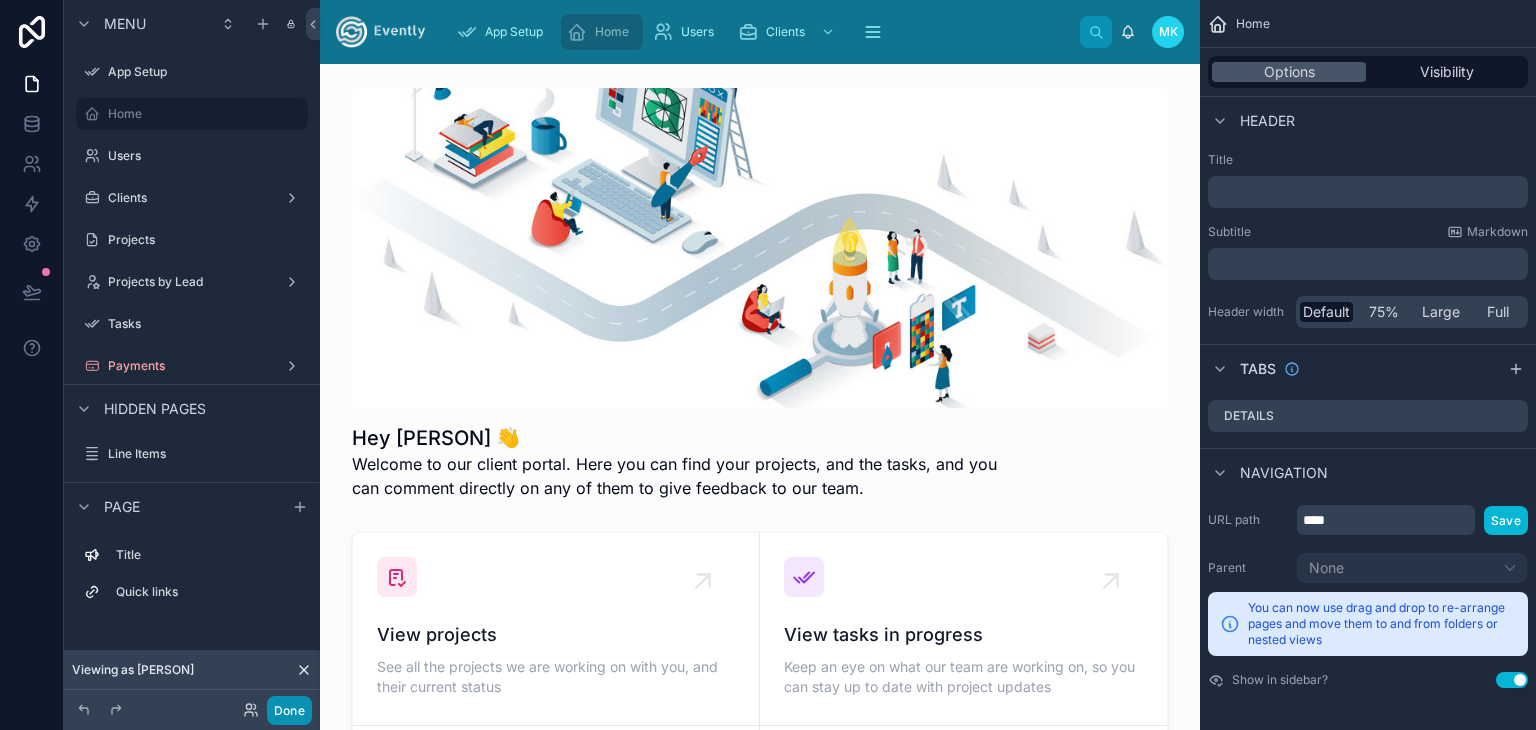 click on "Done" at bounding box center (289, 710) 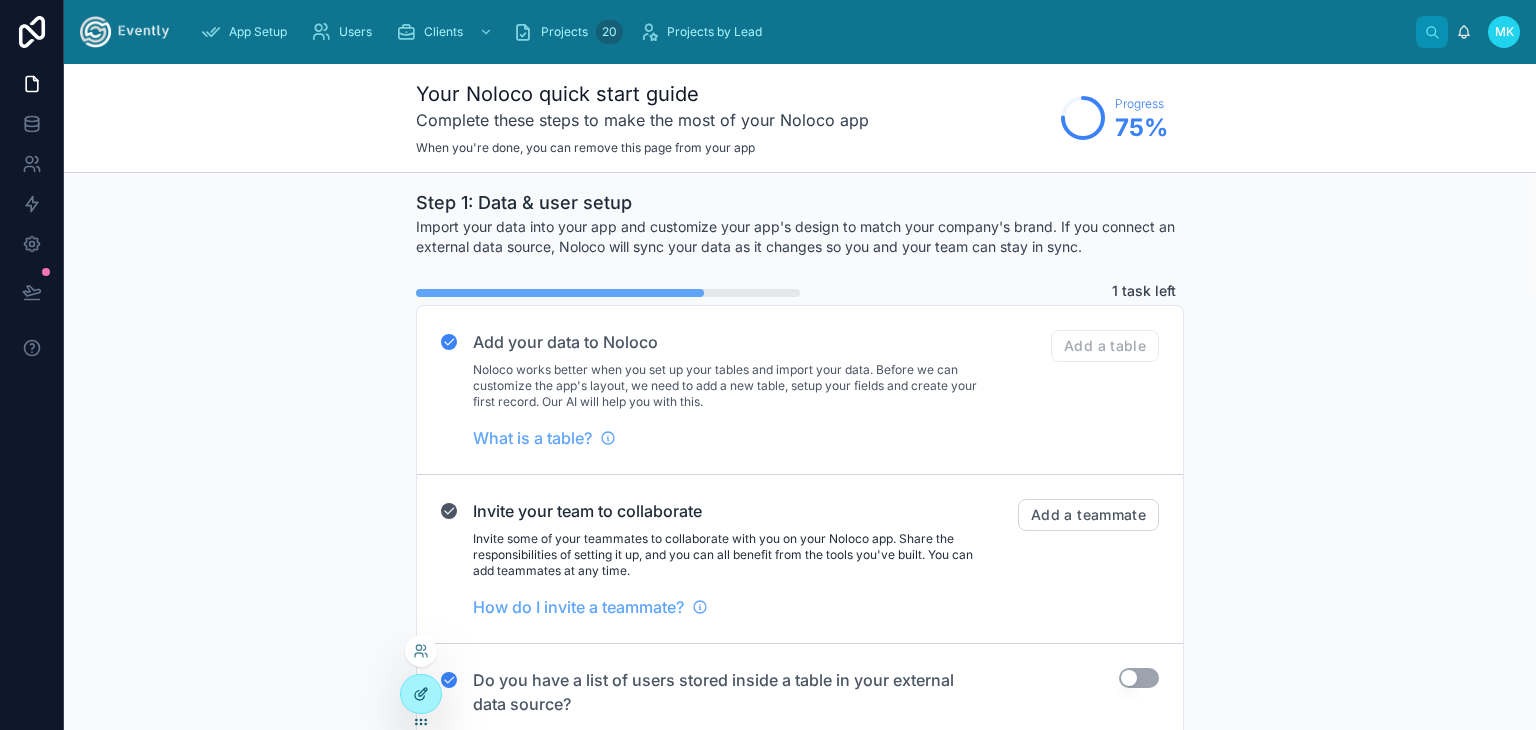 click at bounding box center [421, 694] 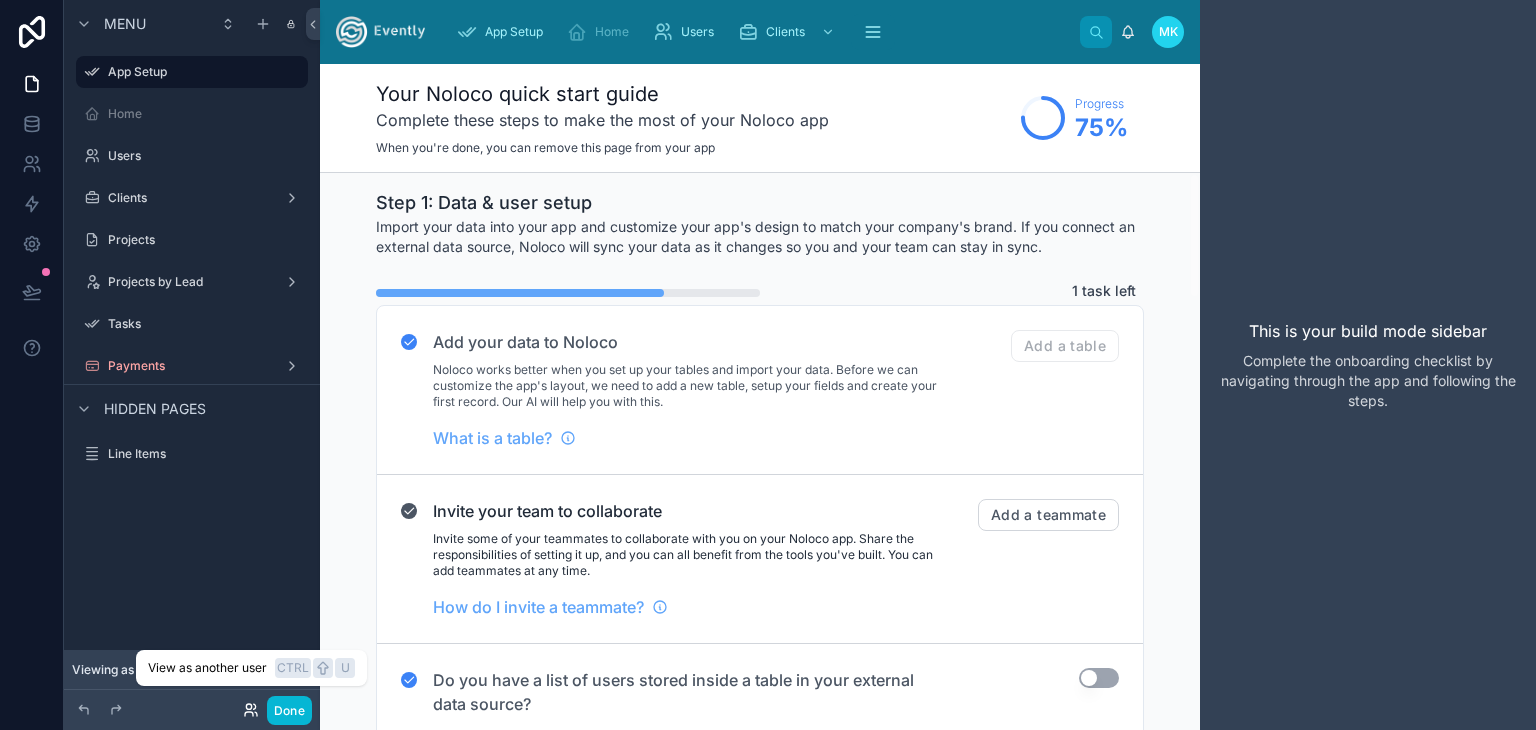 click 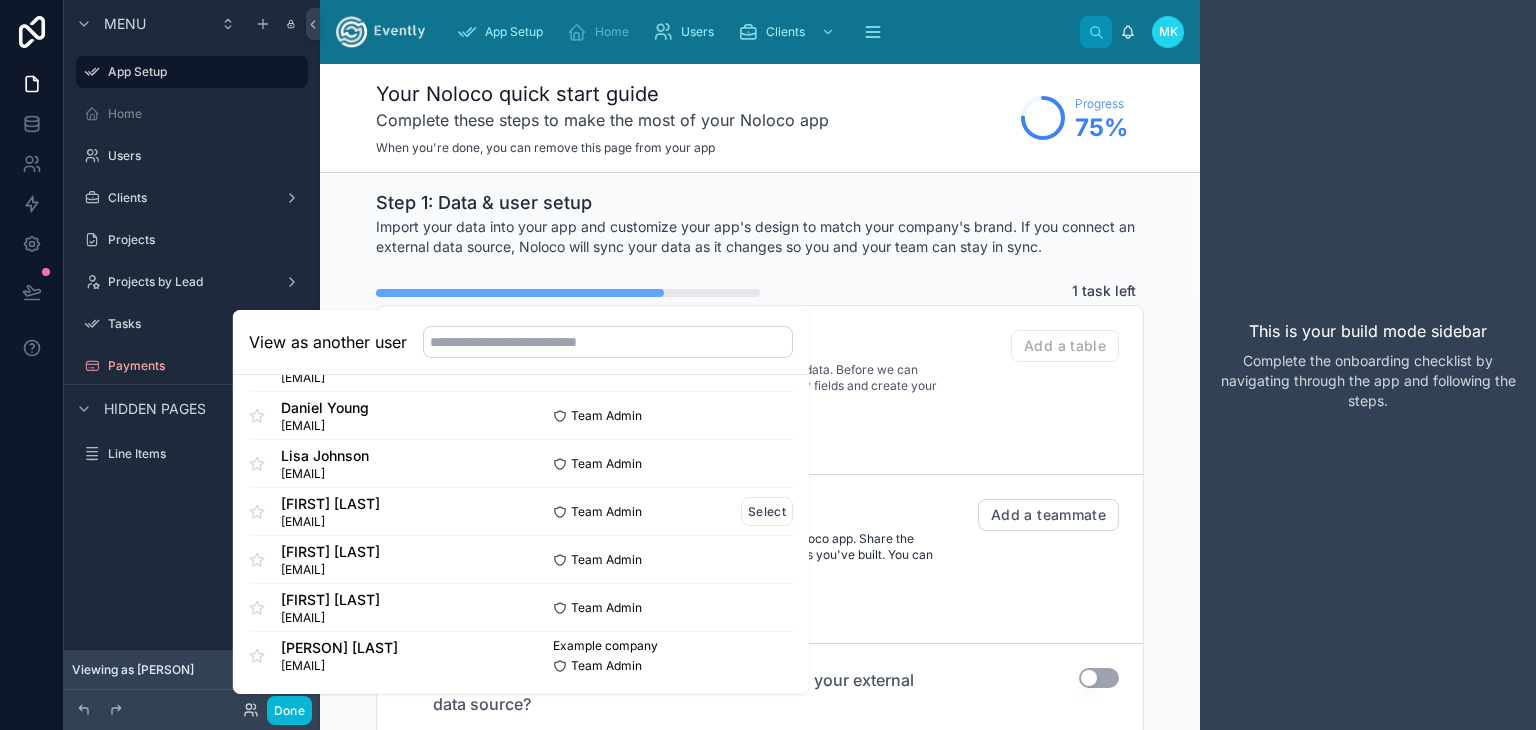 scroll, scrollTop: 672, scrollLeft: 0, axis: vertical 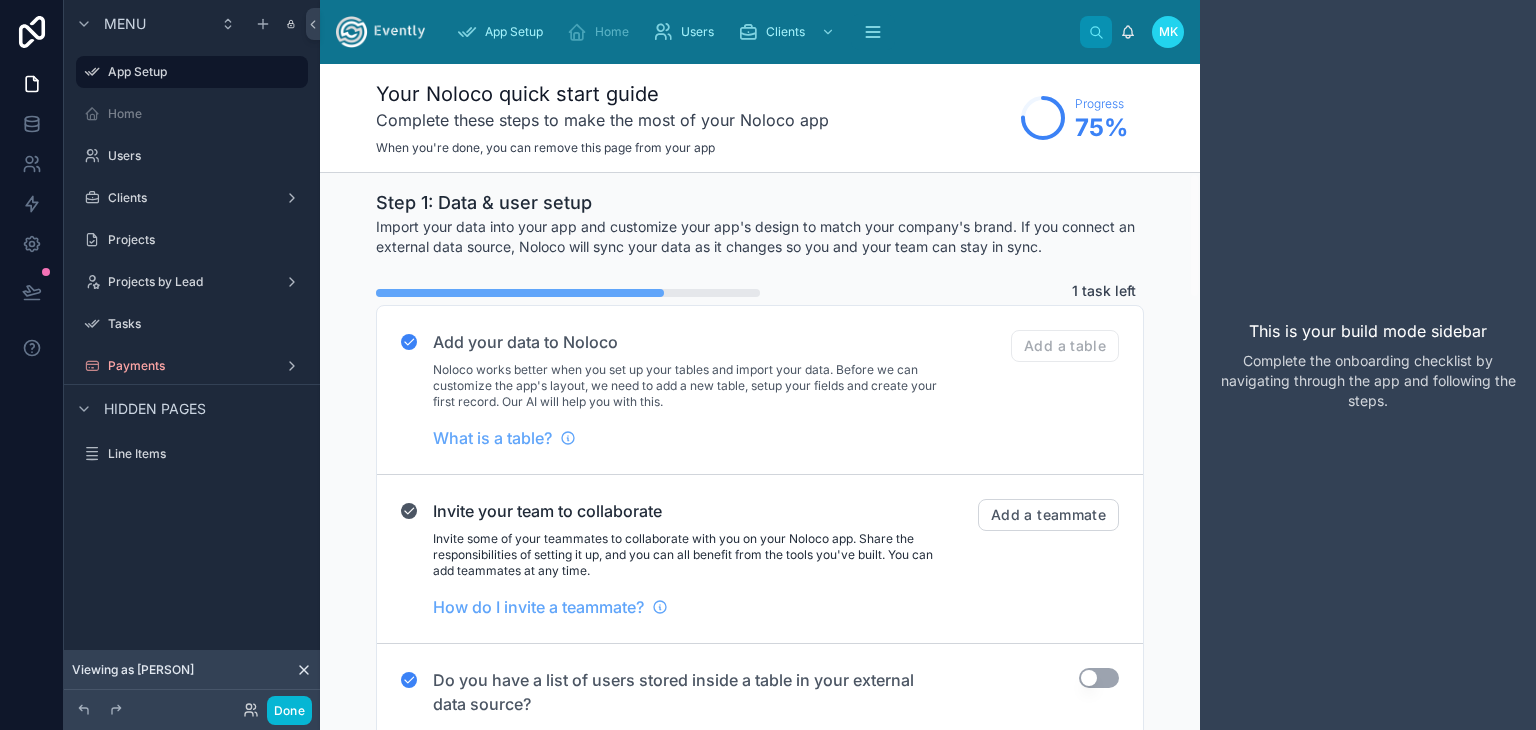 click on "Menu App Setup Home Users Clients Projects Projects by Lead Tasks Payments Hidden pages Line Items" at bounding box center (192, 353) 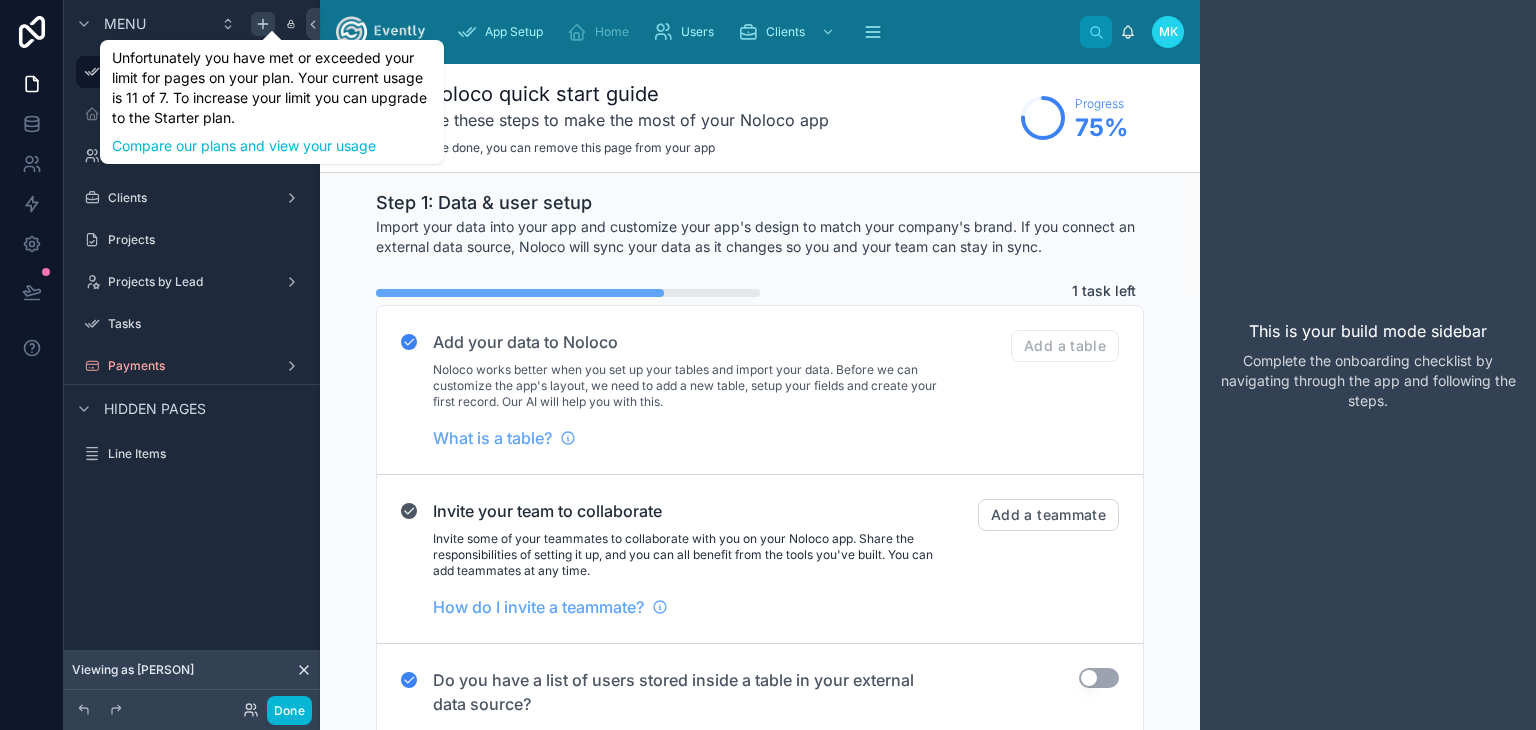 click 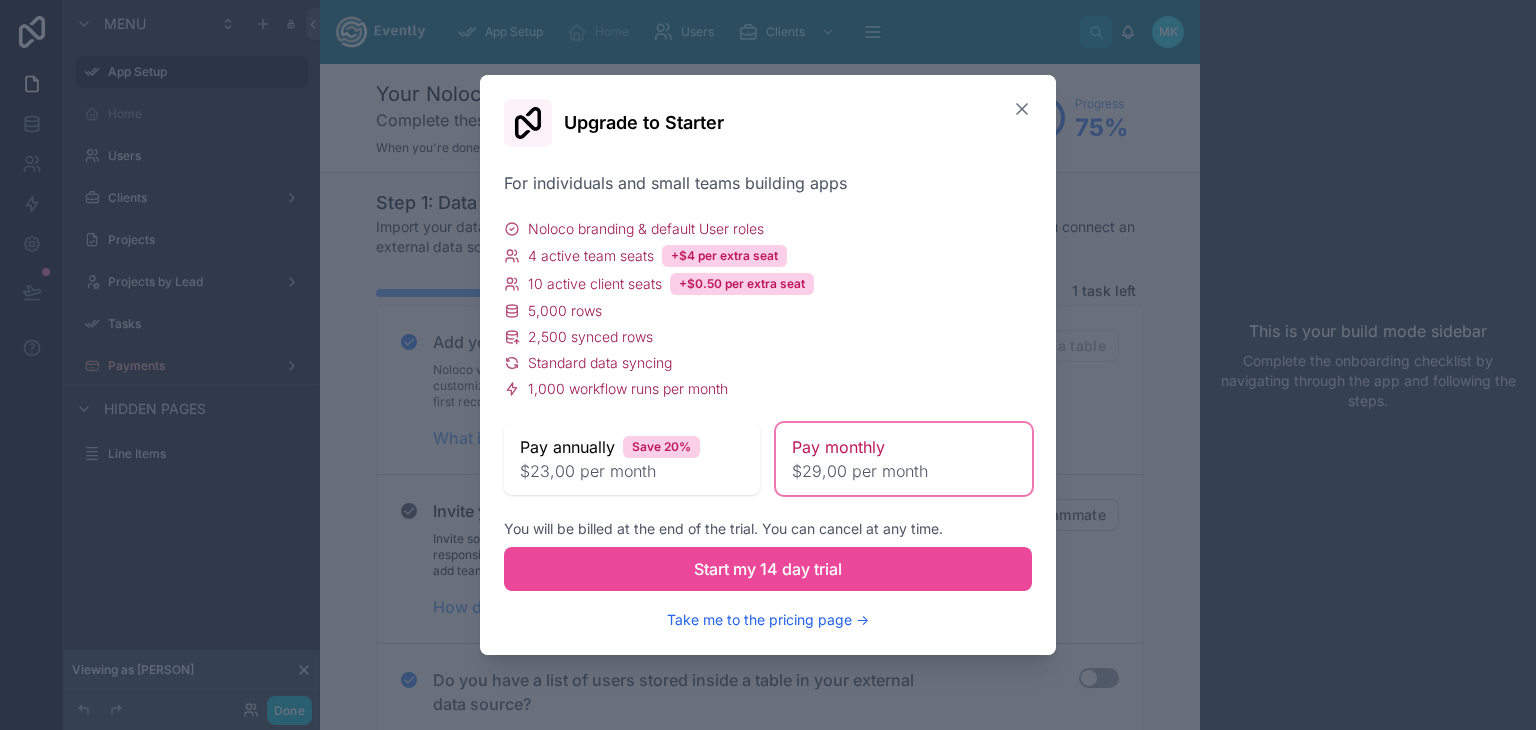 click 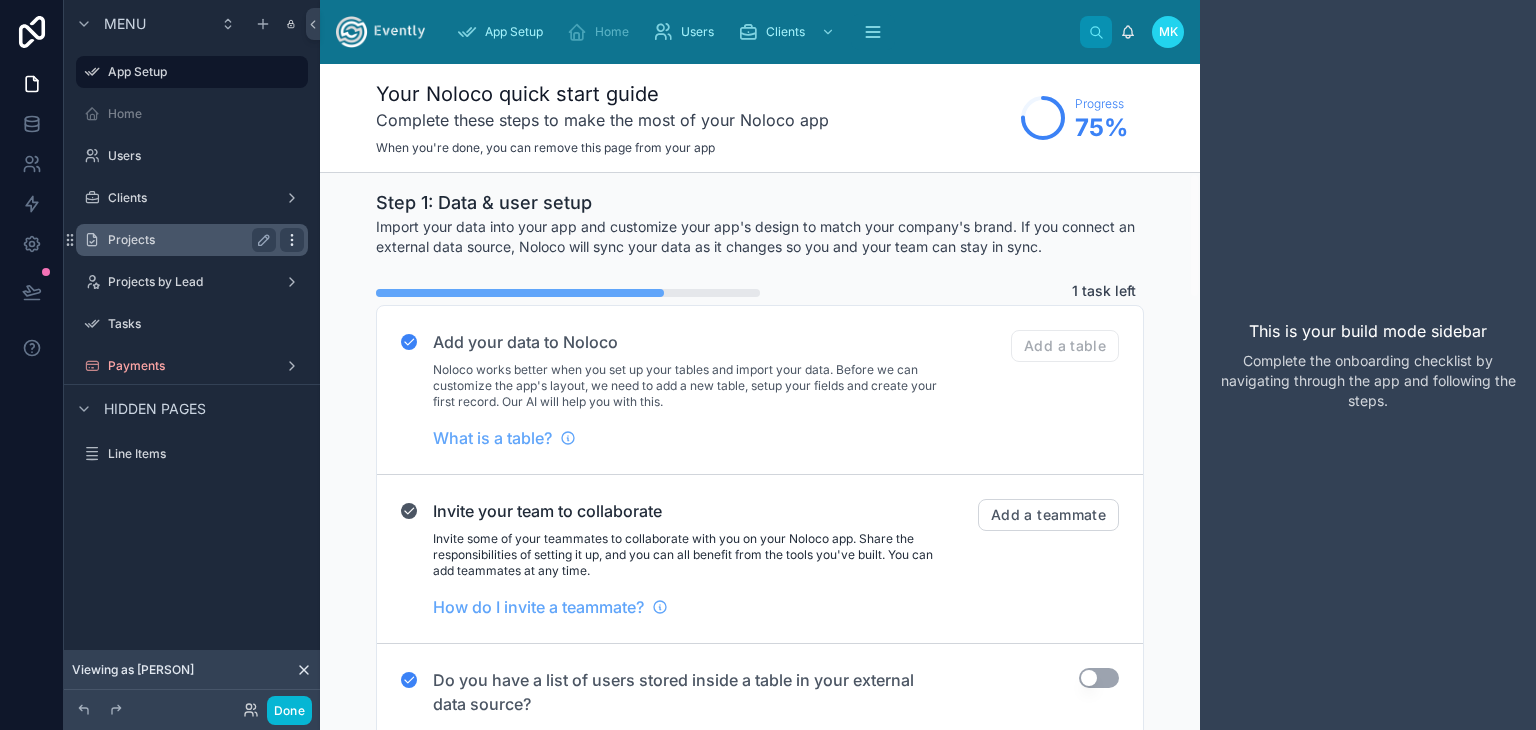 click 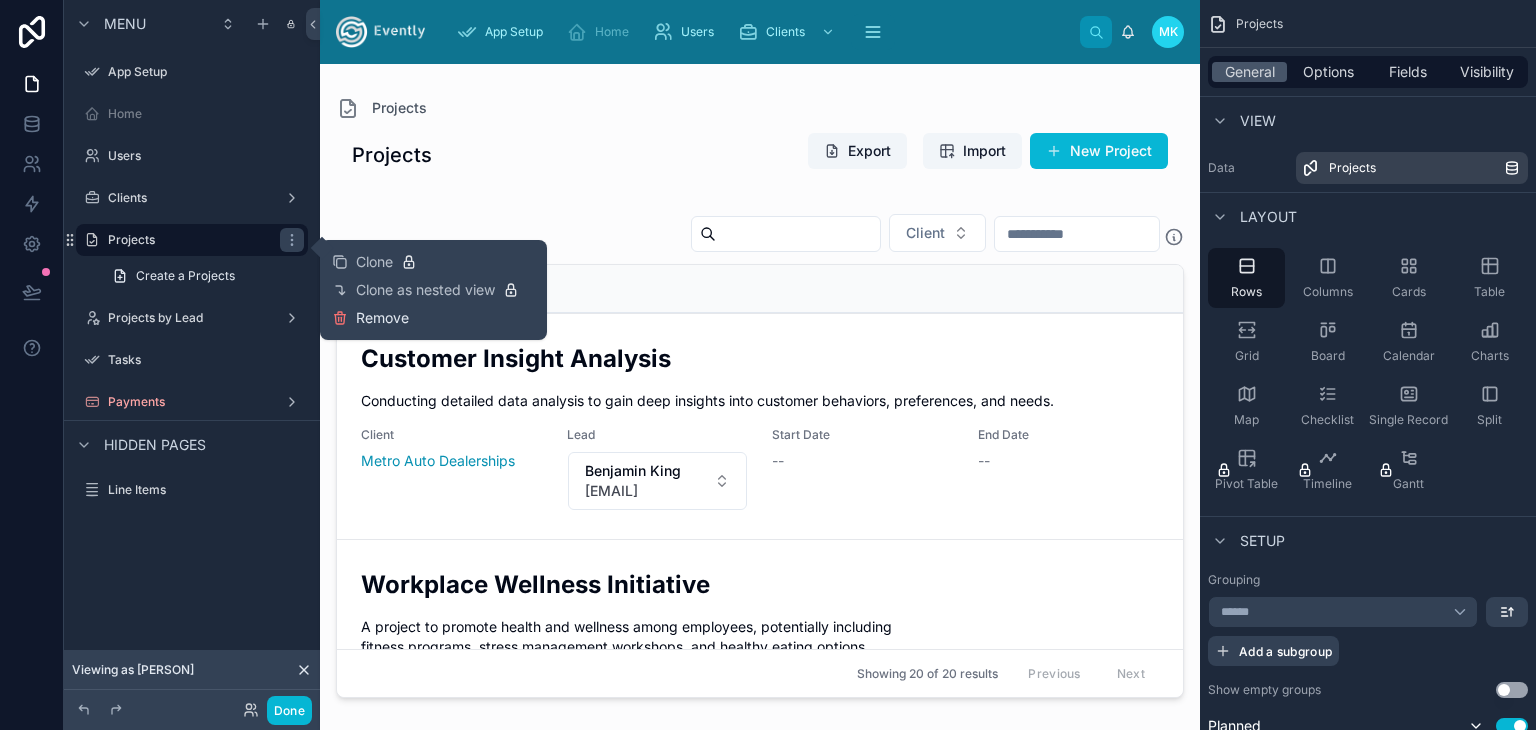 click on "Remove" at bounding box center (382, 318) 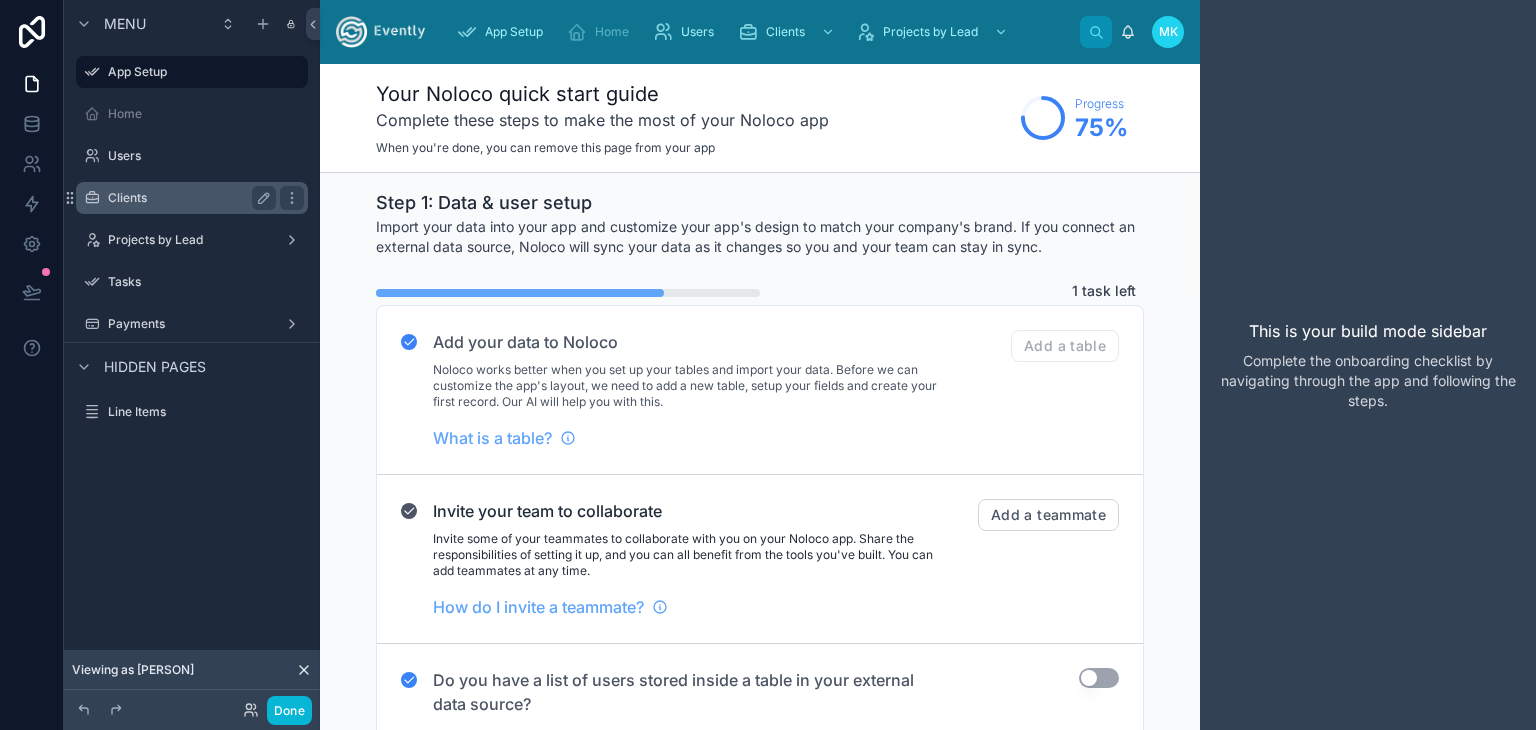 click on "Clients" at bounding box center [188, 198] 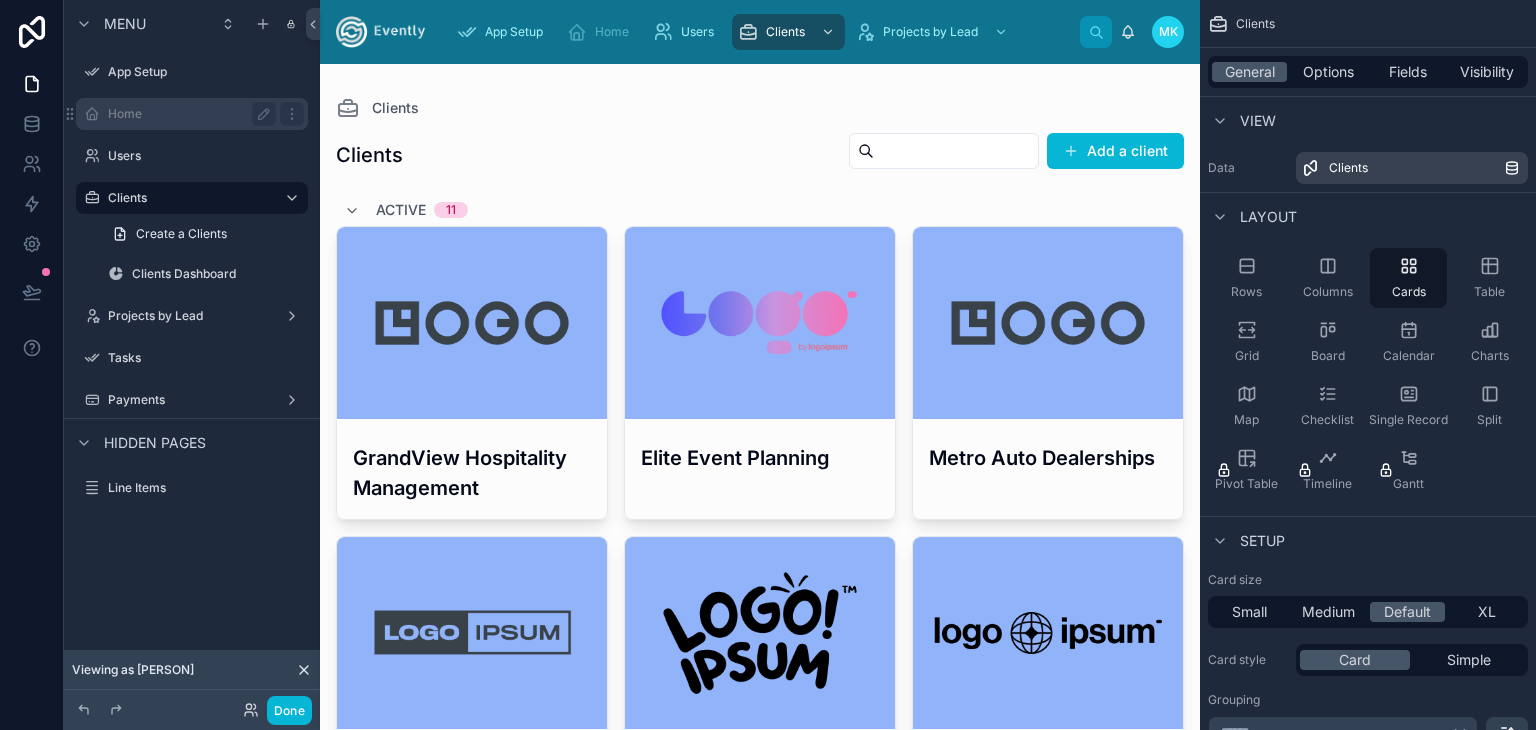 click on "Home" at bounding box center (188, 114) 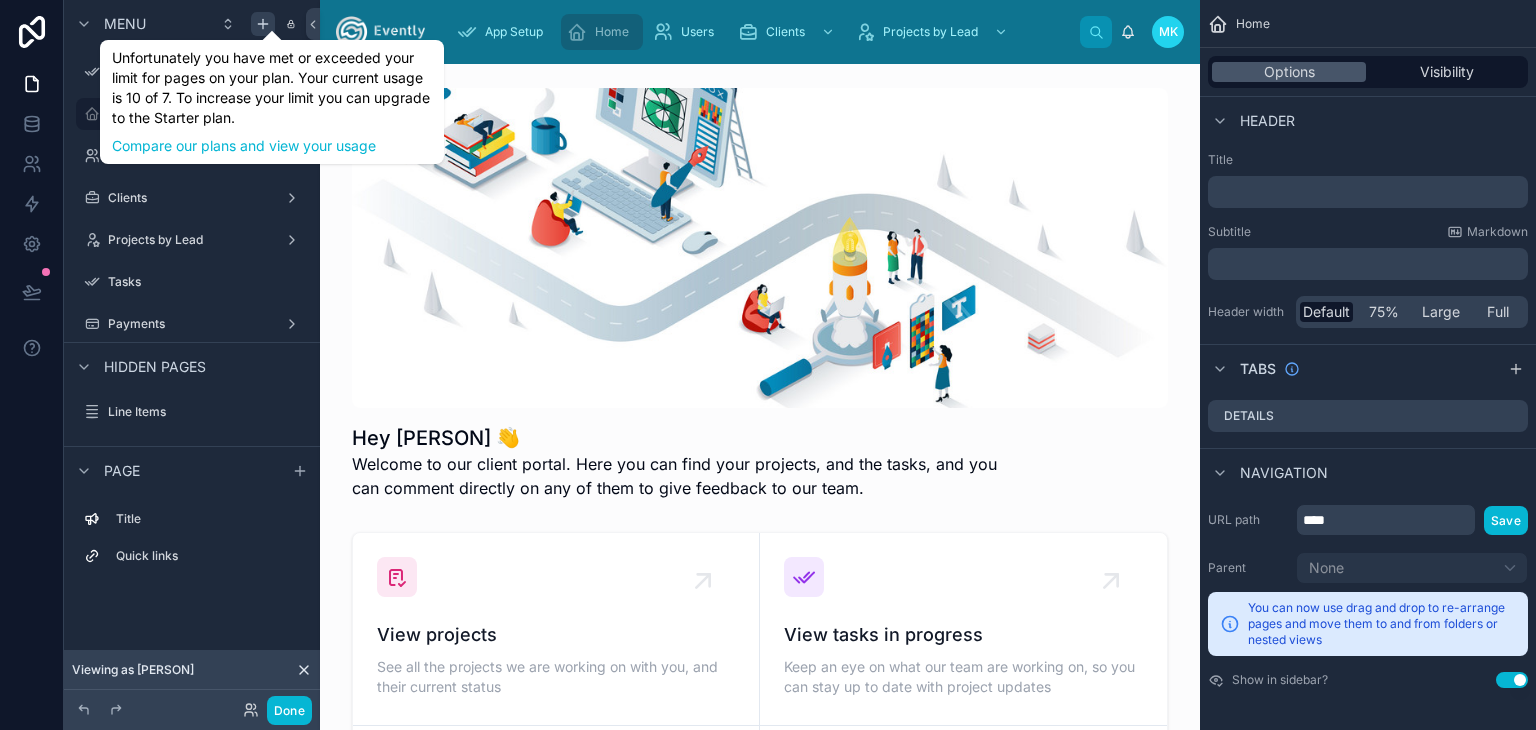 click 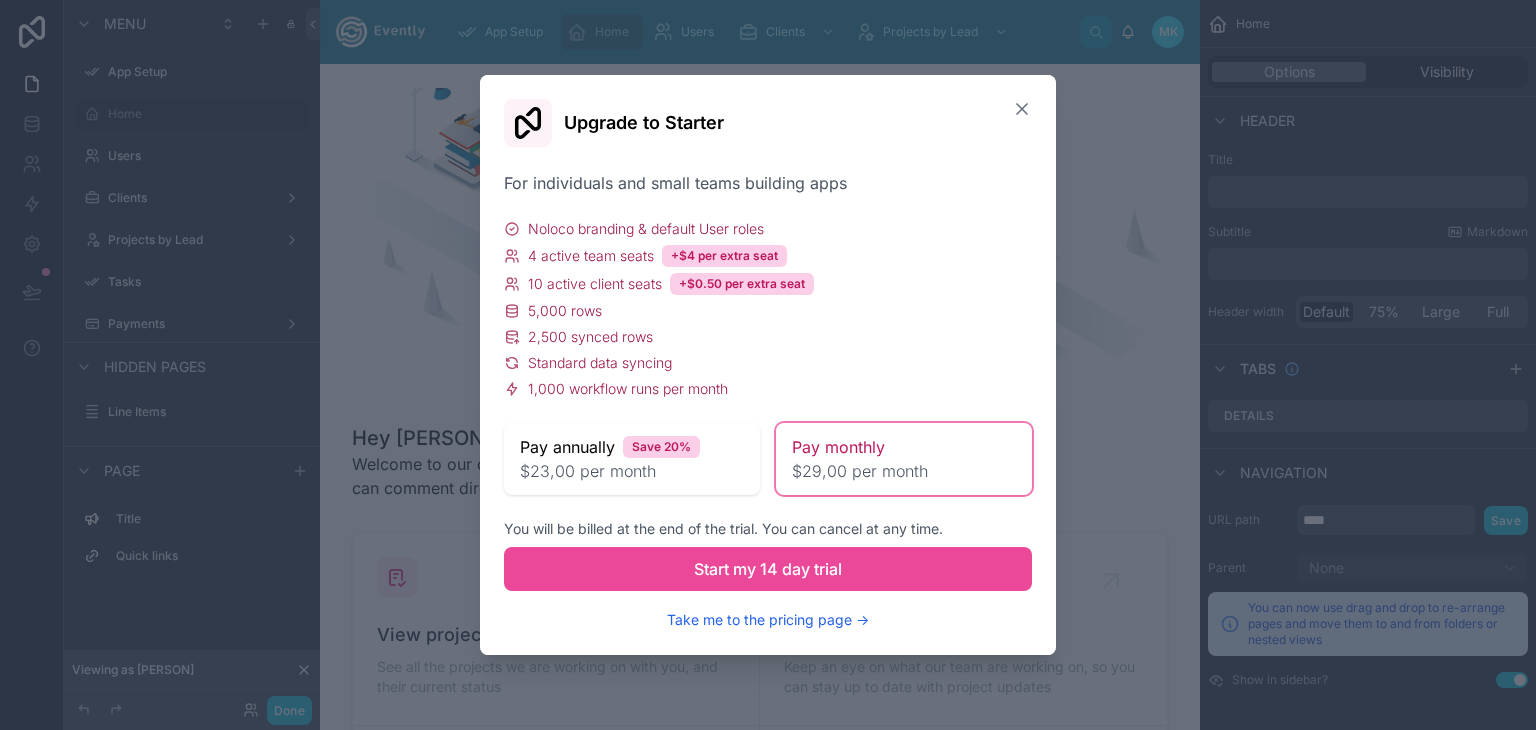 click 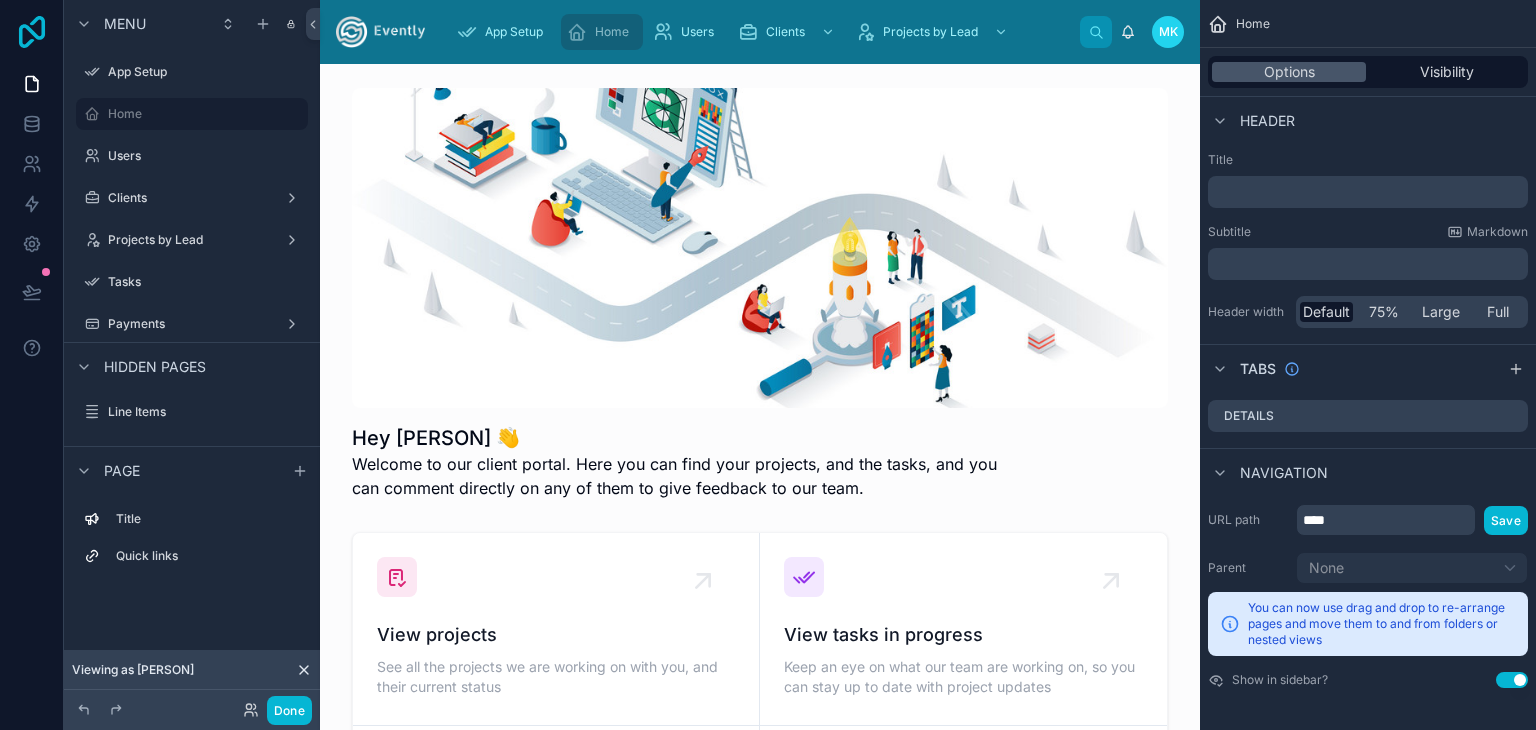 click 